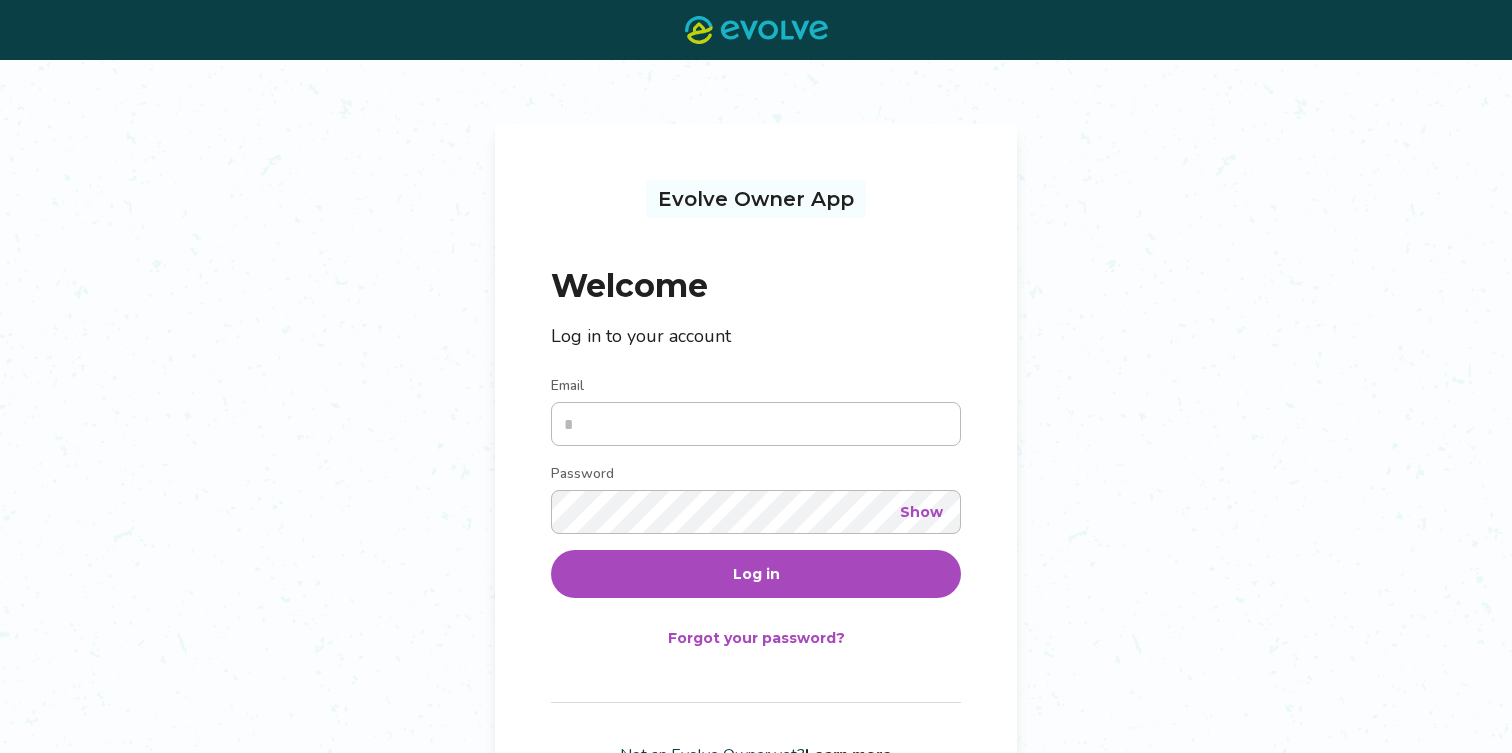 scroll, scrollTop: 0, scrollLeft: 0, axis: both 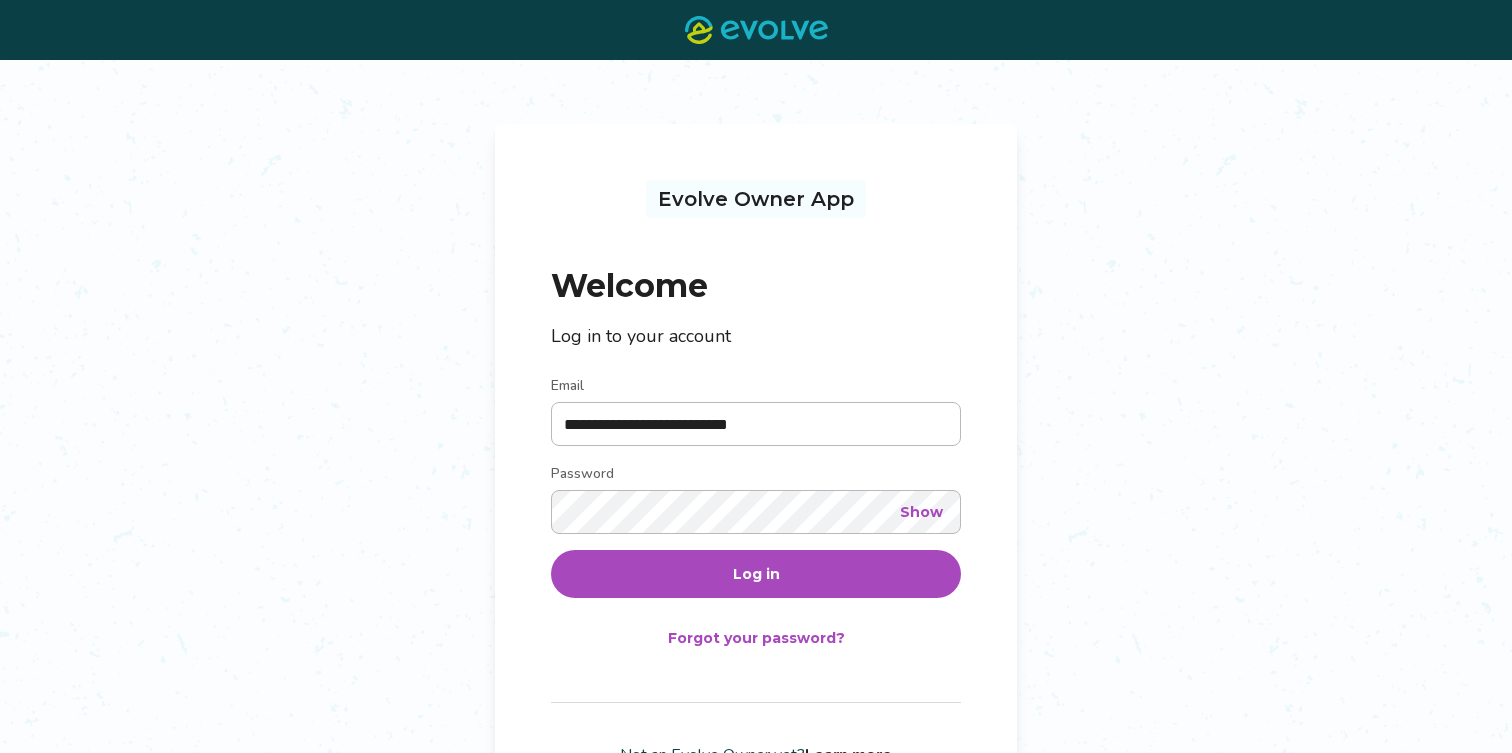 click on "Log in" at bounding box center (756, 574) 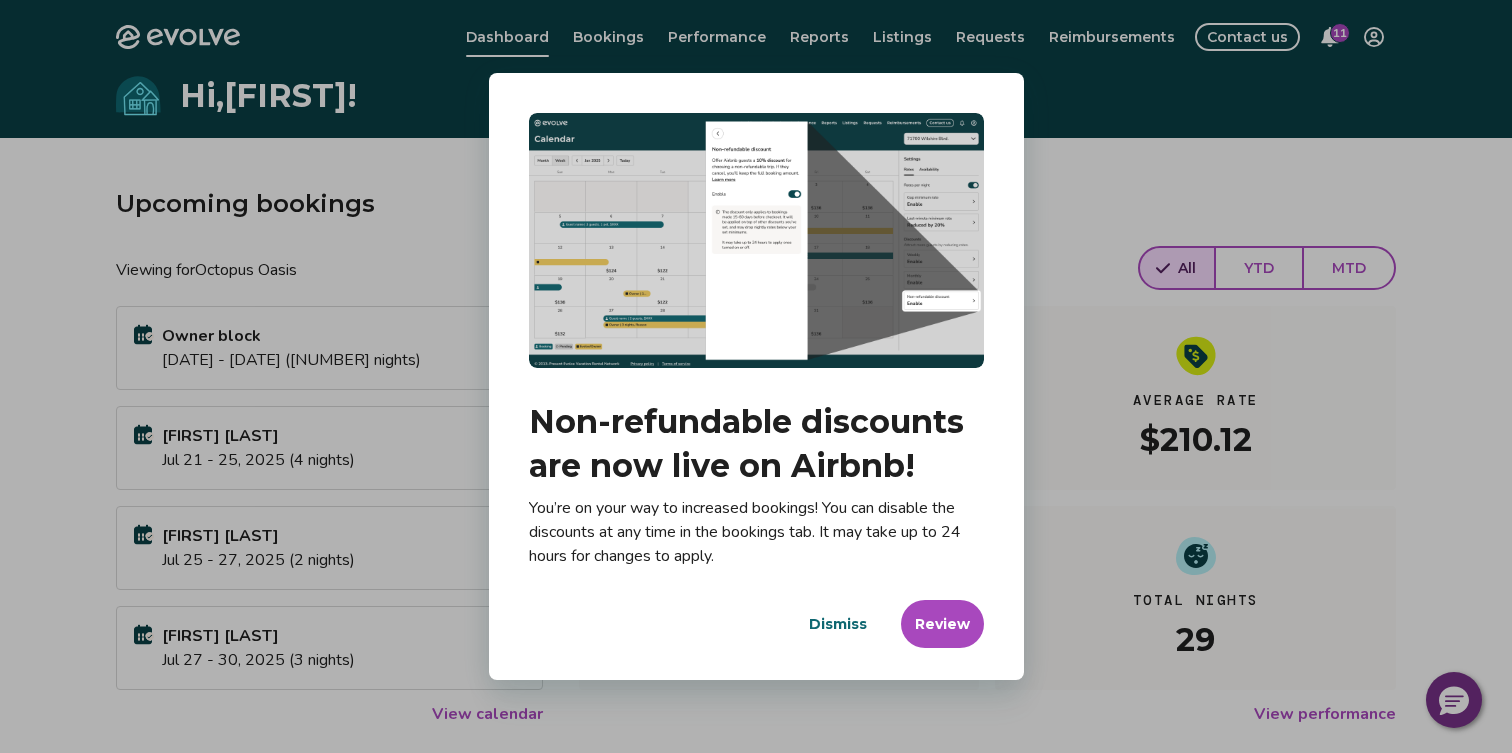 click on "Dismiss" at bounding box center (838, 624) 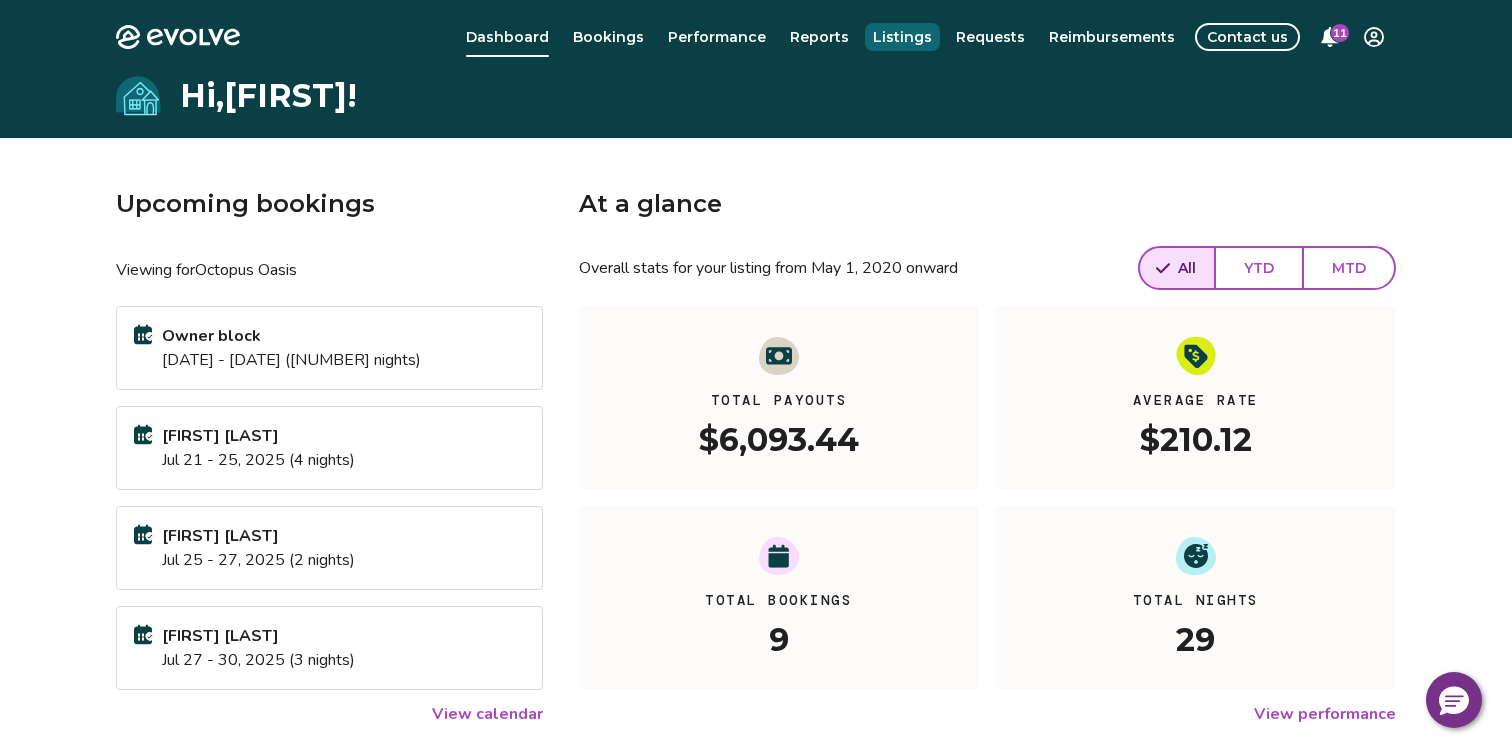 click on "Listings" at bounding box center (902, 37) 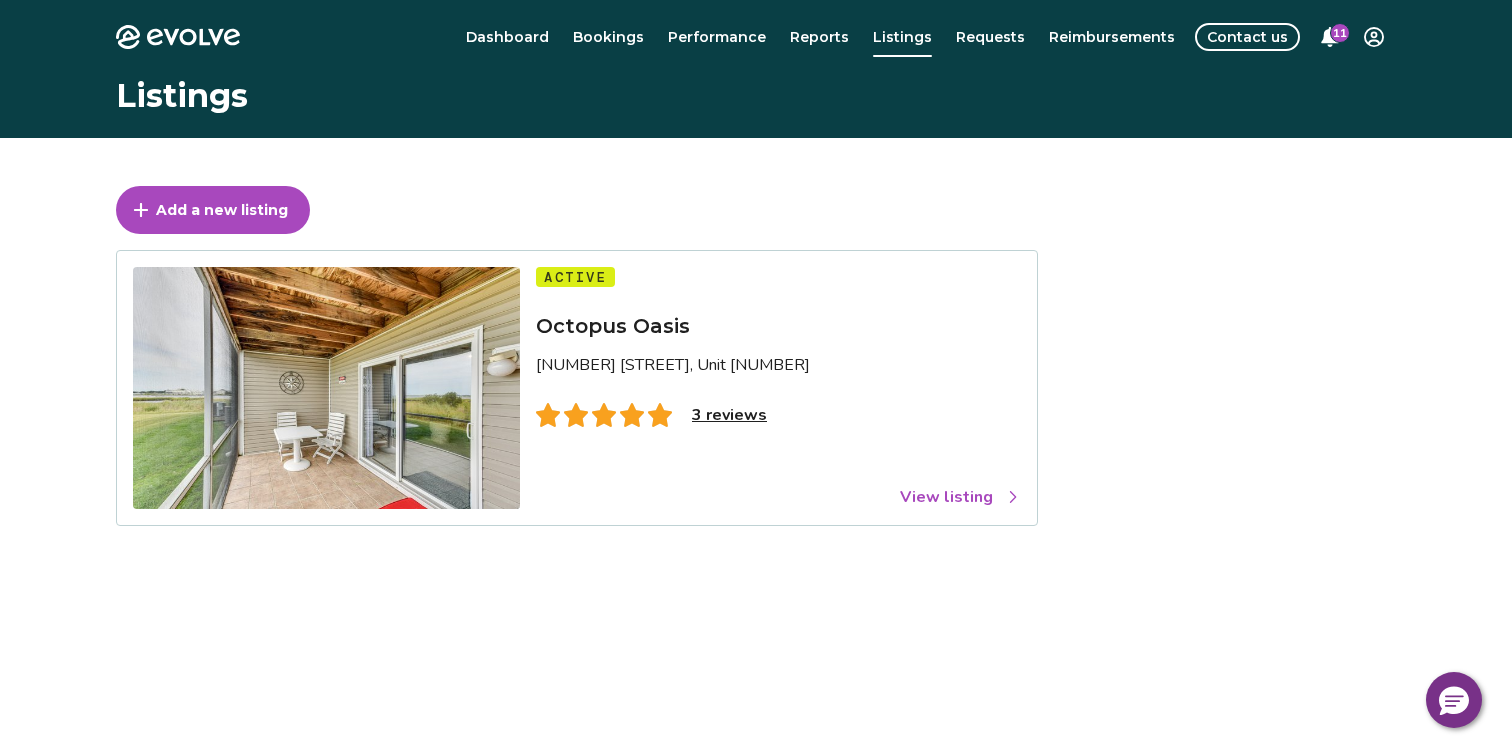 click on "3 reviews" at bounding box center [729, 415] 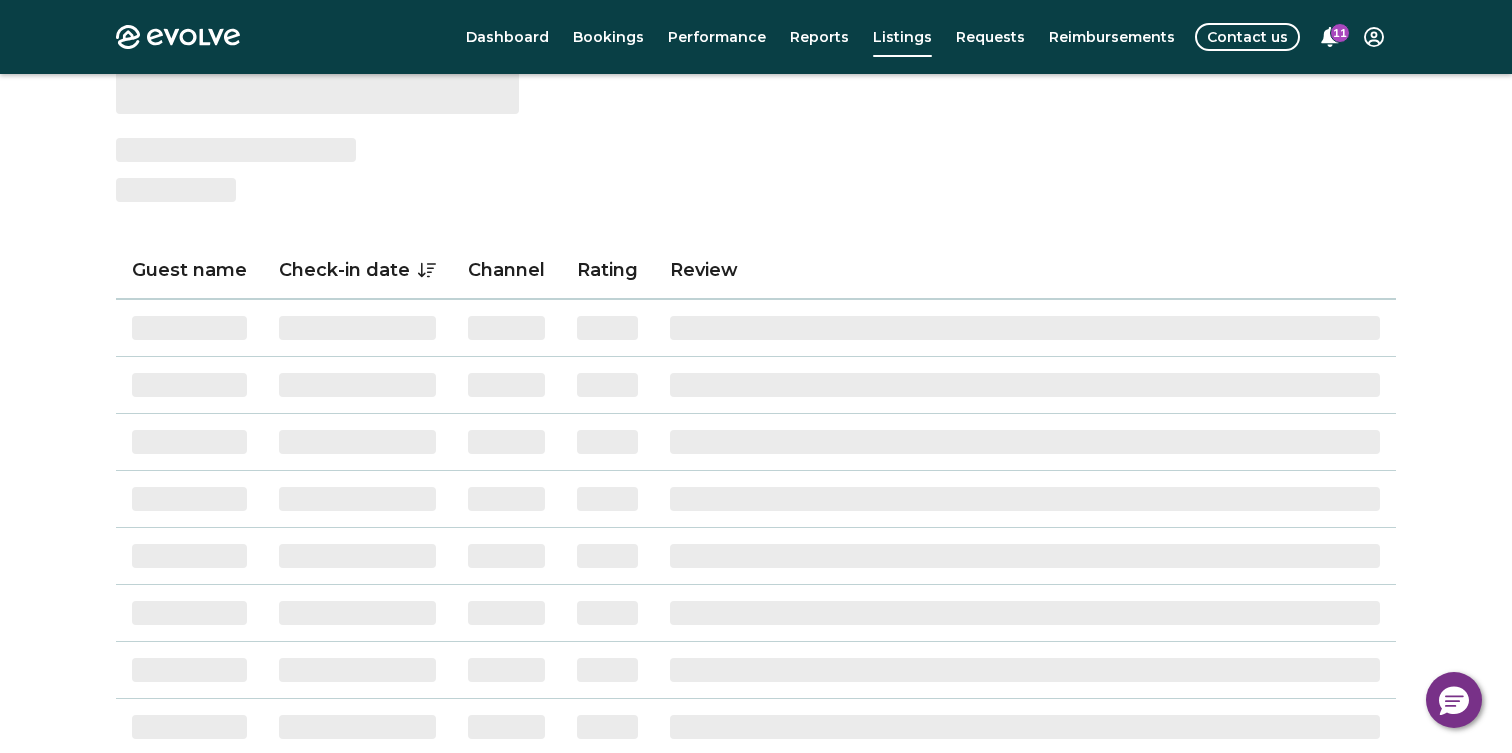 scroll, scrollTop: 449, scrollLeft: 0, axis: vertical 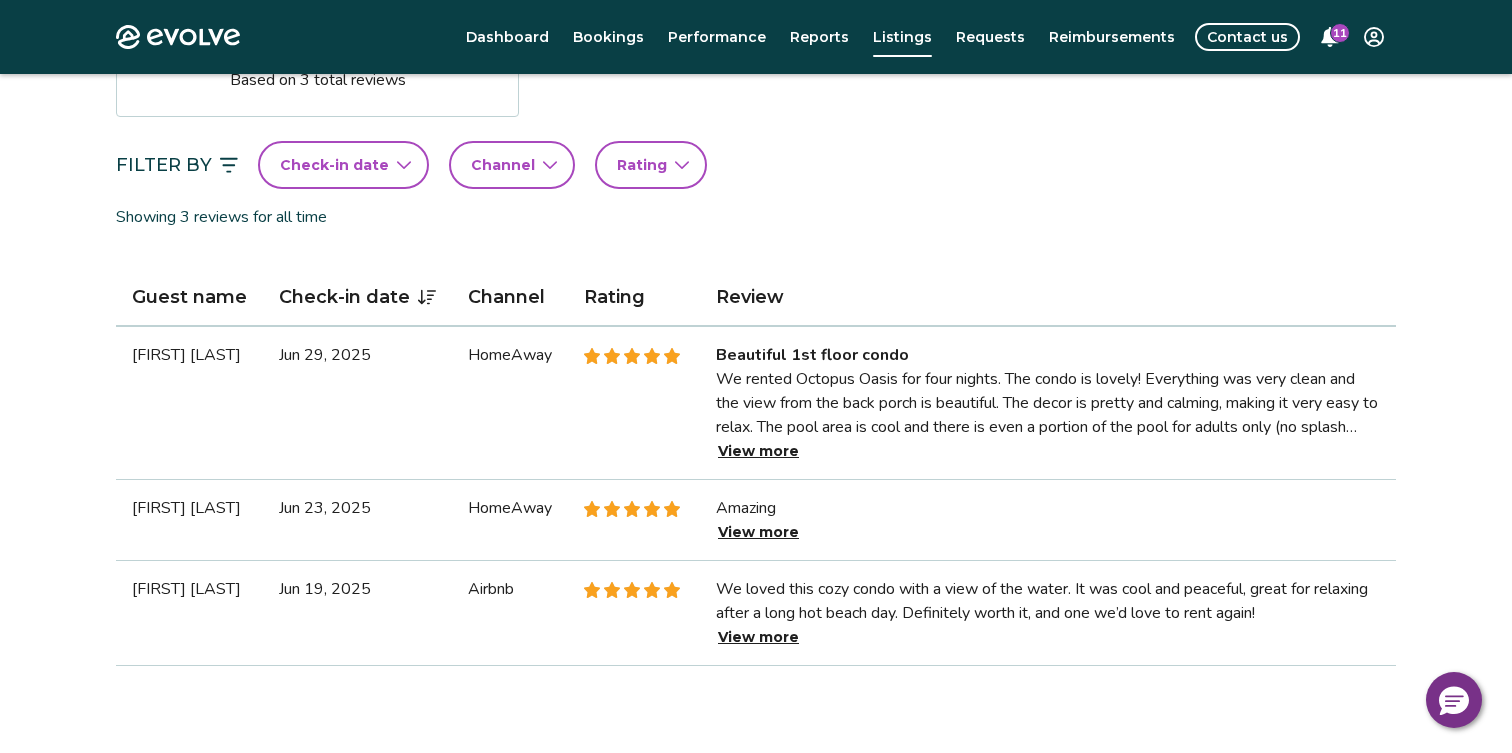 click on "View more" at bounding box center (758, 451) 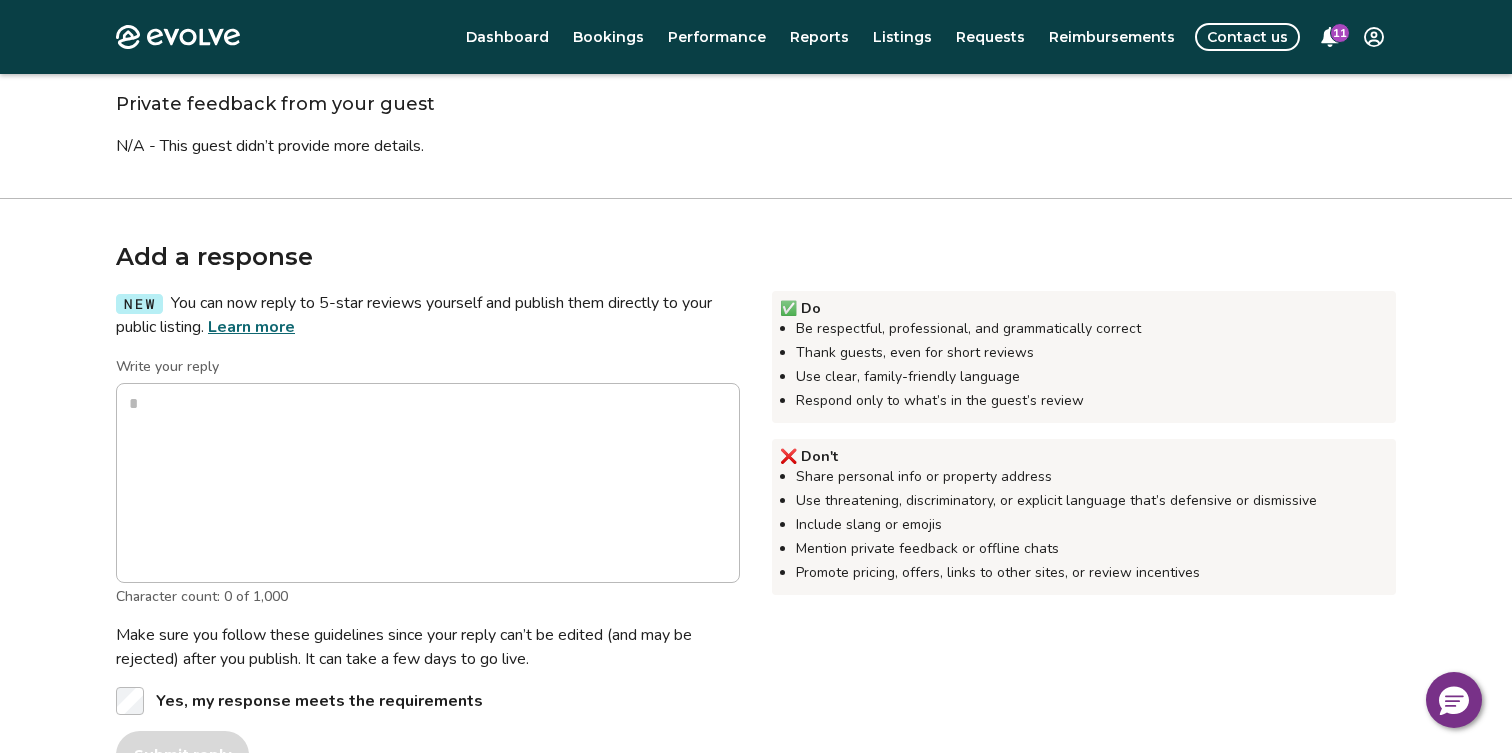 scroll, scrollTop: 499, scrollLeft: 0, axis: vertical 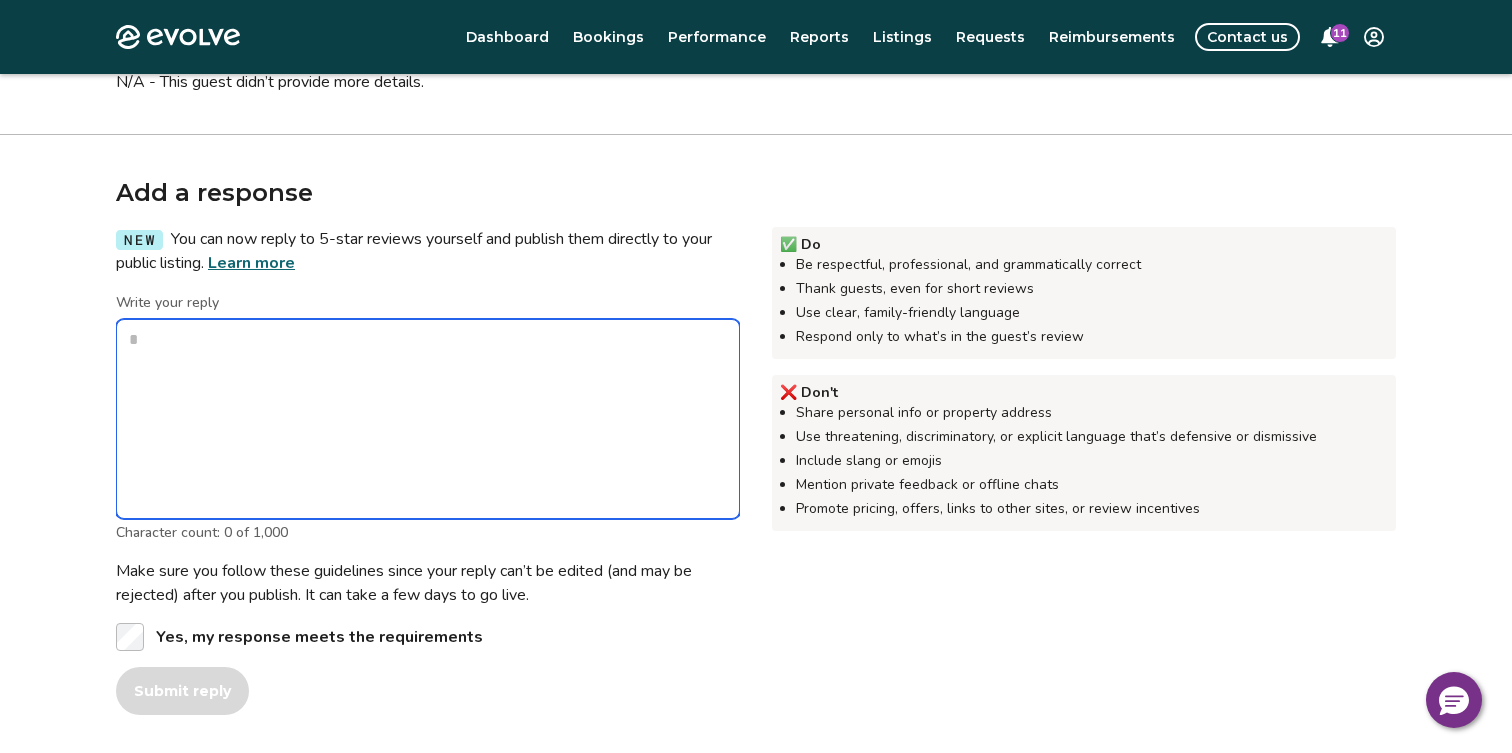 click on "Write your reply" at bounding box center (428, 419) 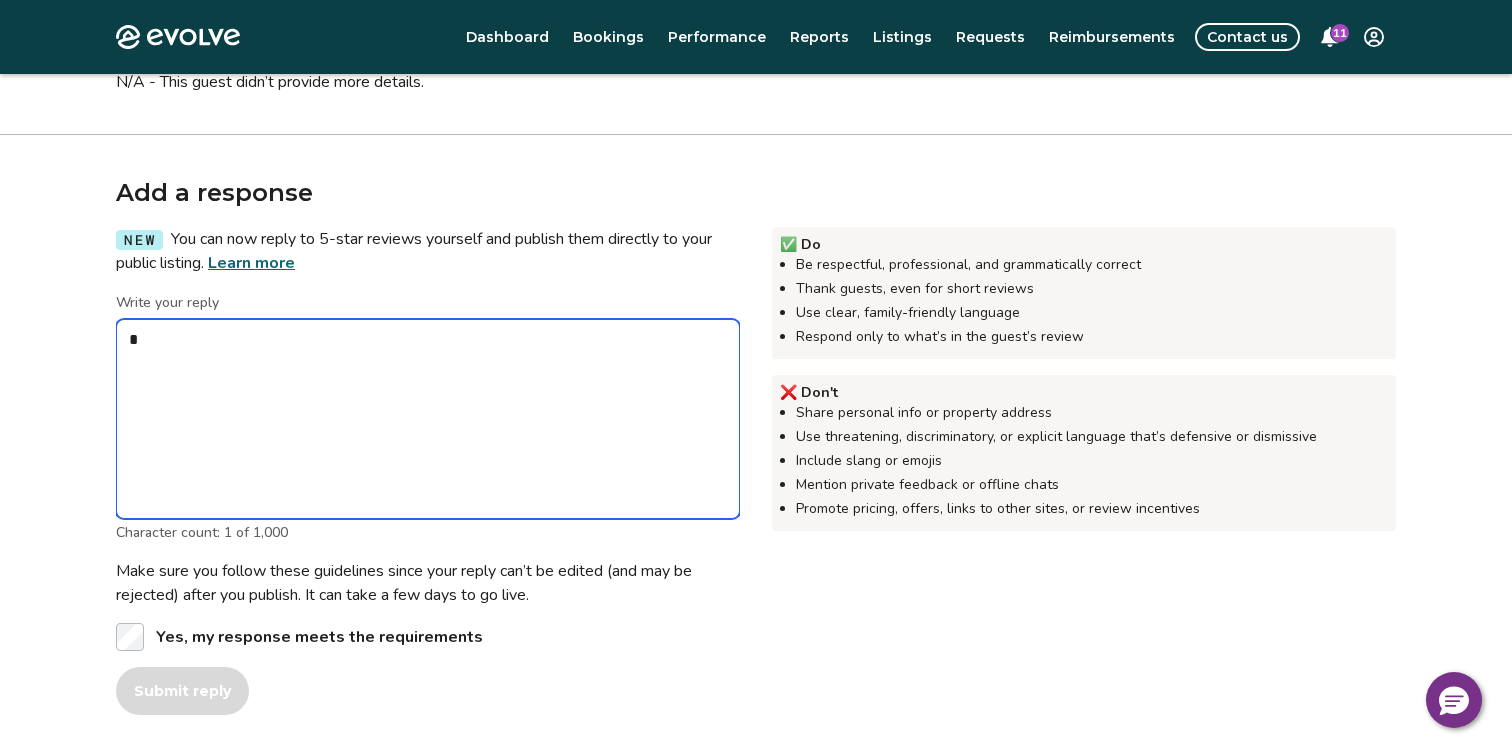 type on "*" 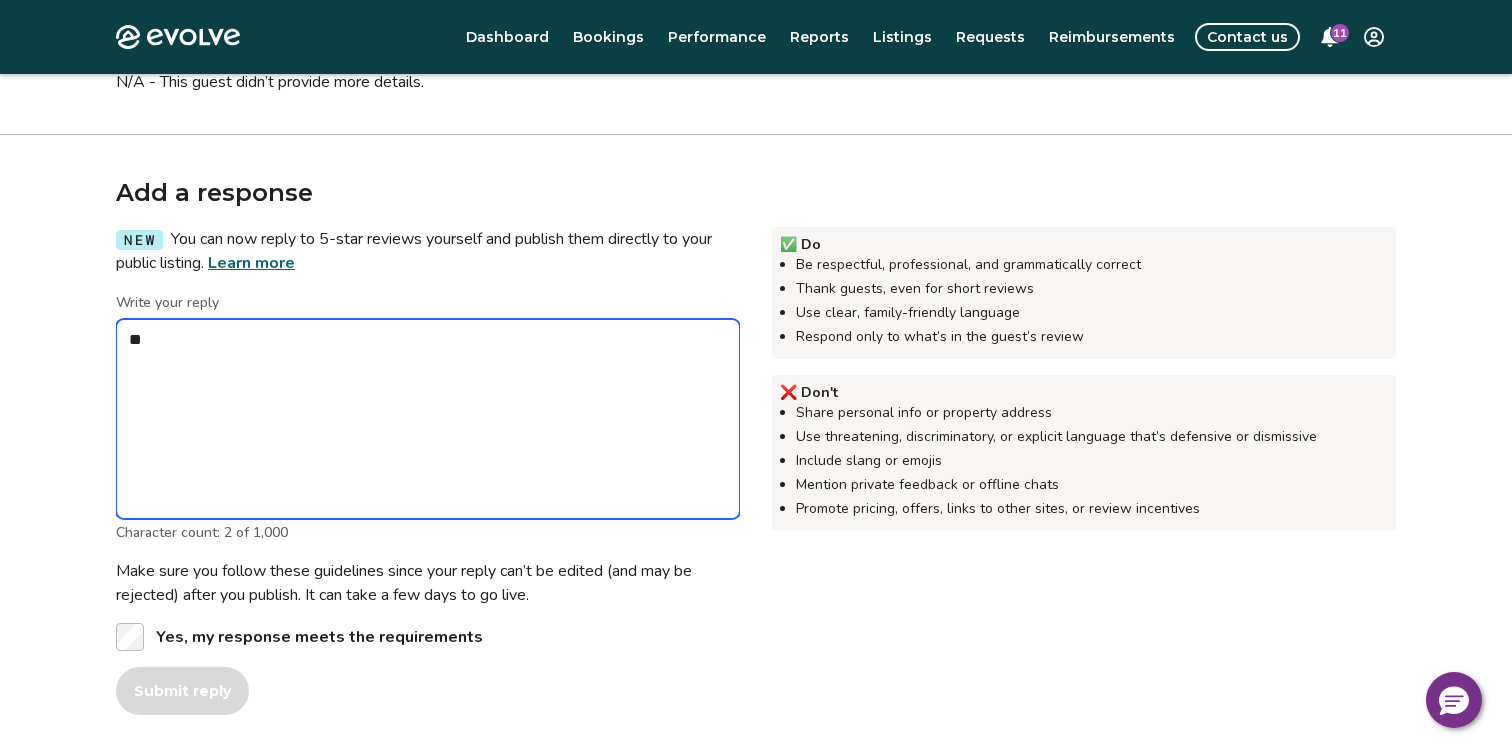 type on "*" 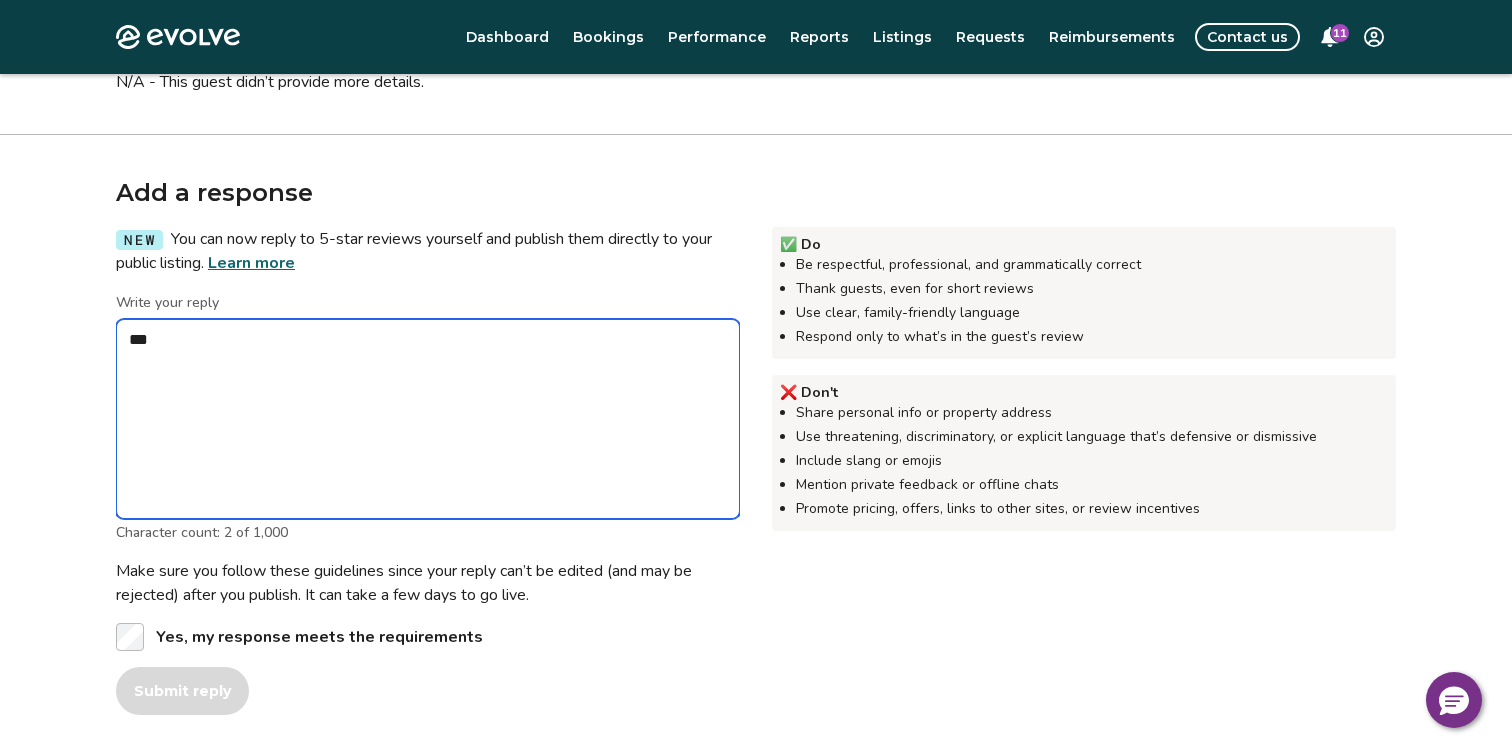 type on "*" 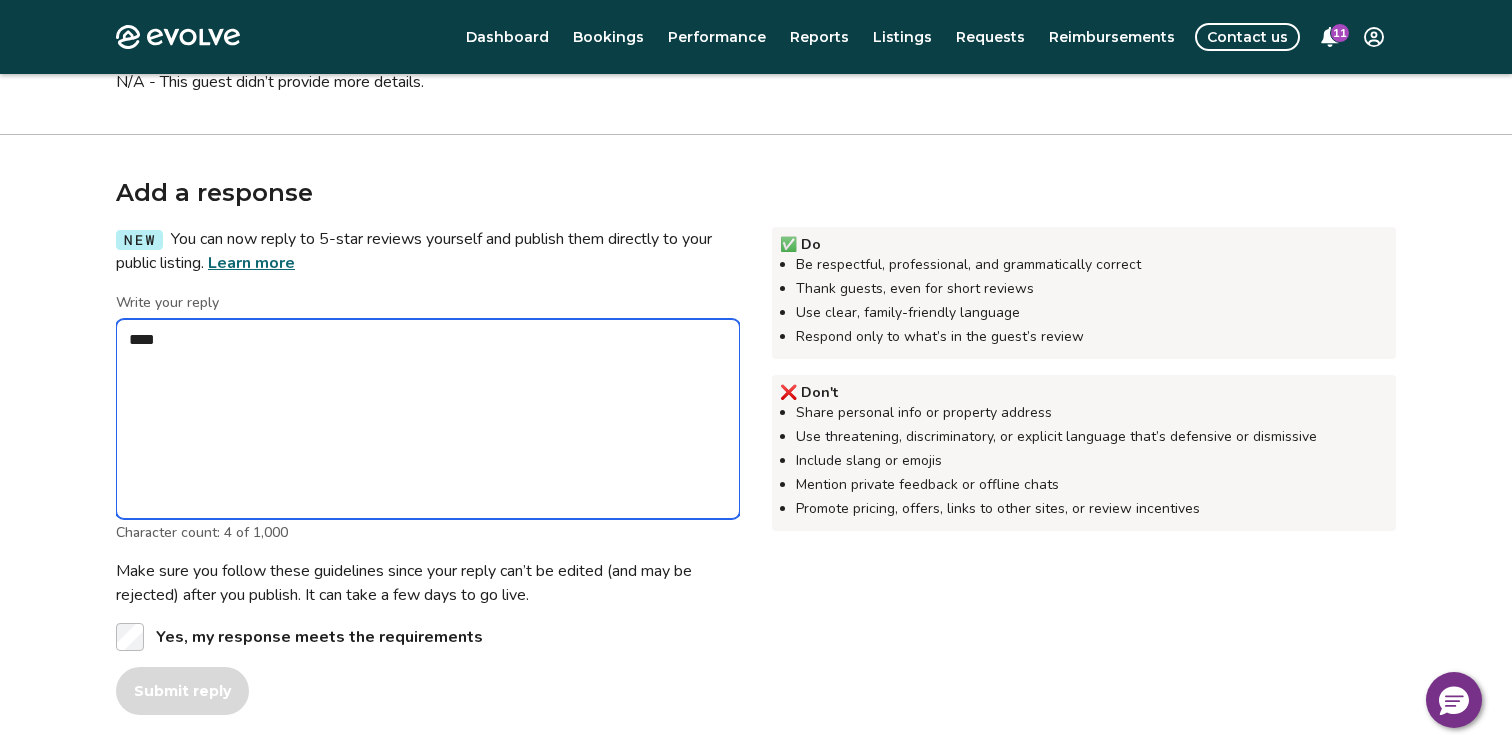 type on "*" 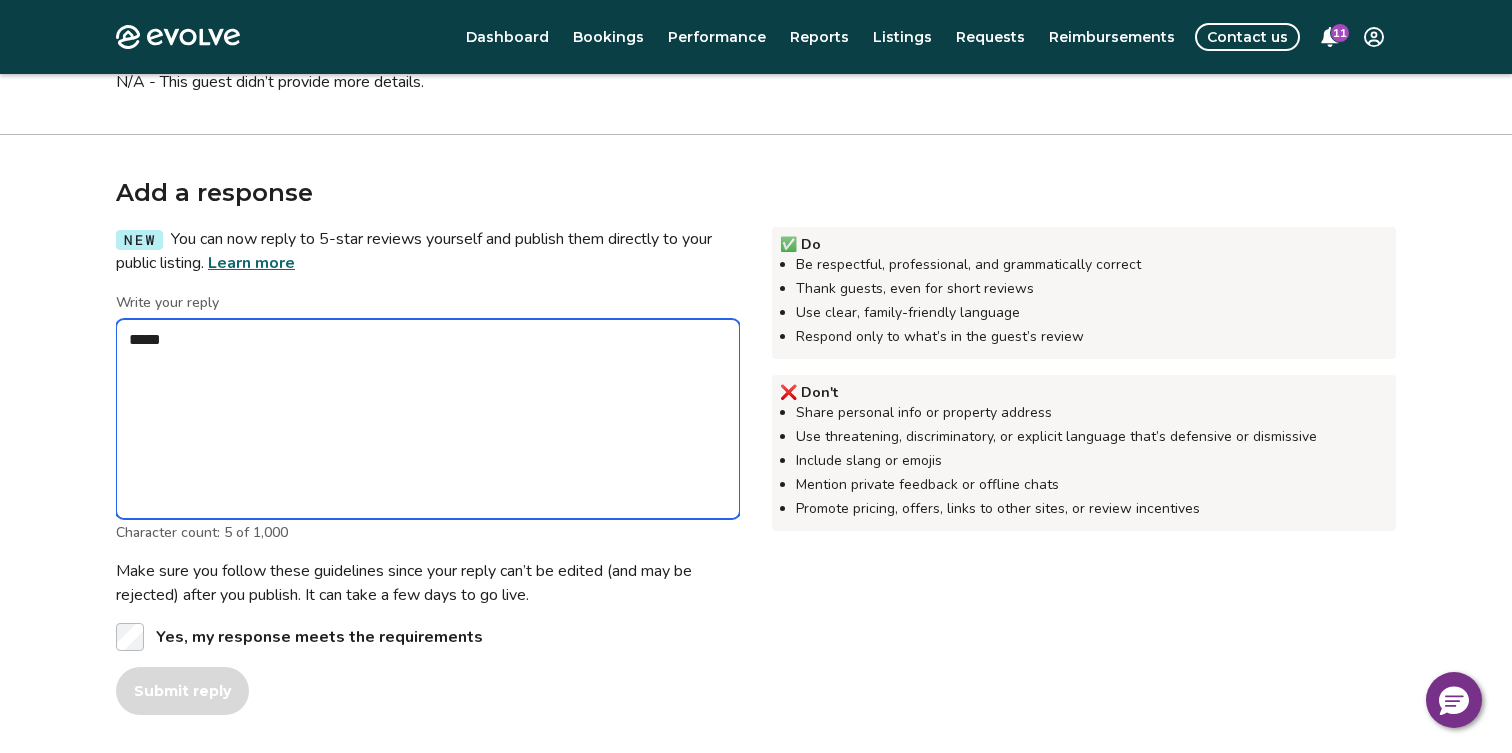 type on "*" 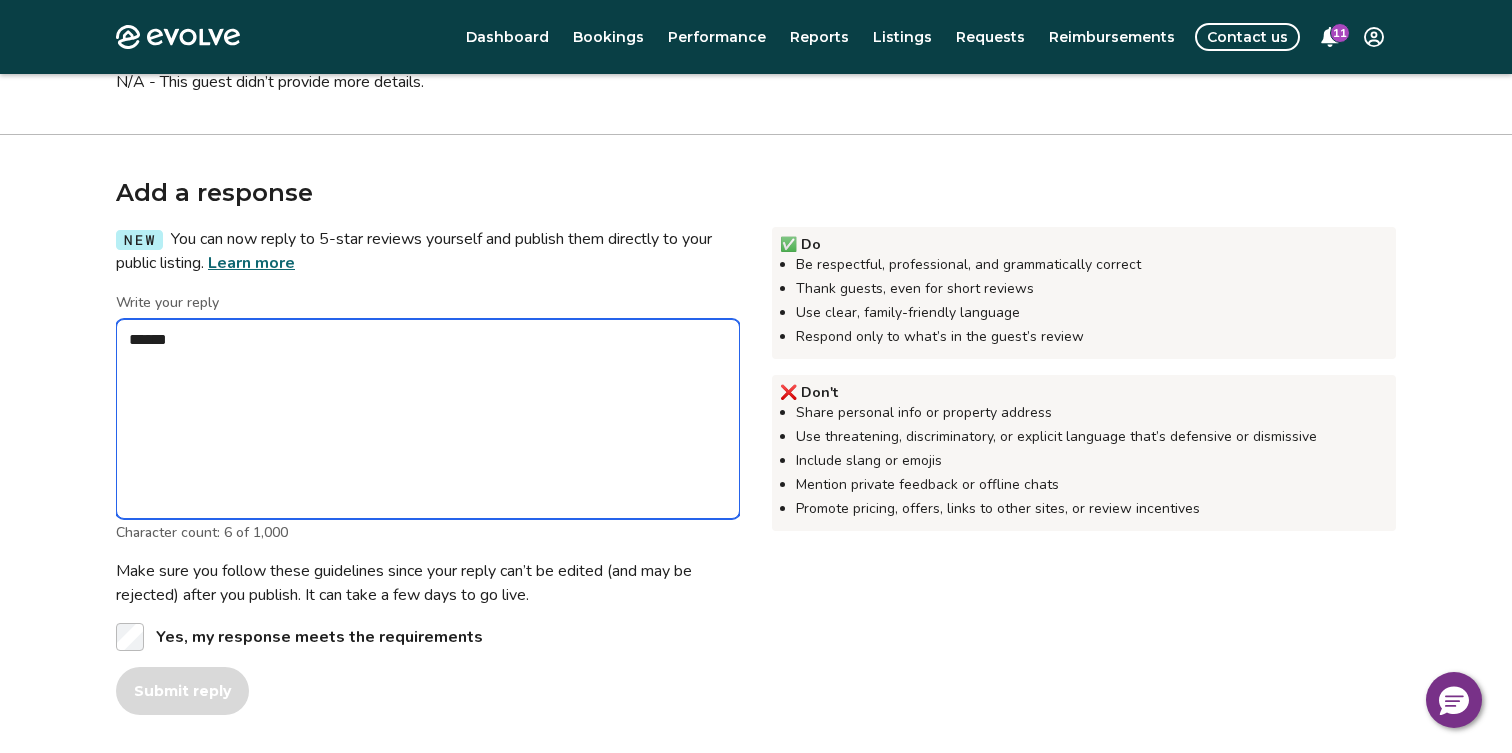 type on "*" 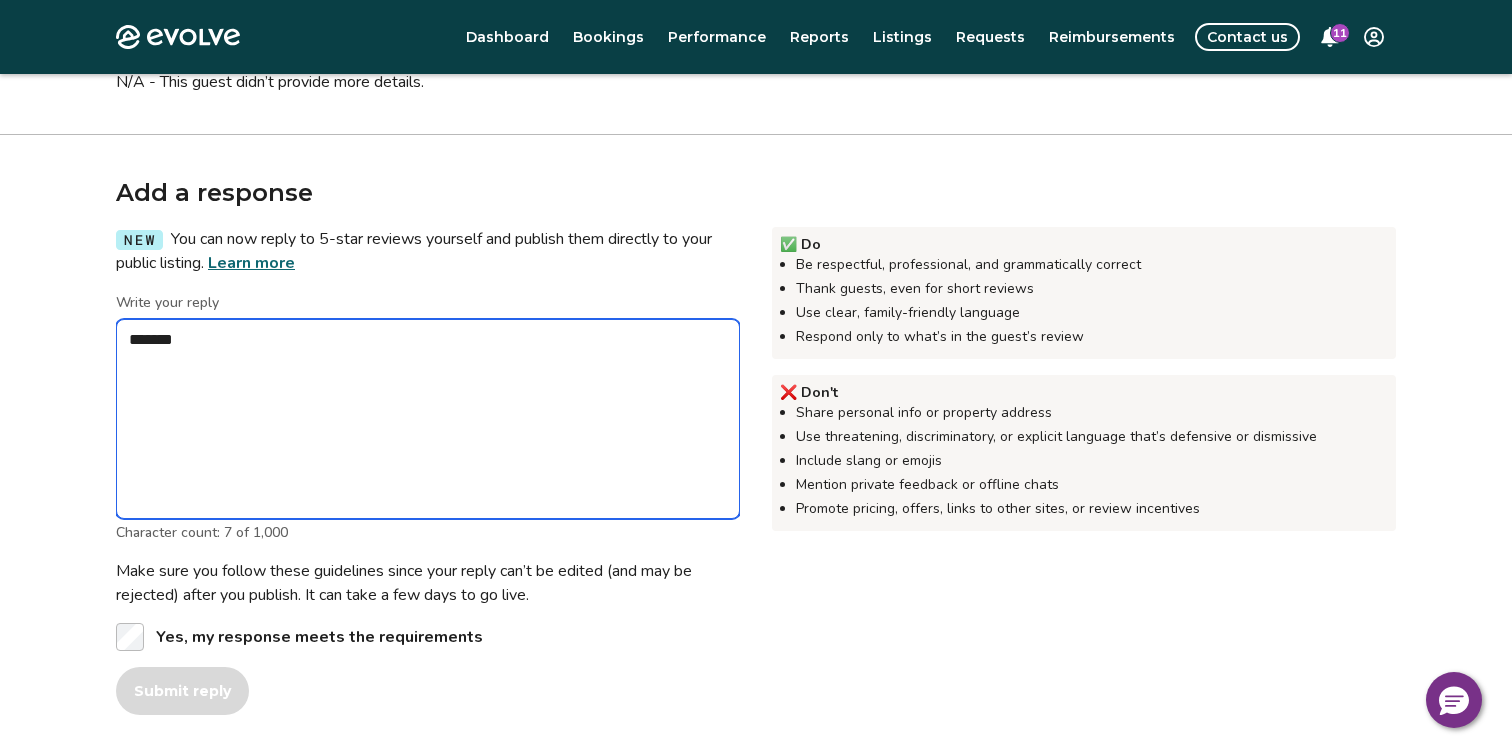 type on "*" 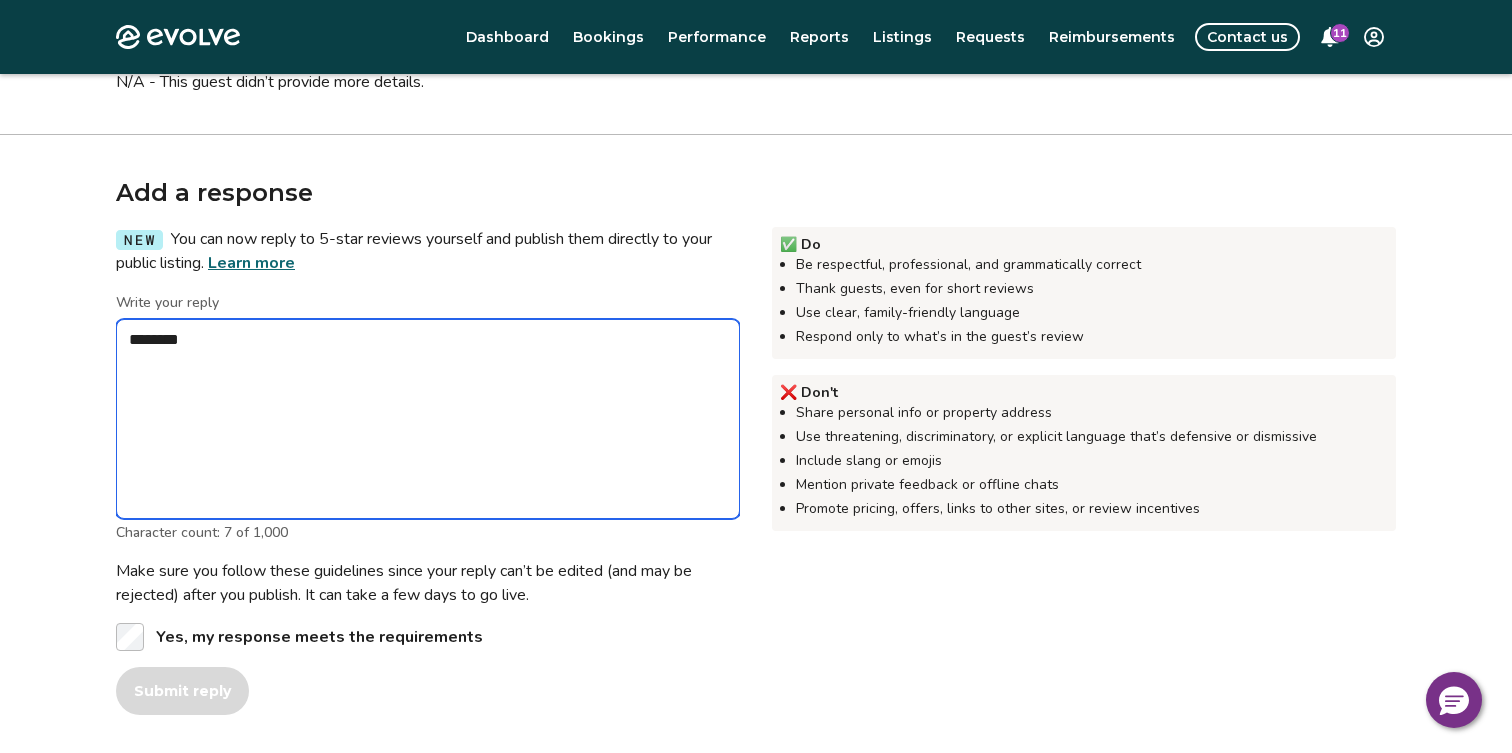 type on "*" 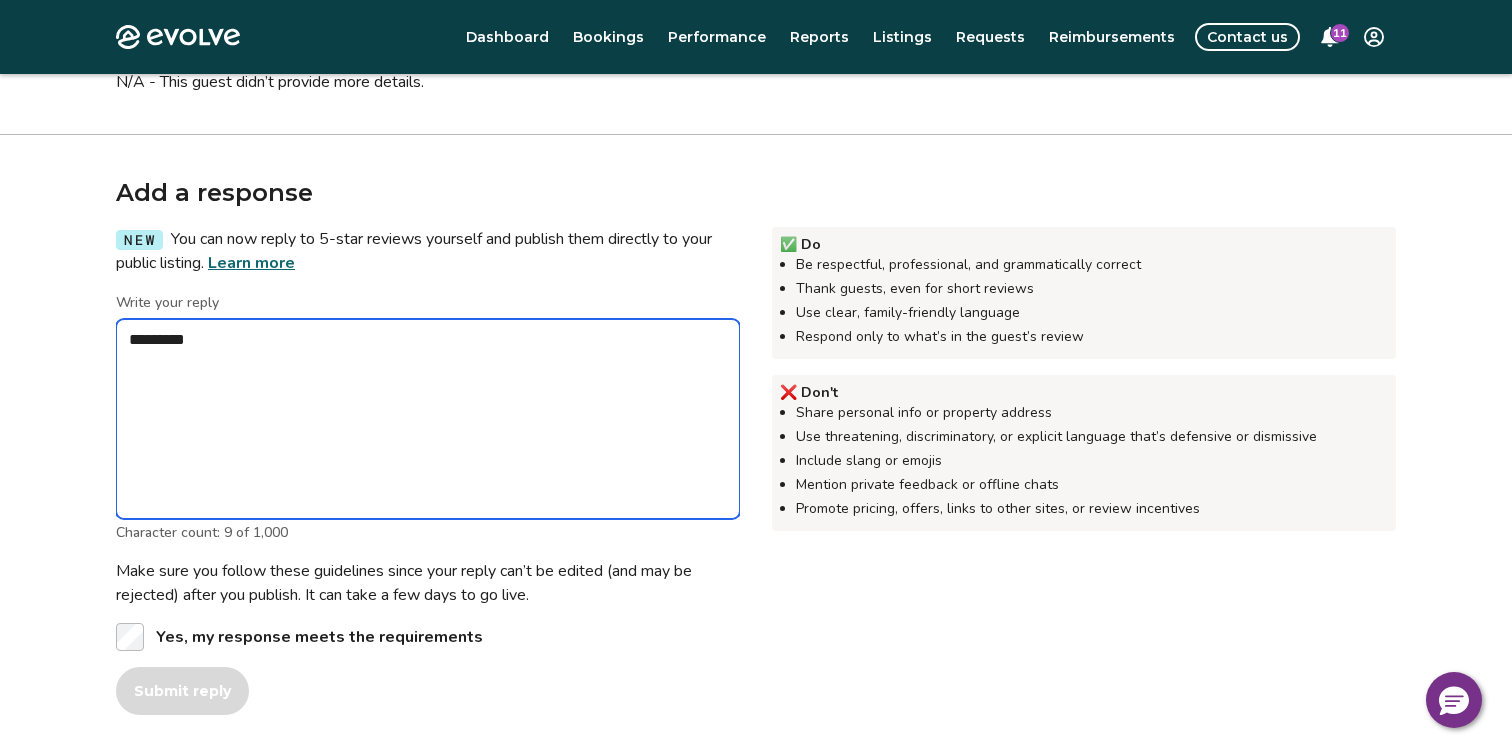 type on "*" 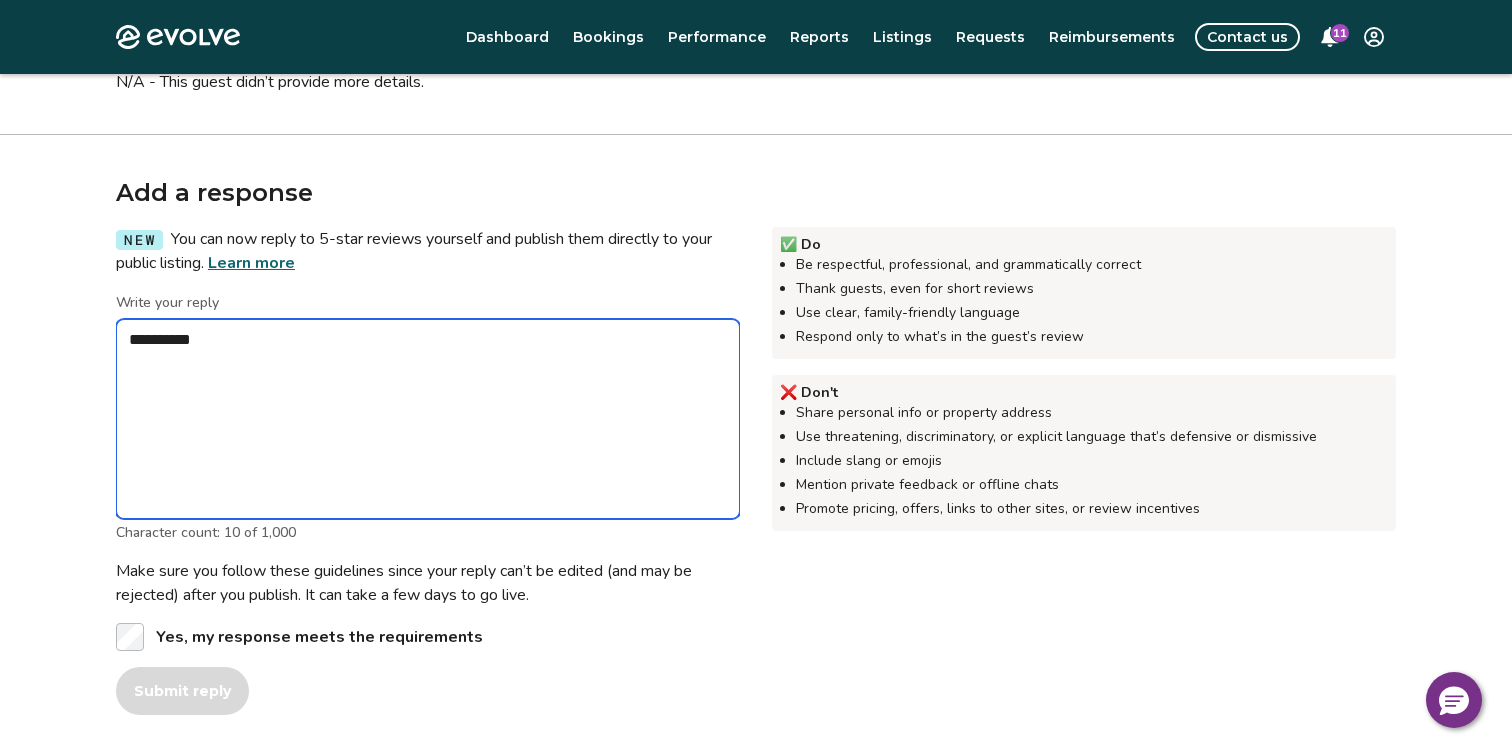 type on "*" 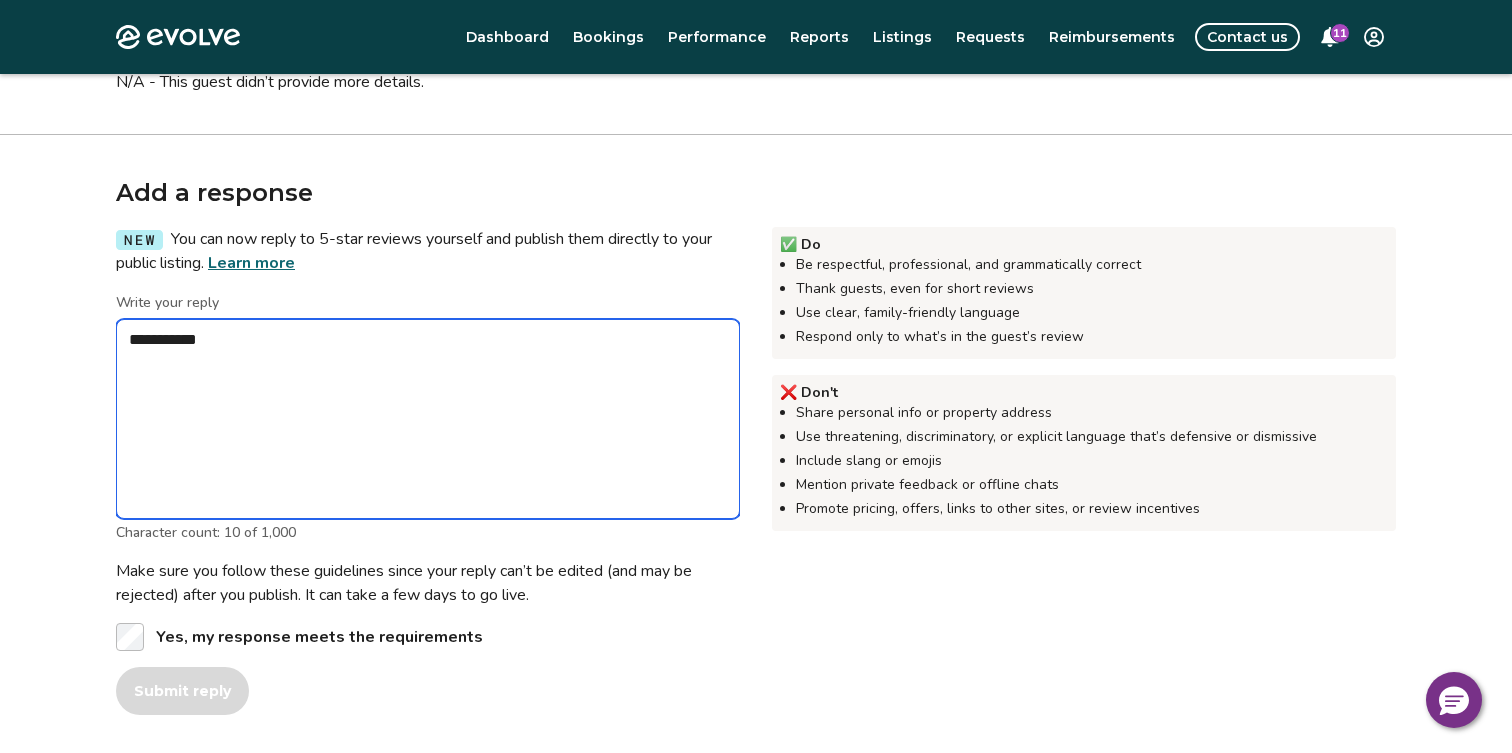 type on "*" 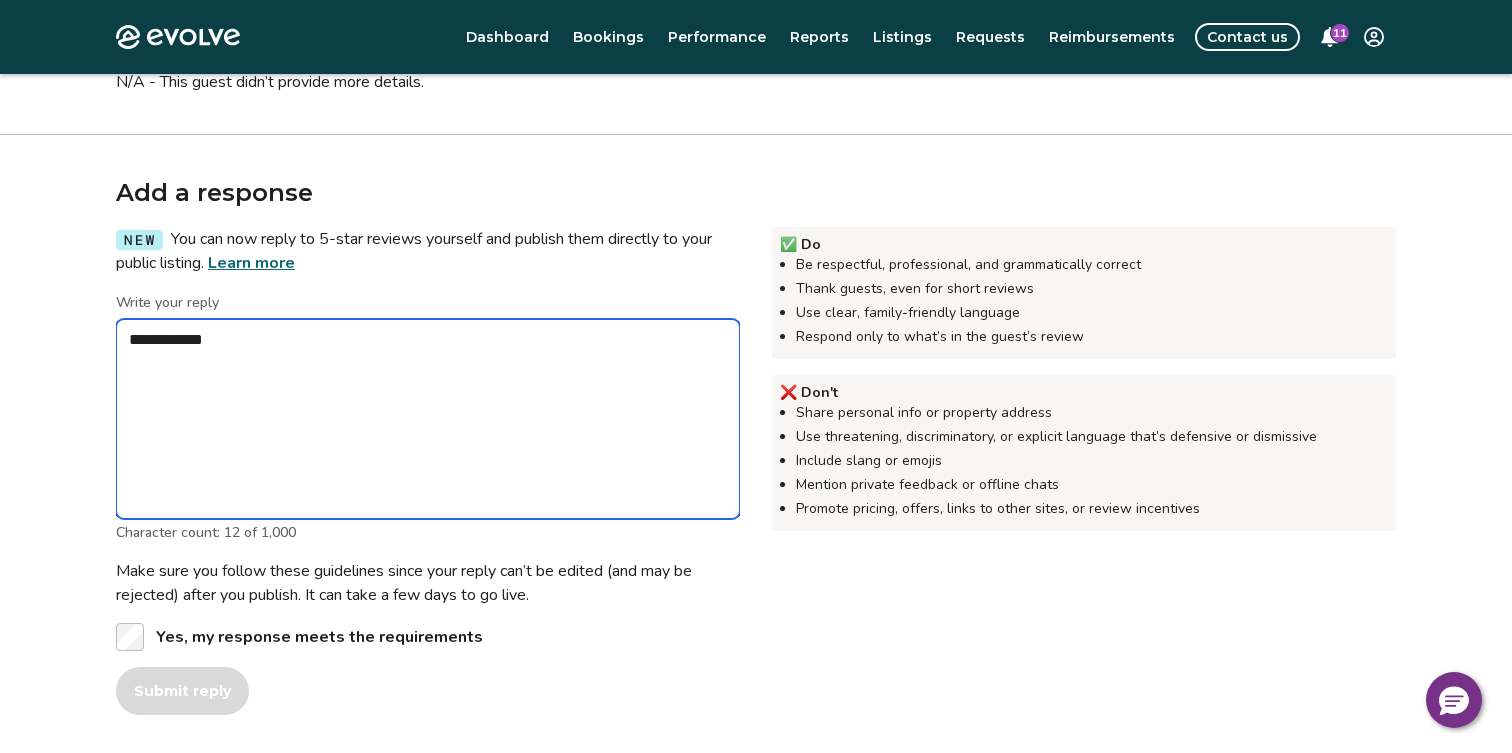 type on "*" 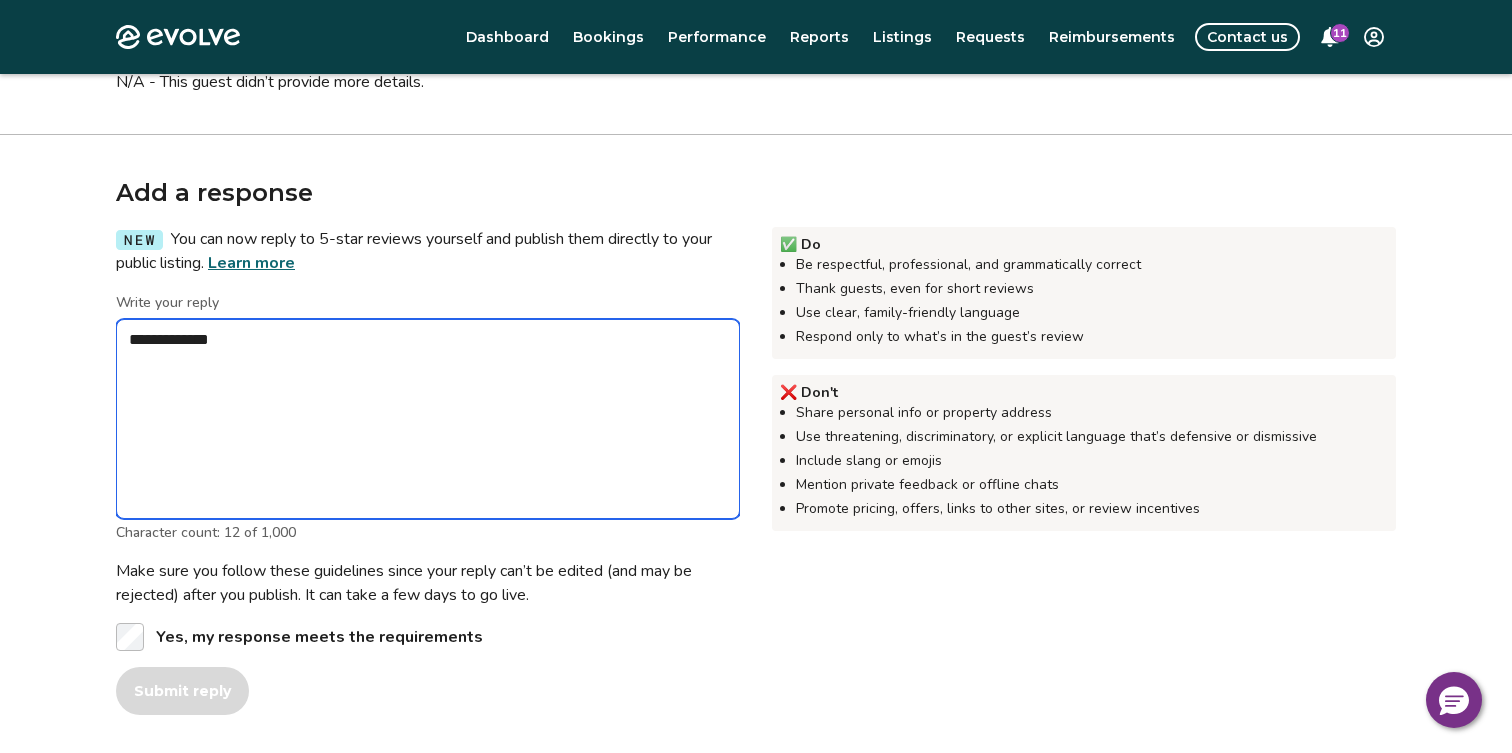 type on "*" 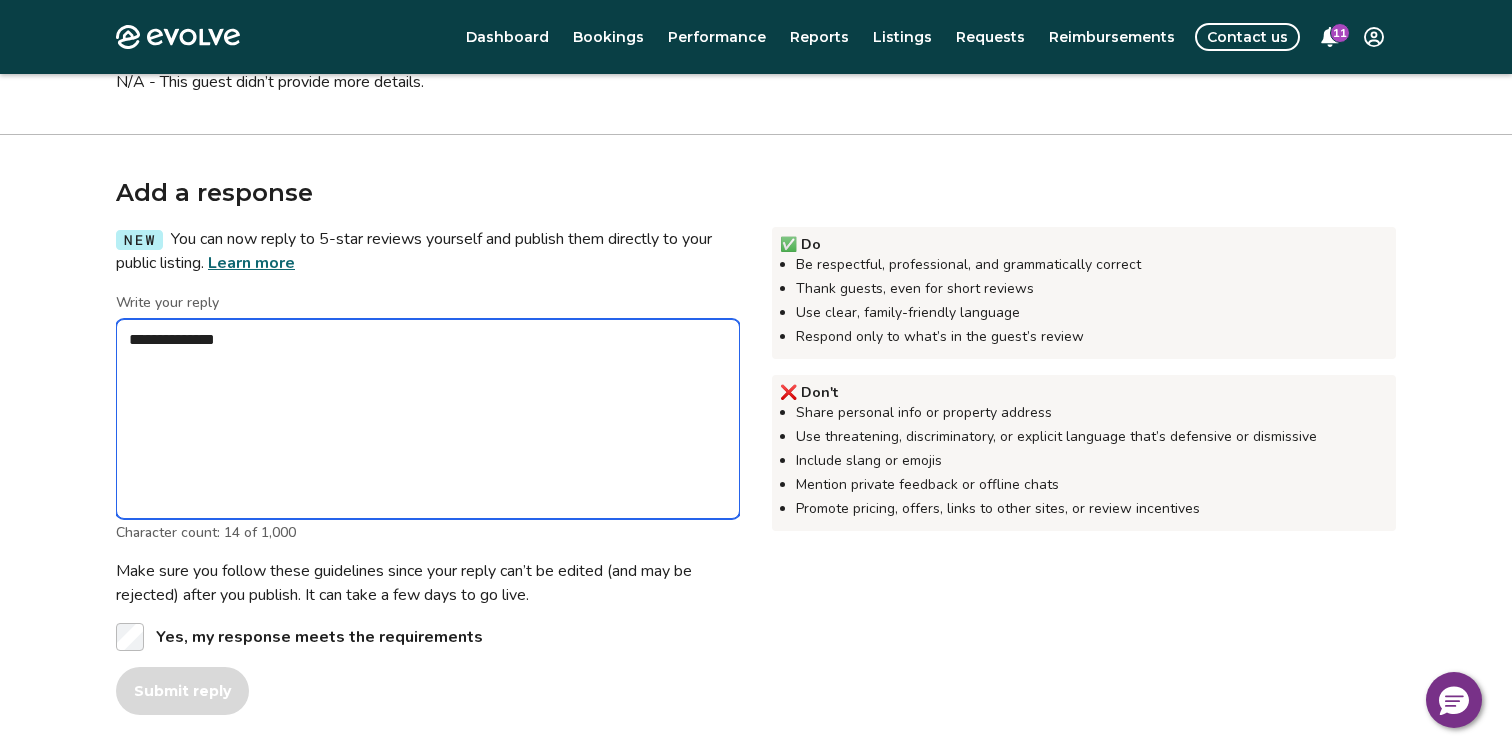 type on "*" 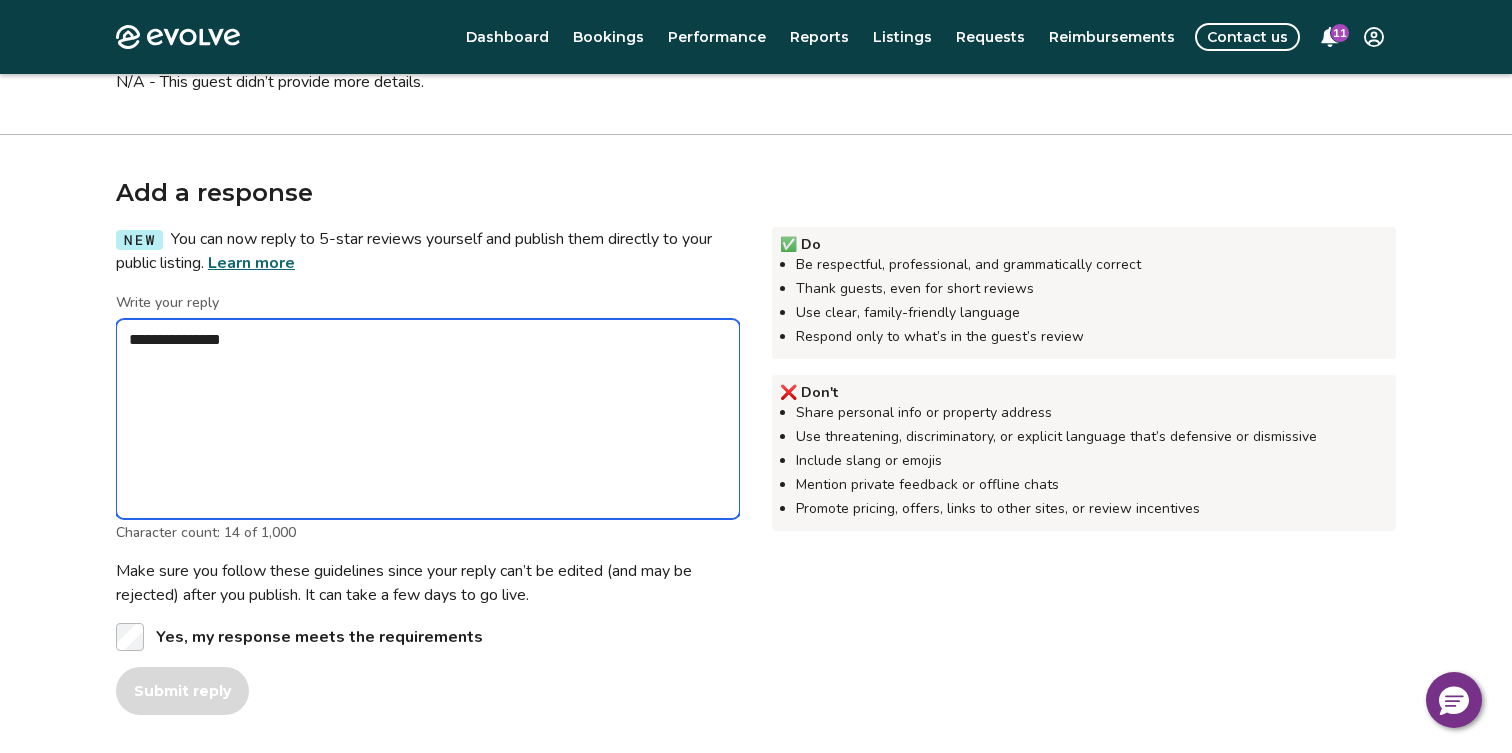 type on "*" 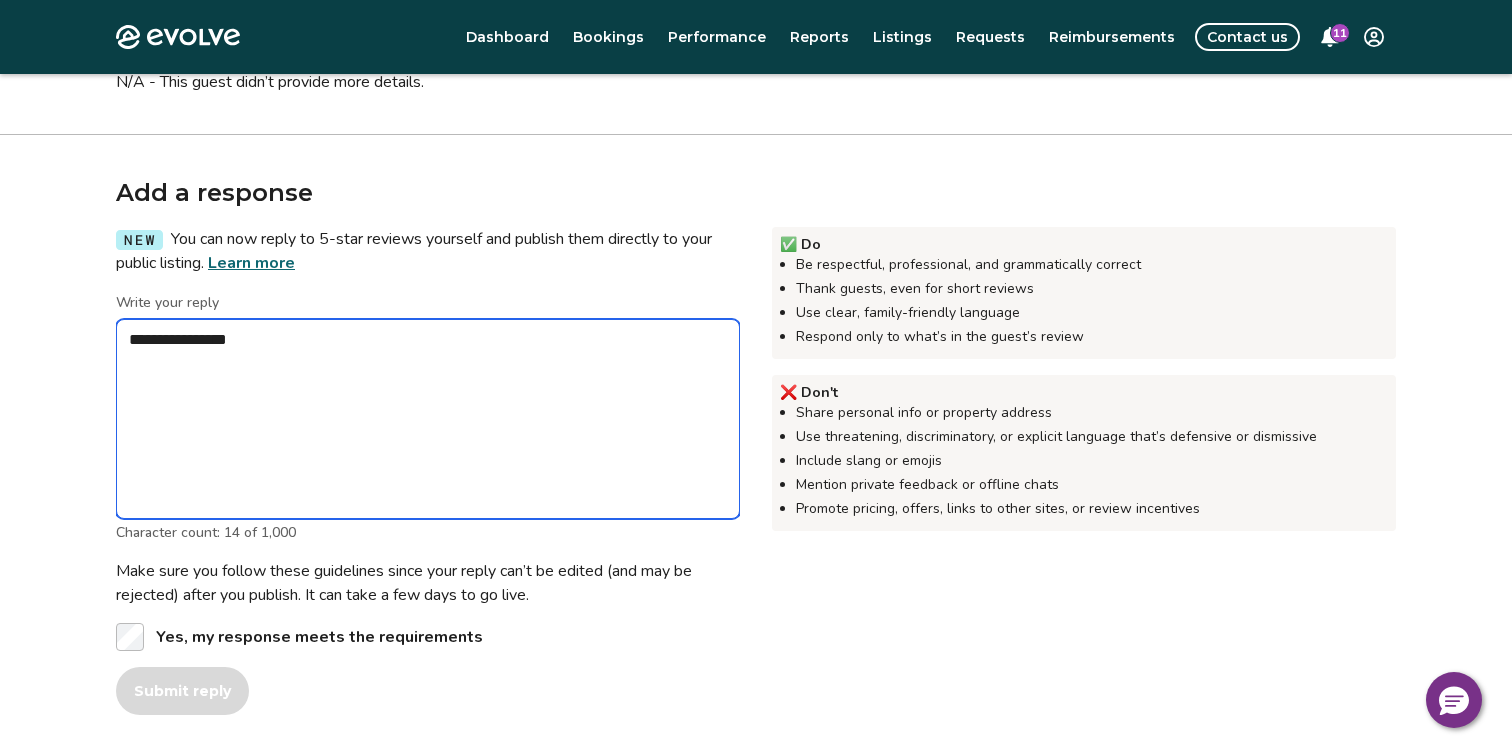 type on "*" 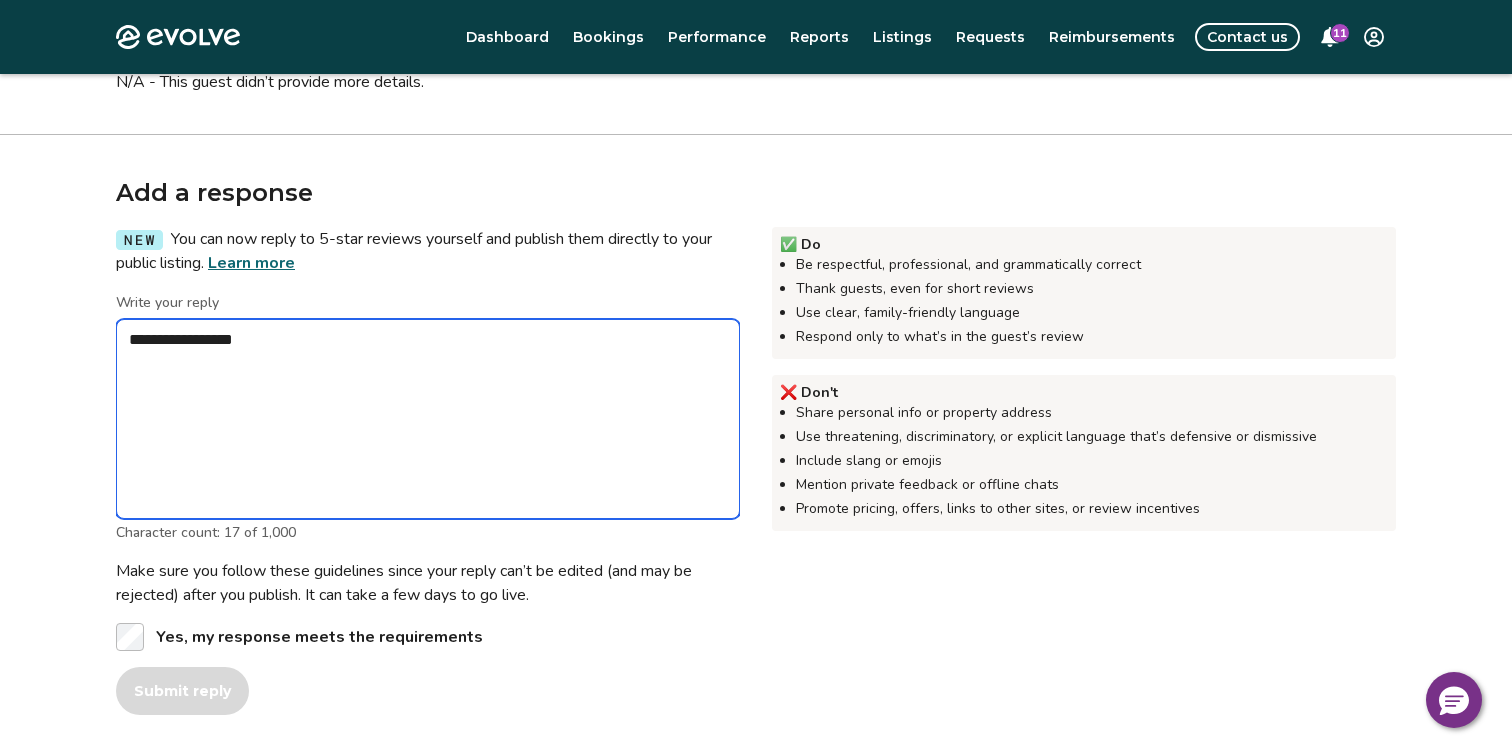 type on "*" 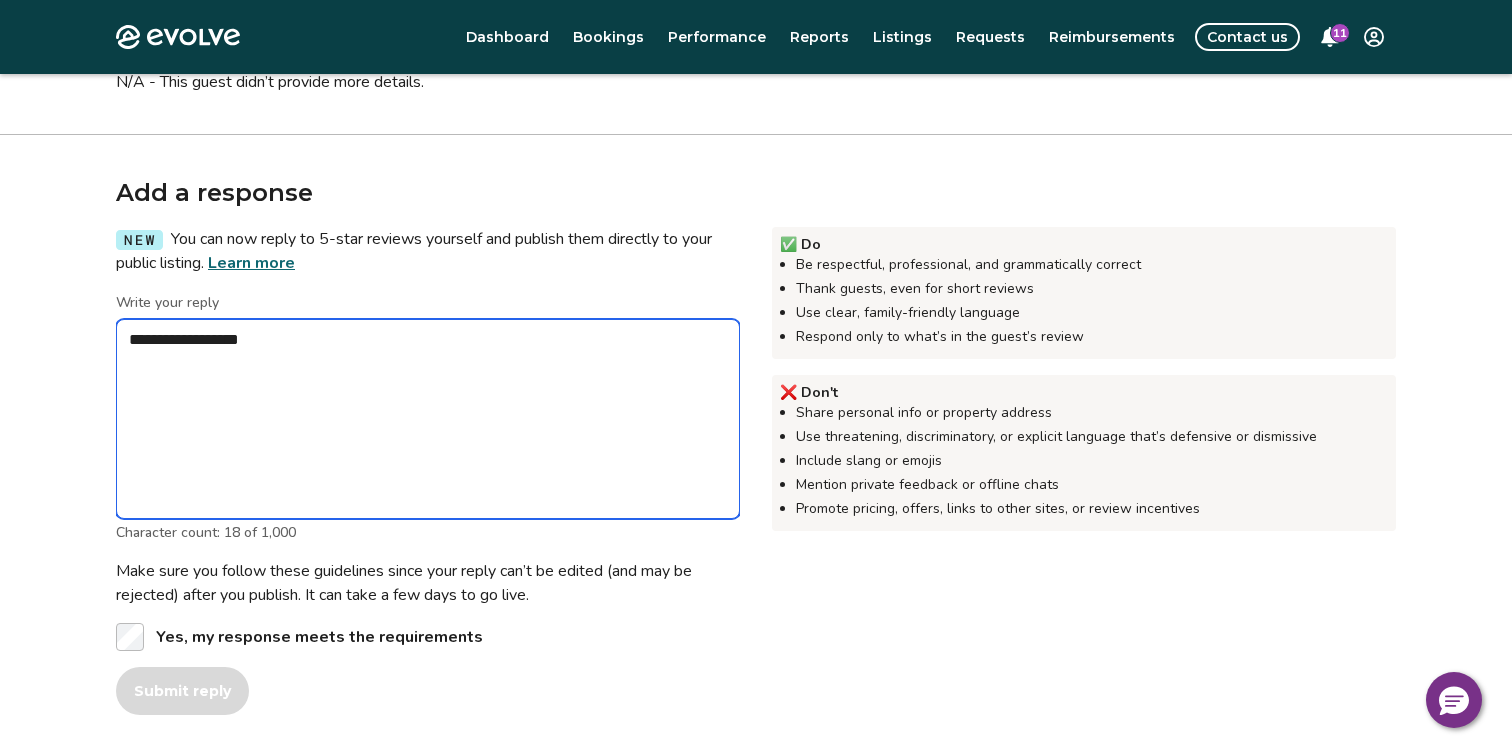 type on "*" 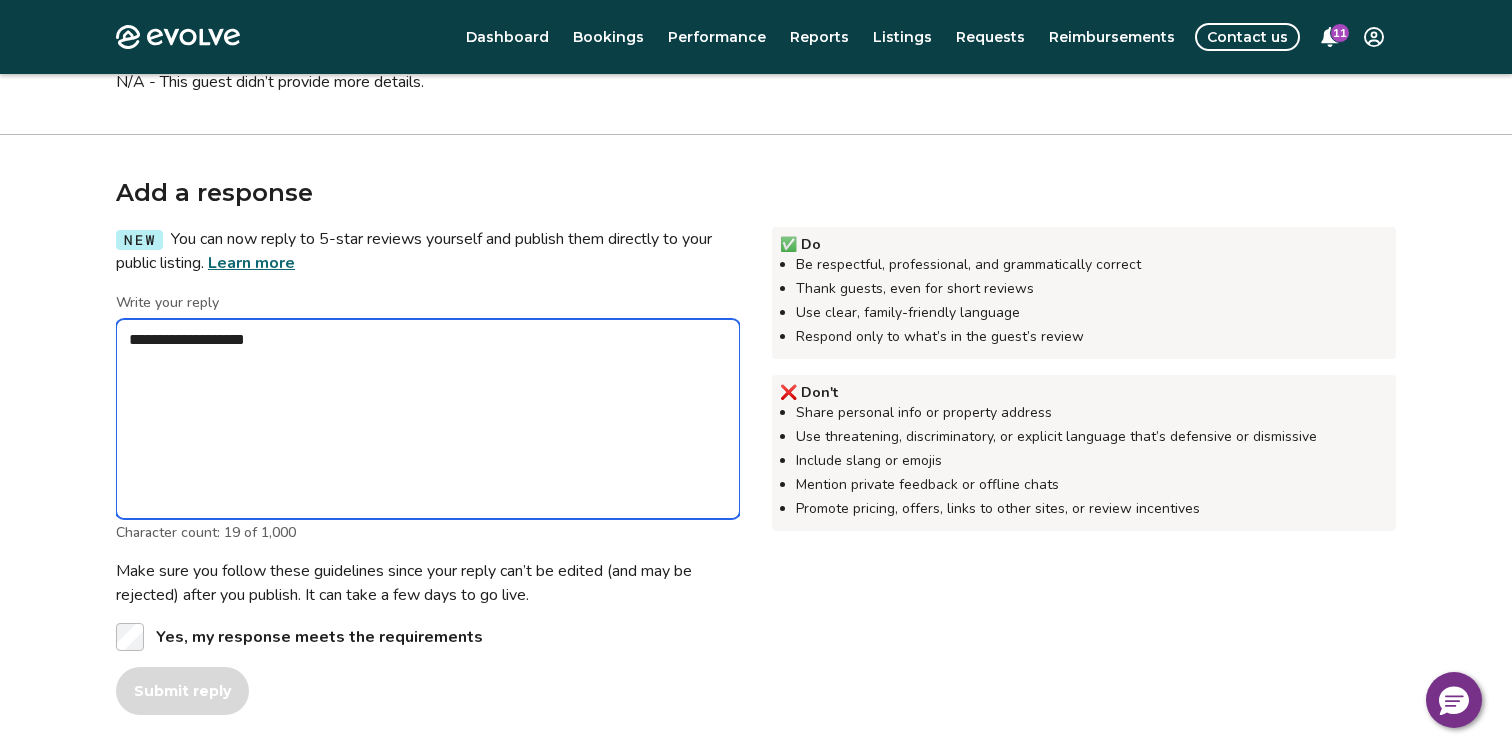 type on "*" 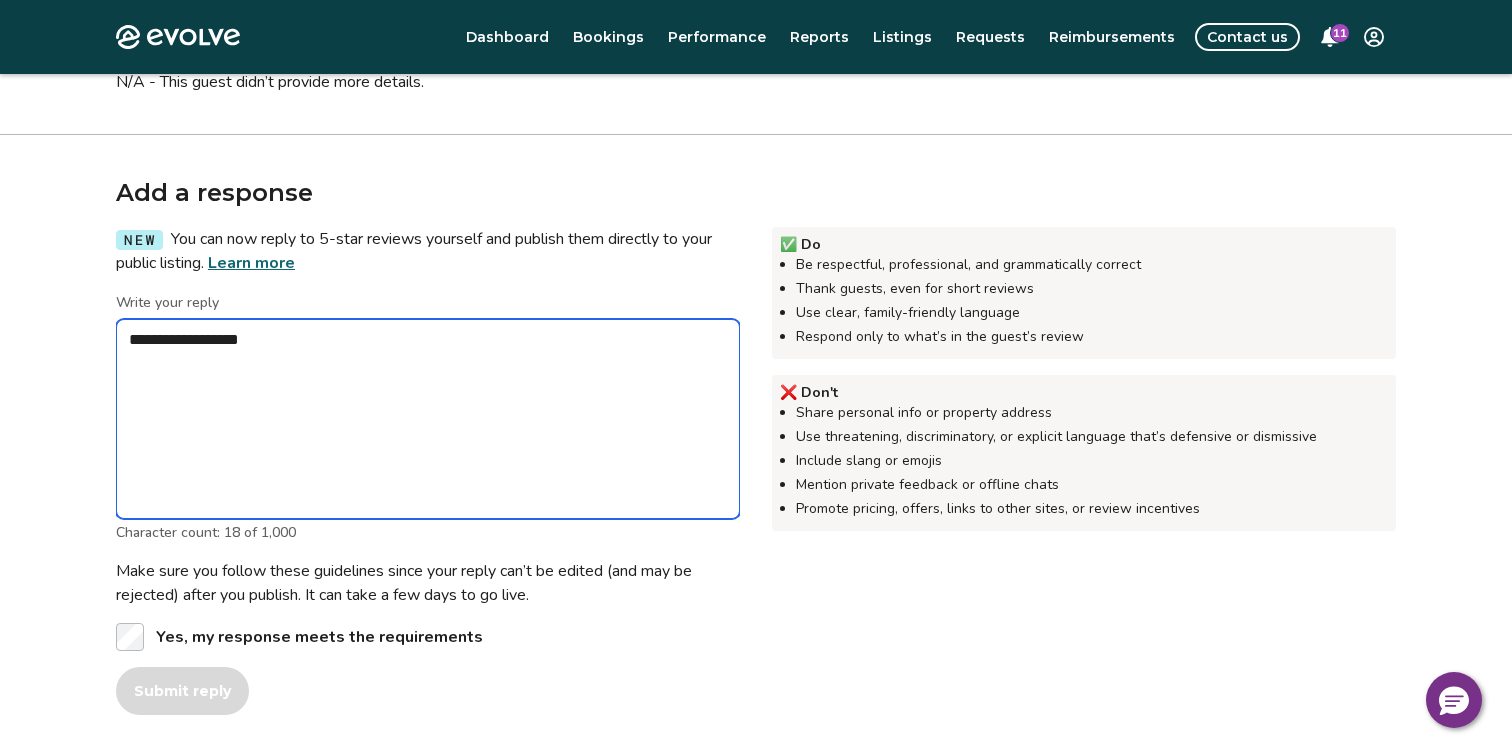 type on "*" 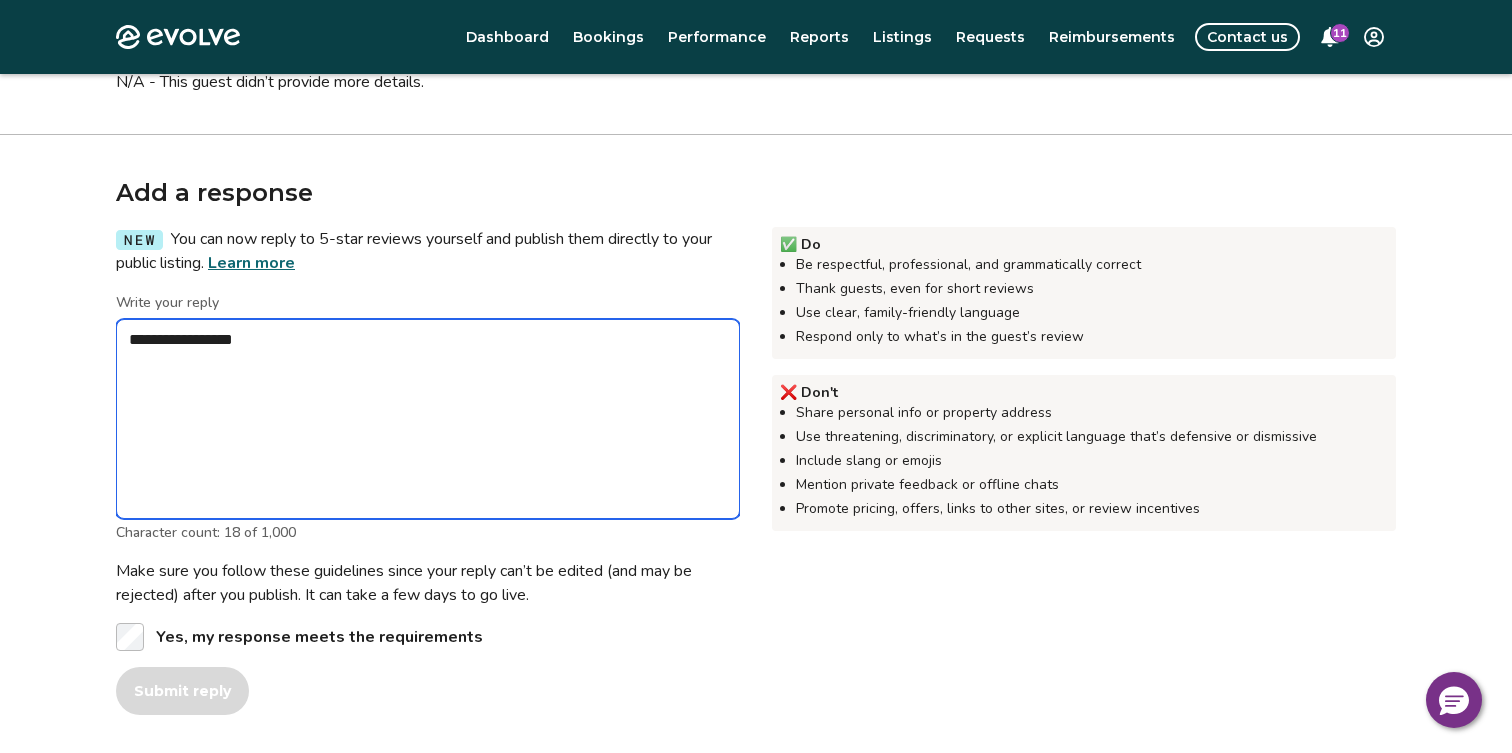 type on "*" 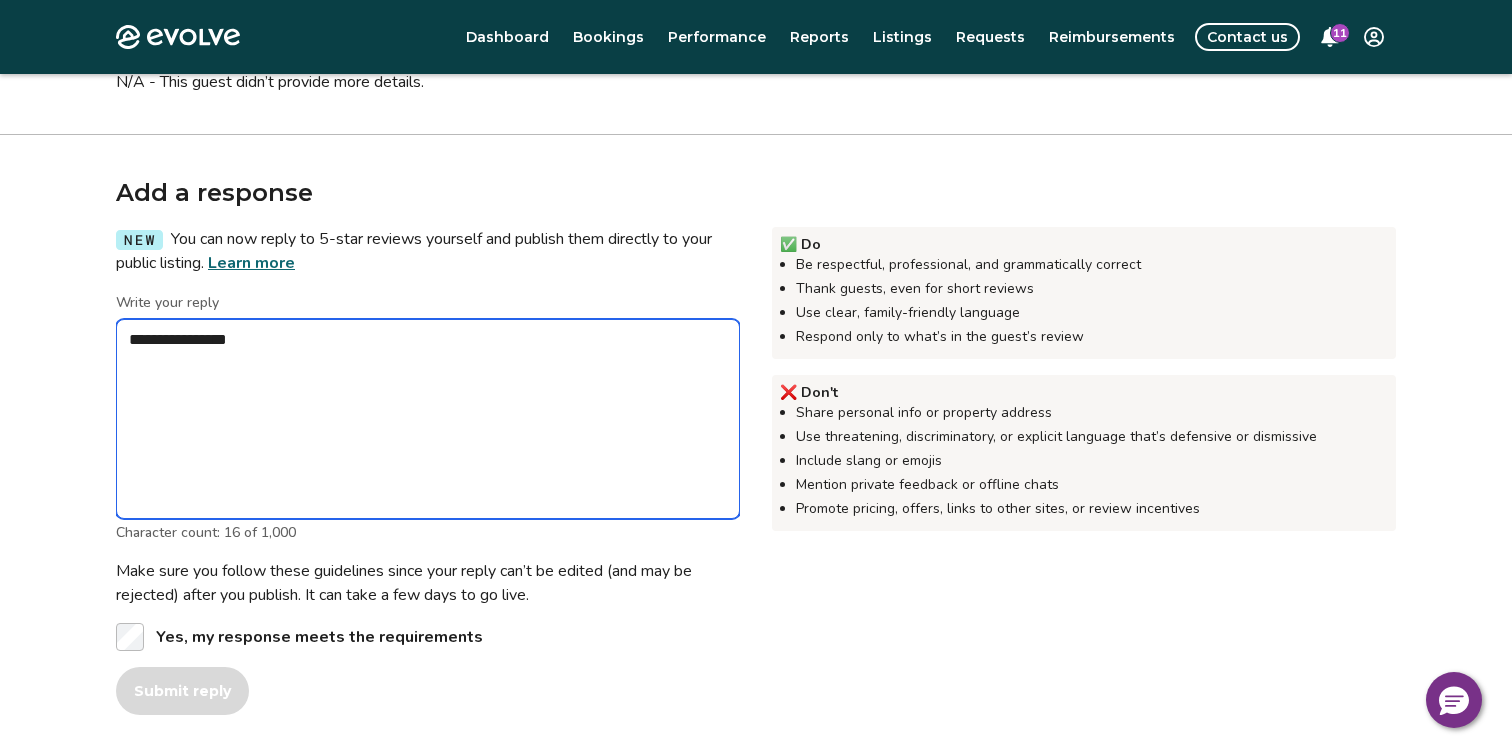 type on "*" 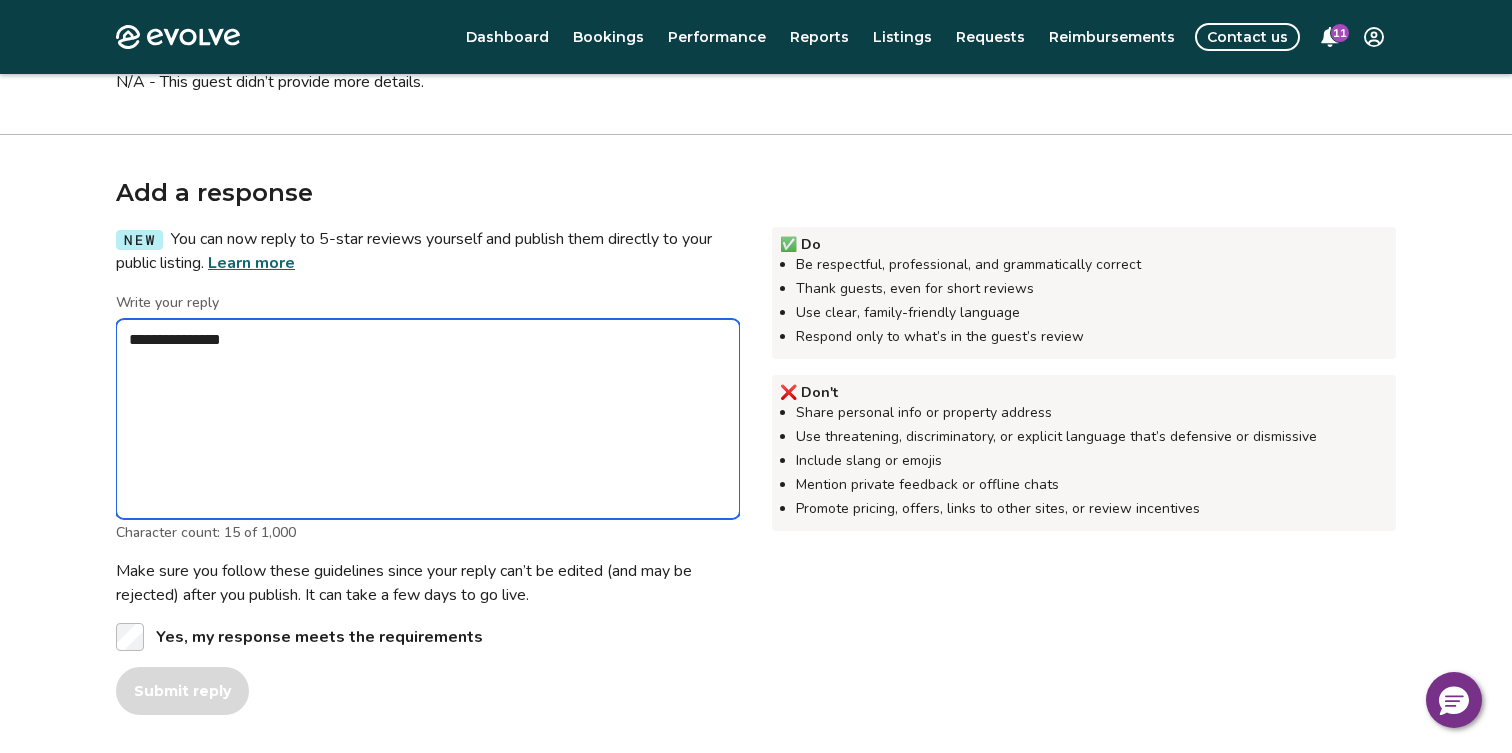 type on "*" 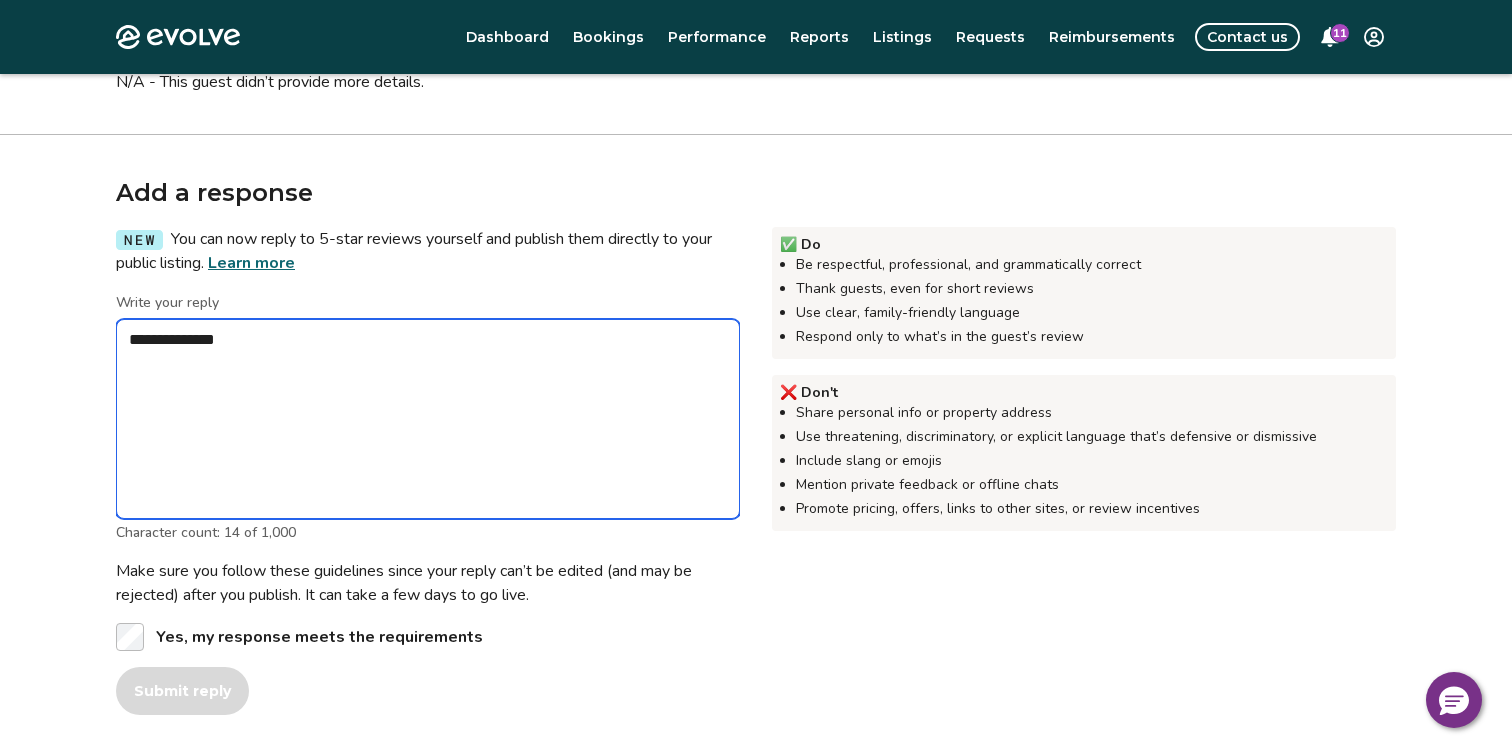 type on "*" 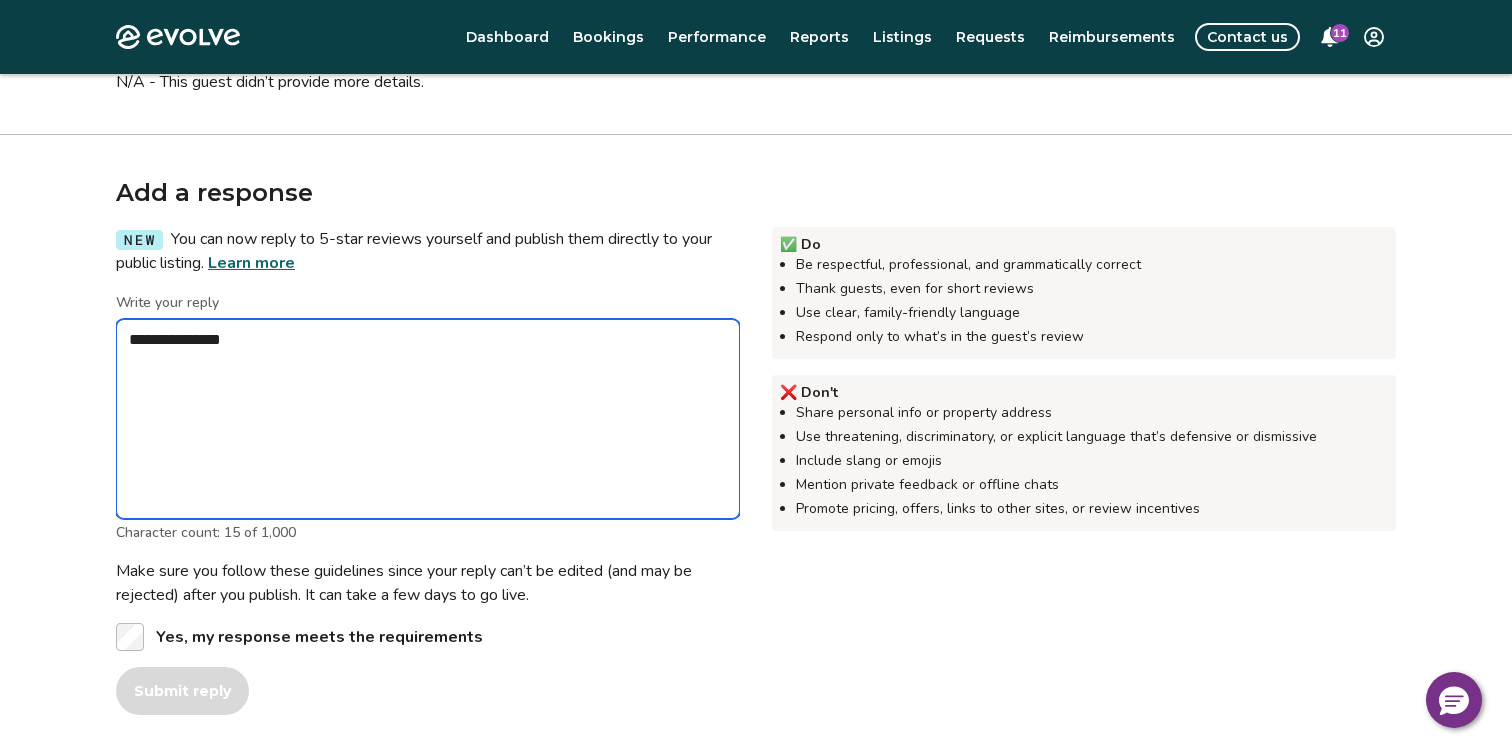 type on "*" 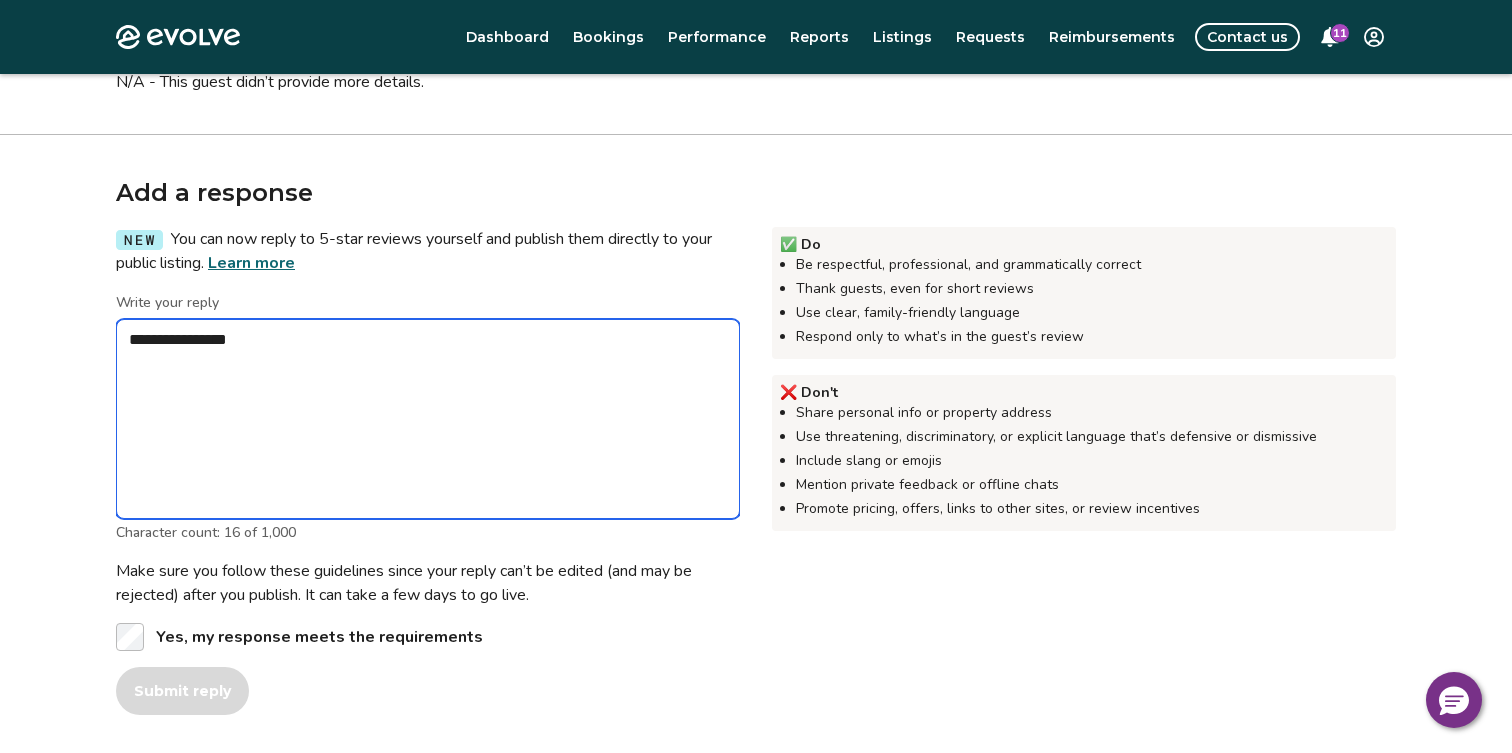 type on "**********" 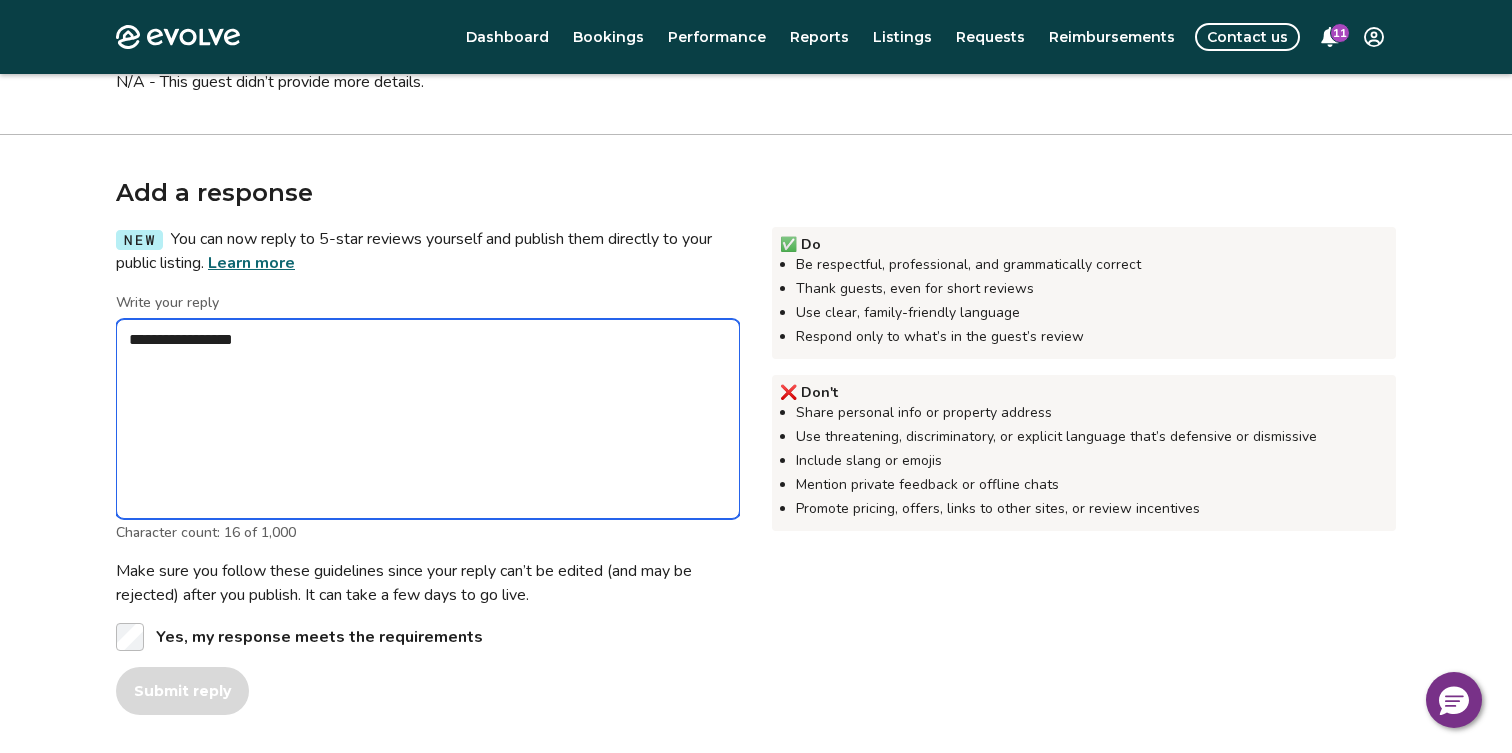 type on "*" 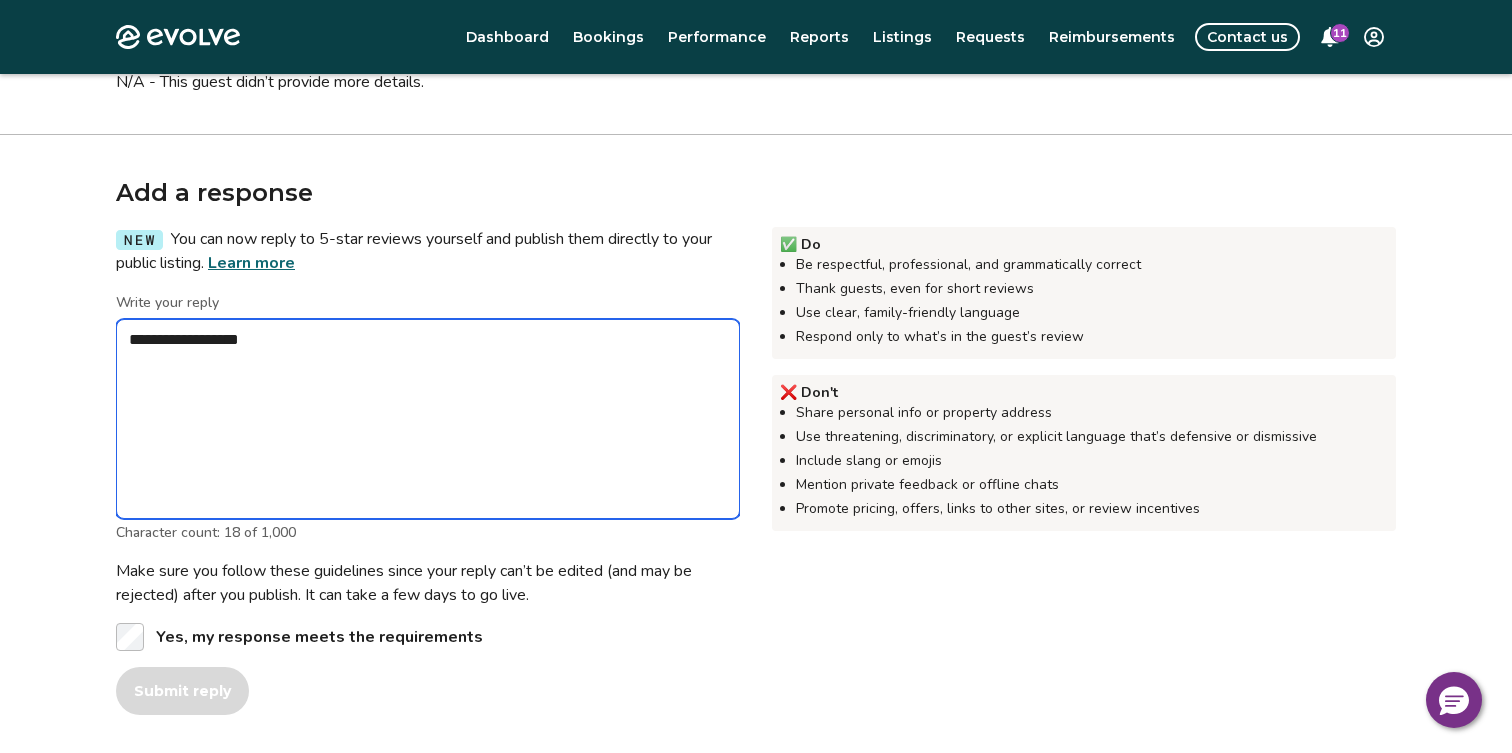 type on "*" 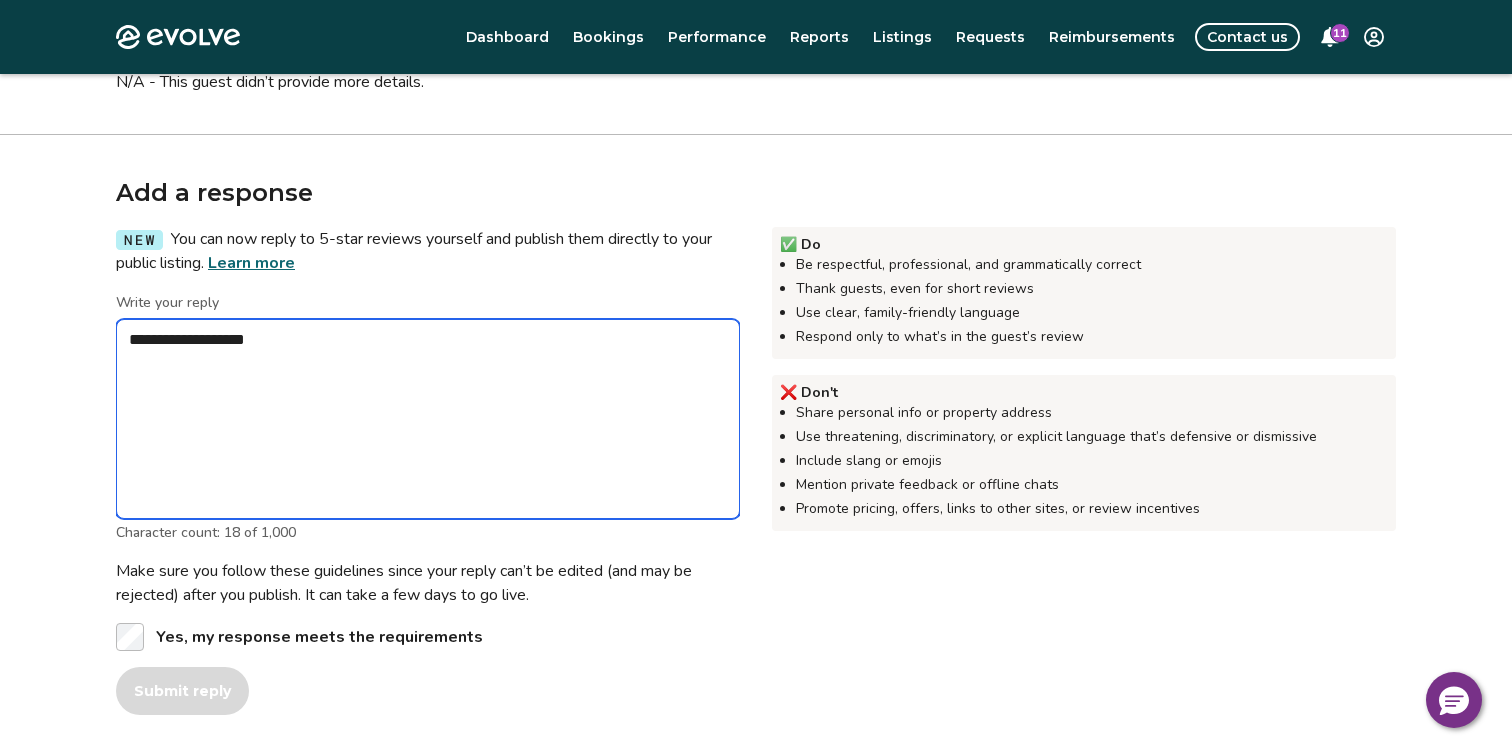 type on "*" 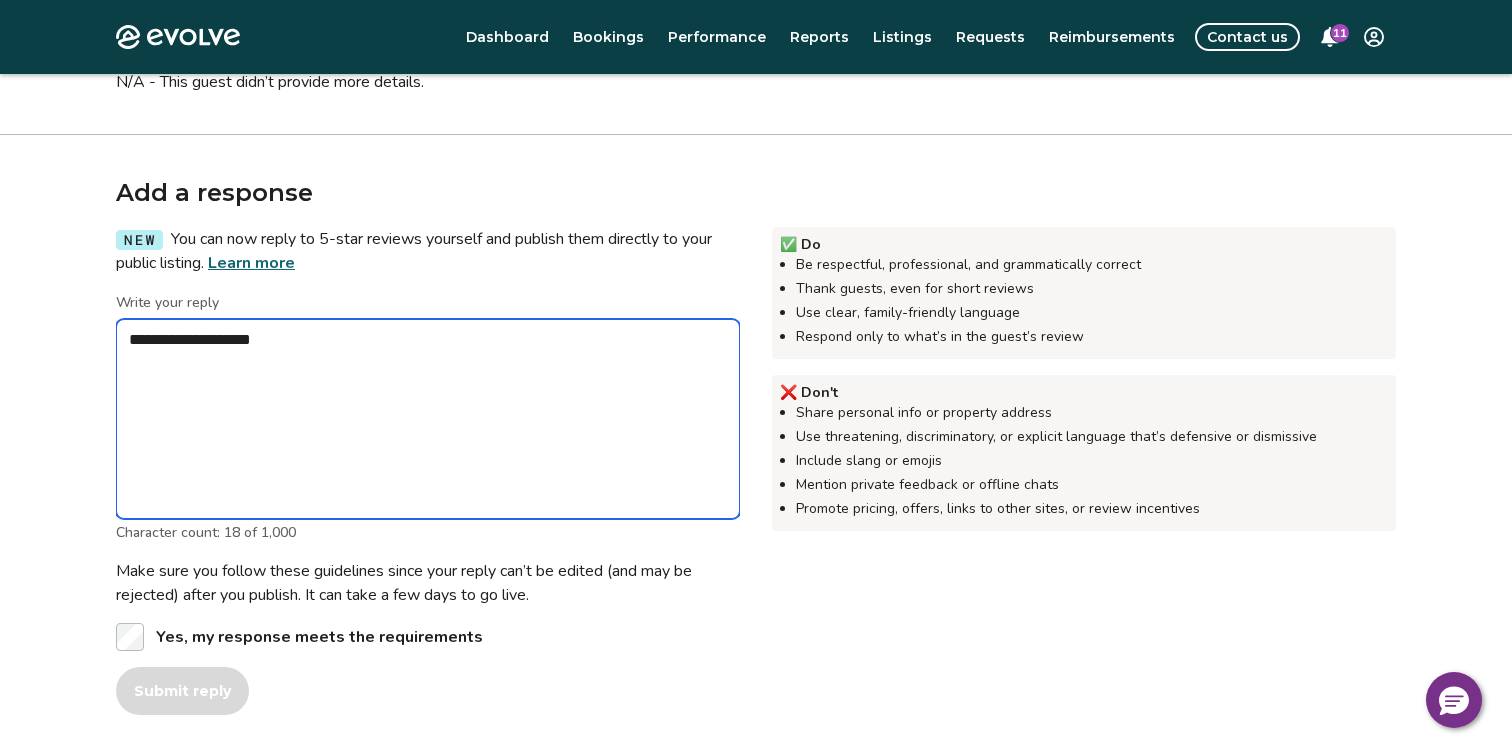 type on "*" 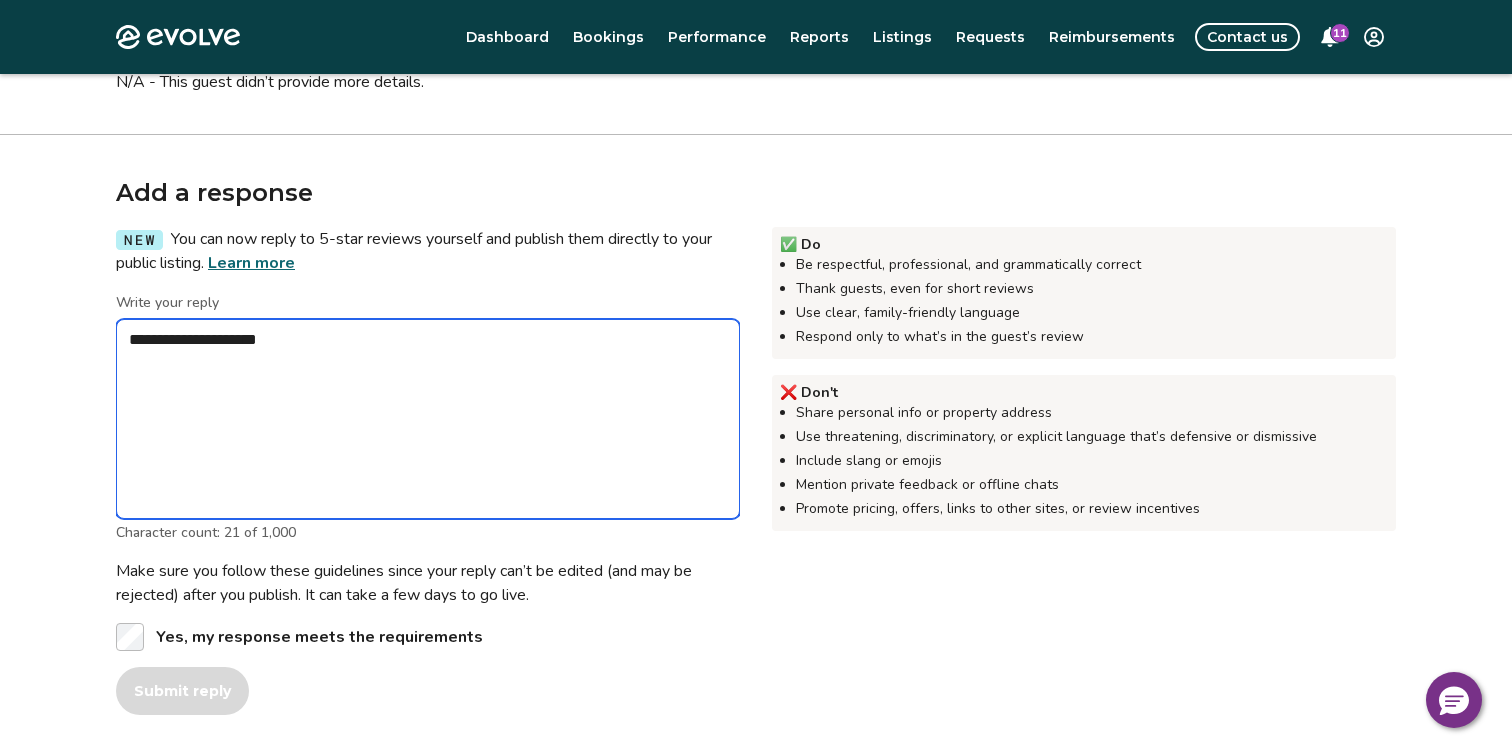 type on "*" 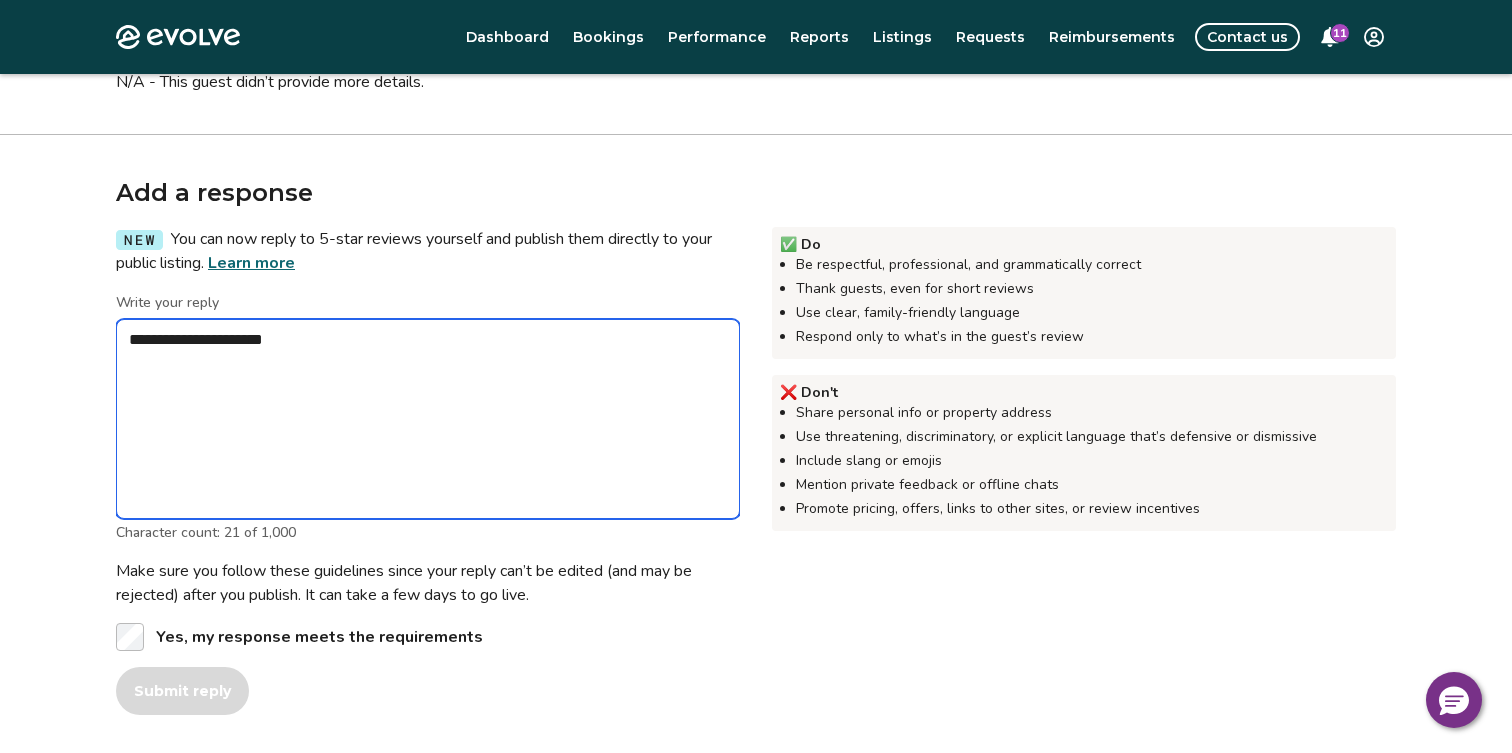 type on "*" 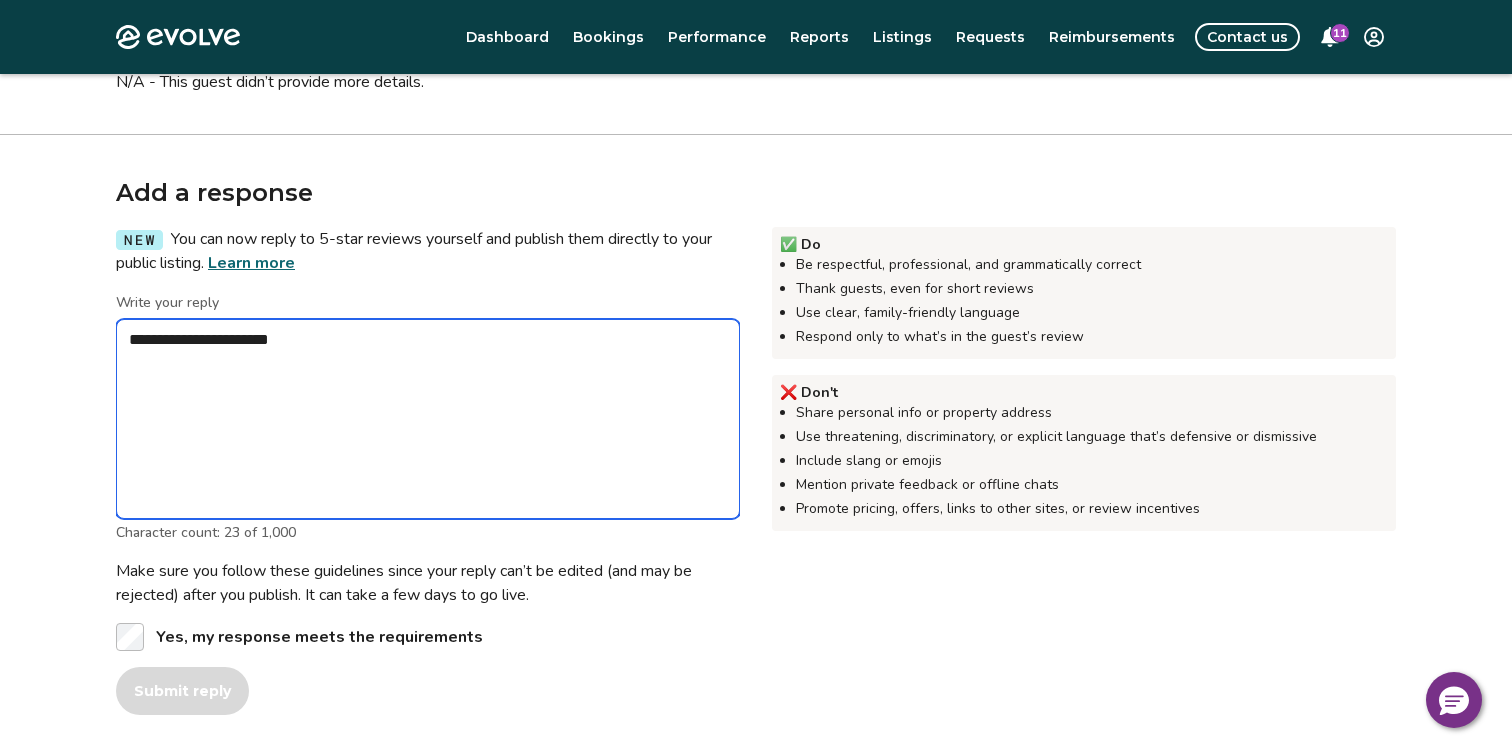 type on "*" 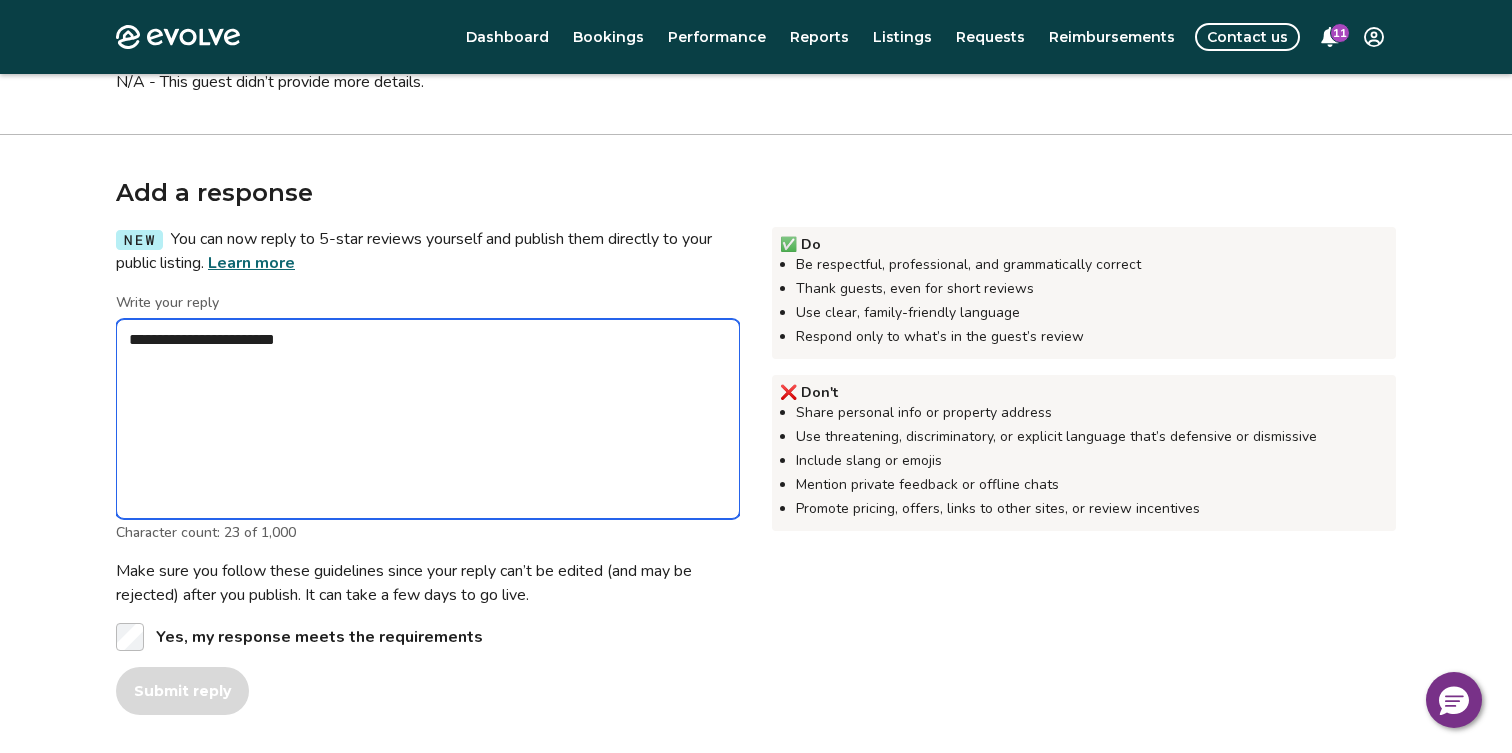 type on "*" 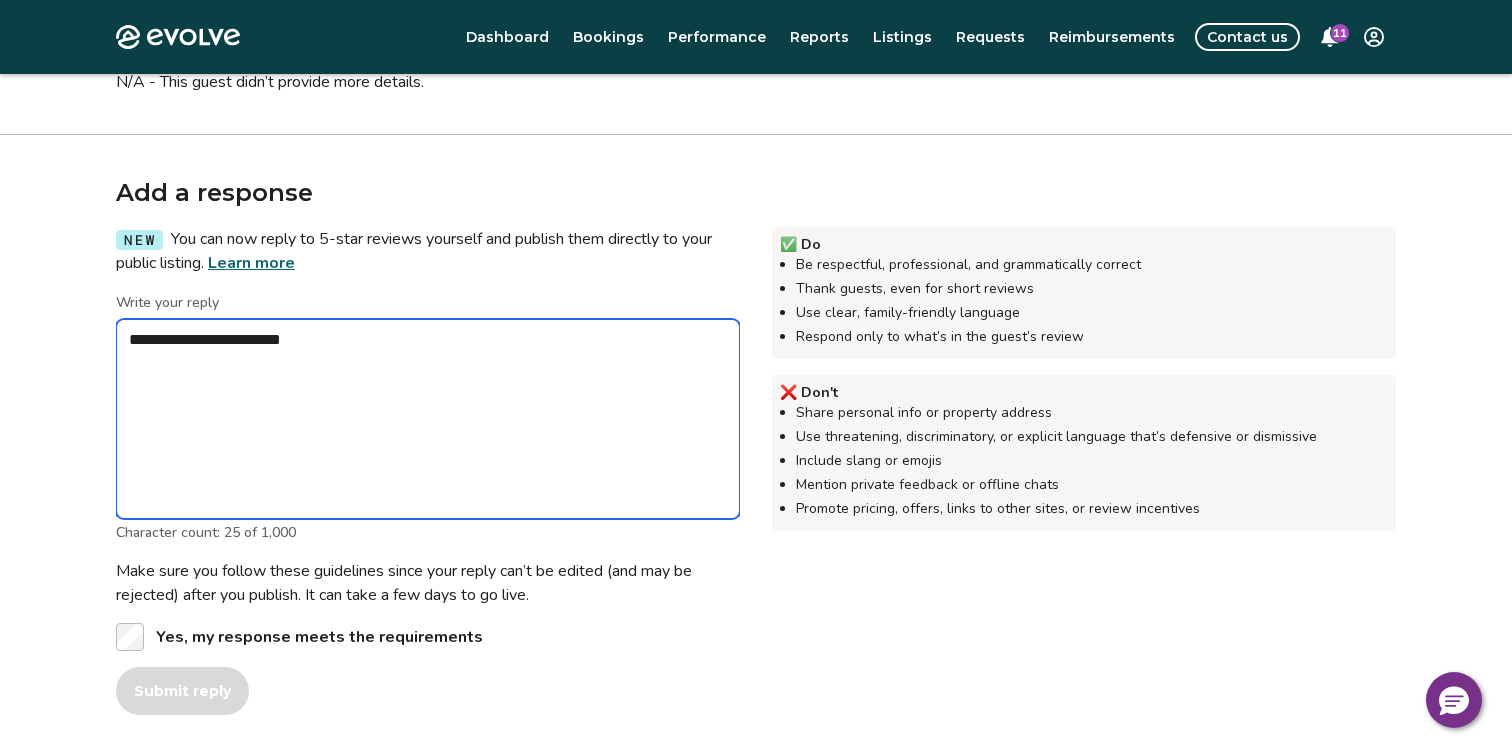 type on "*" 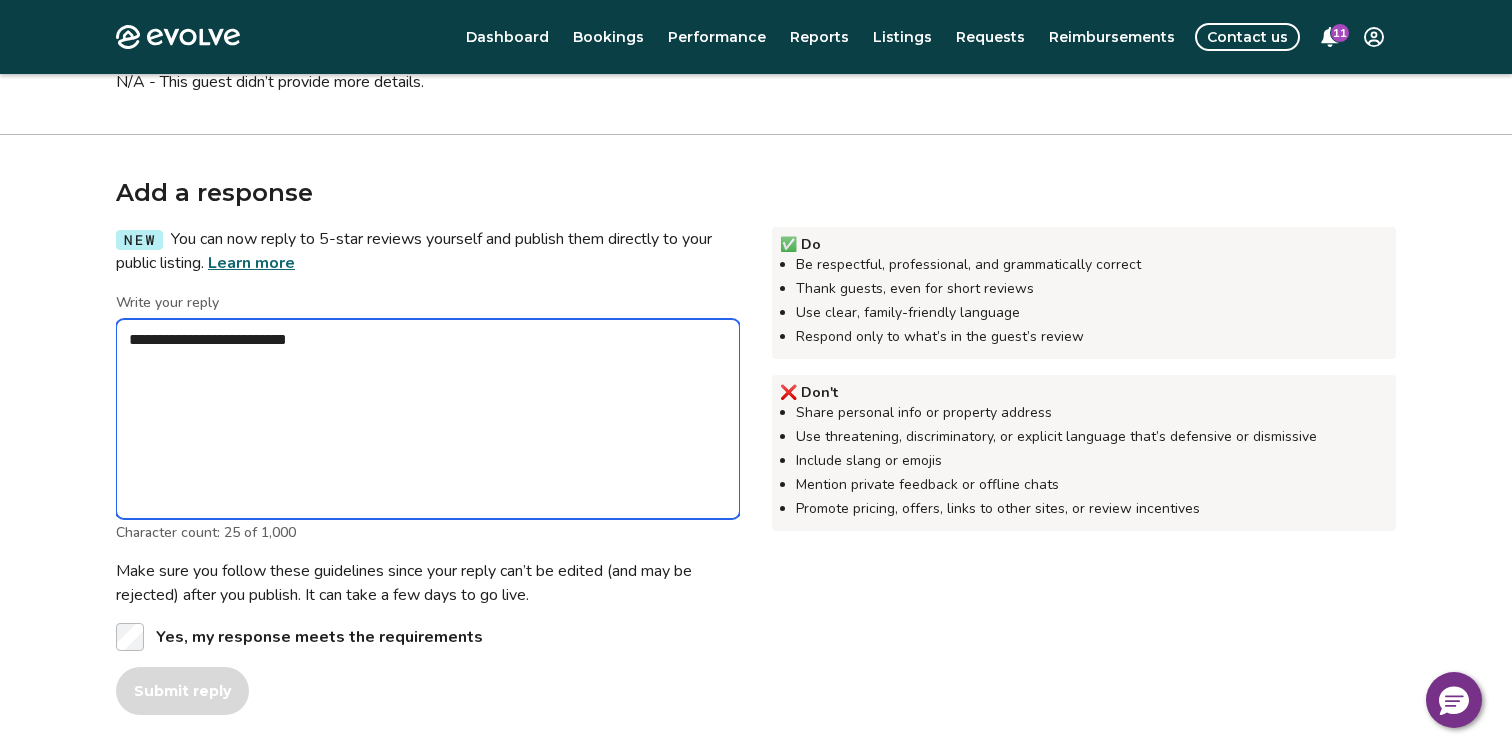 type on "*" 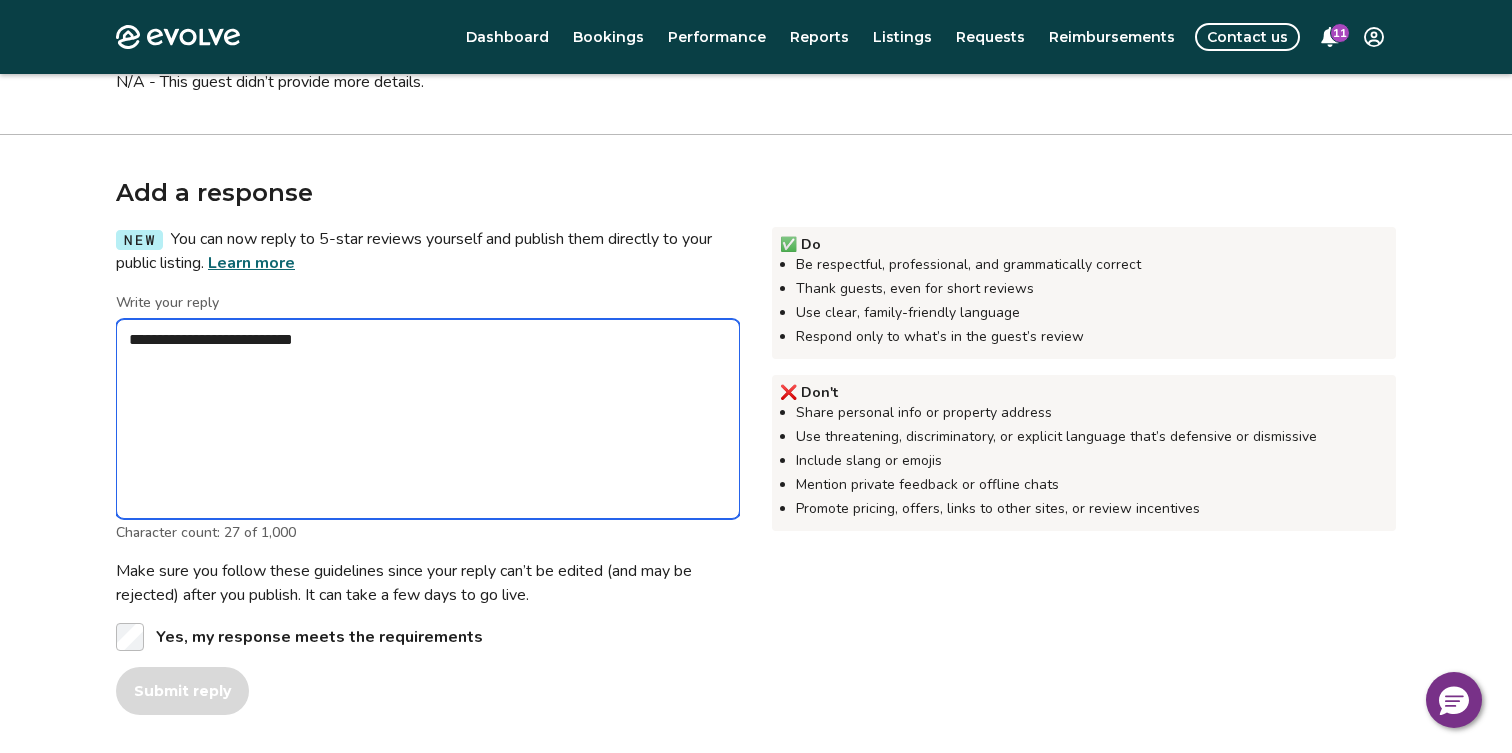type on "*" 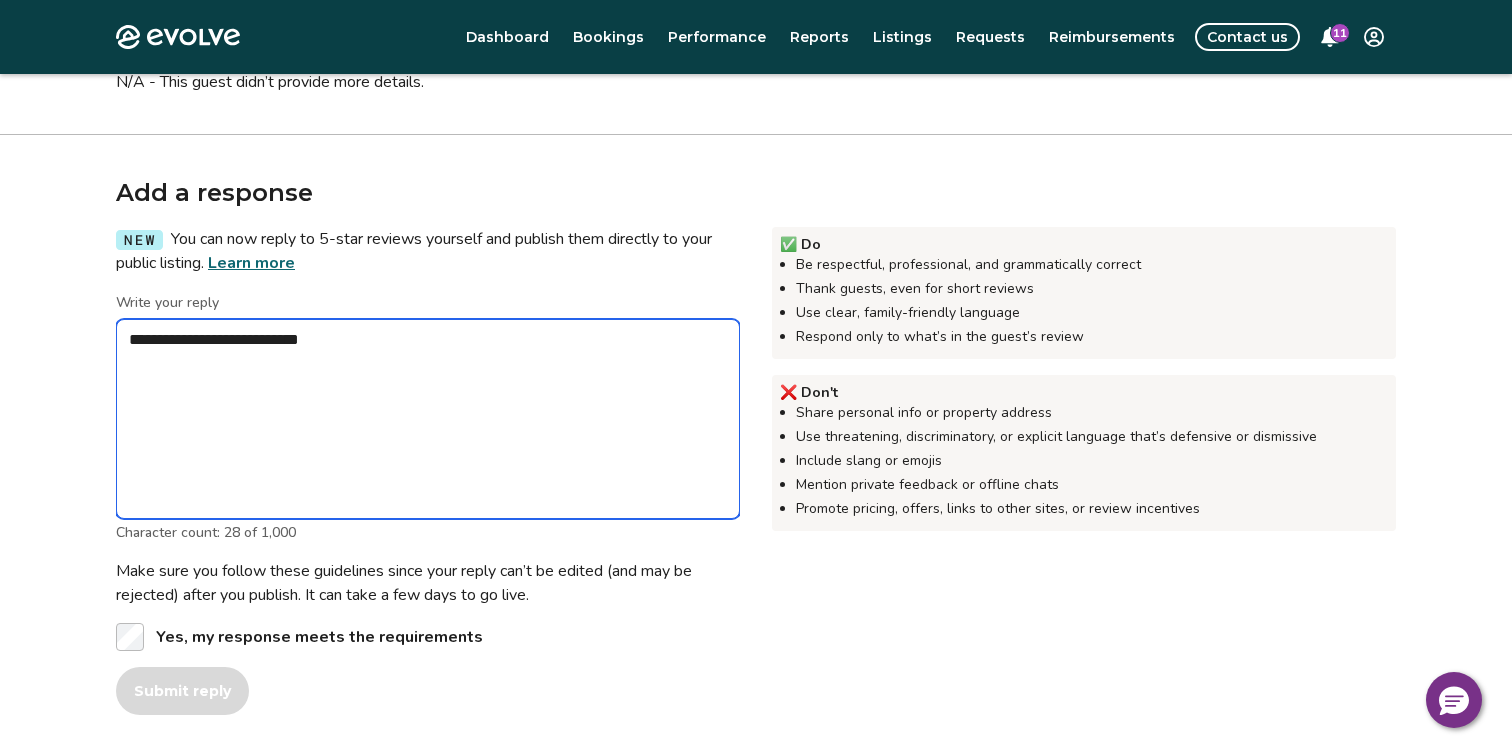 type on "*" 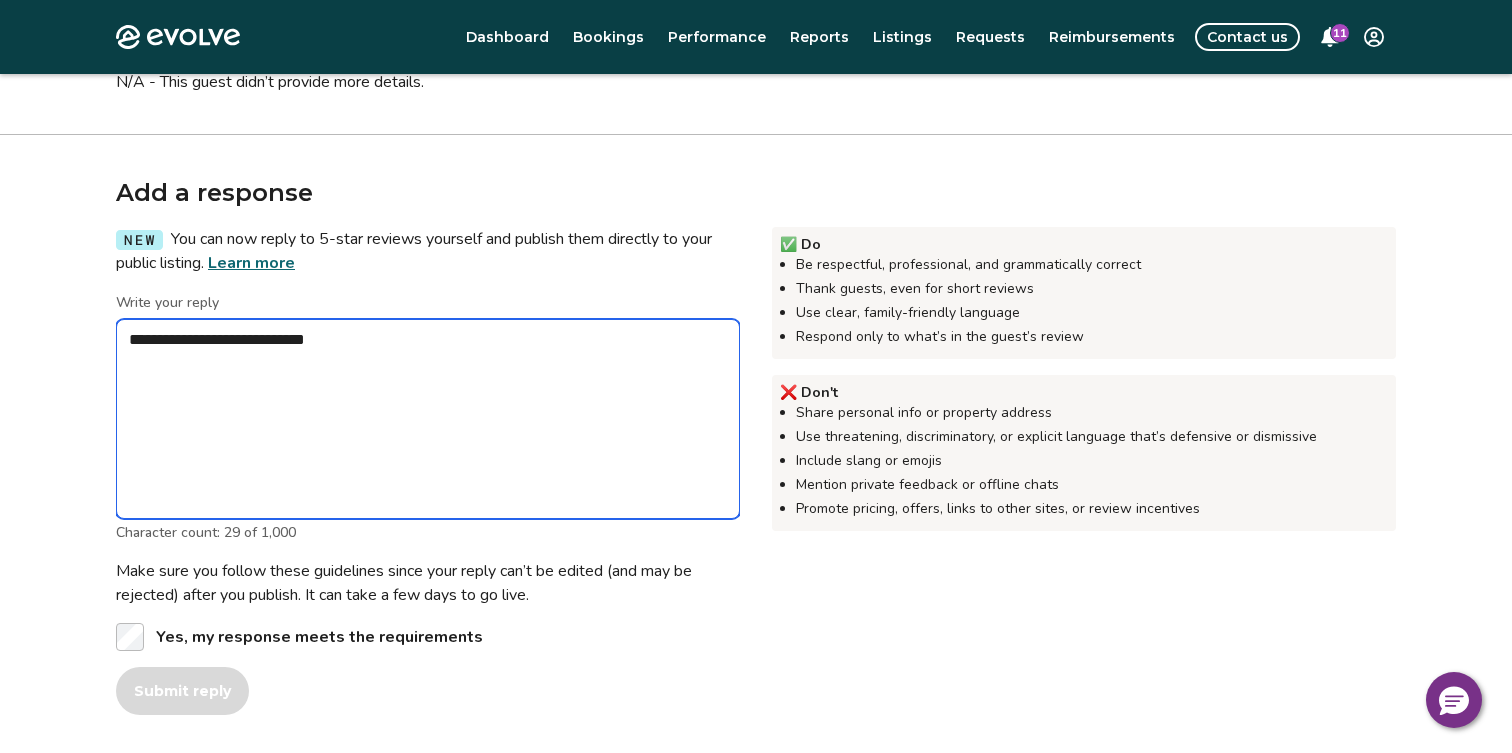 type on "*" 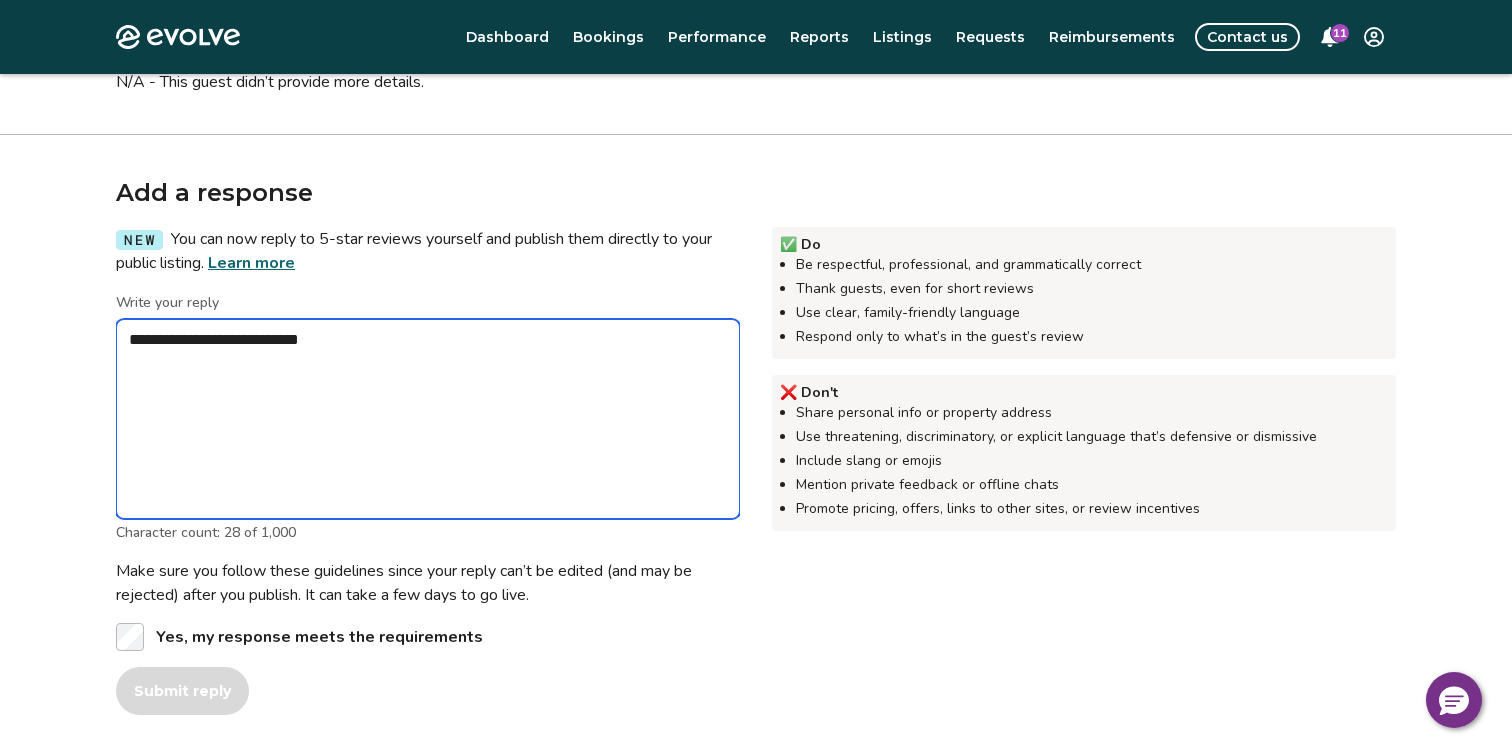 type on "*" 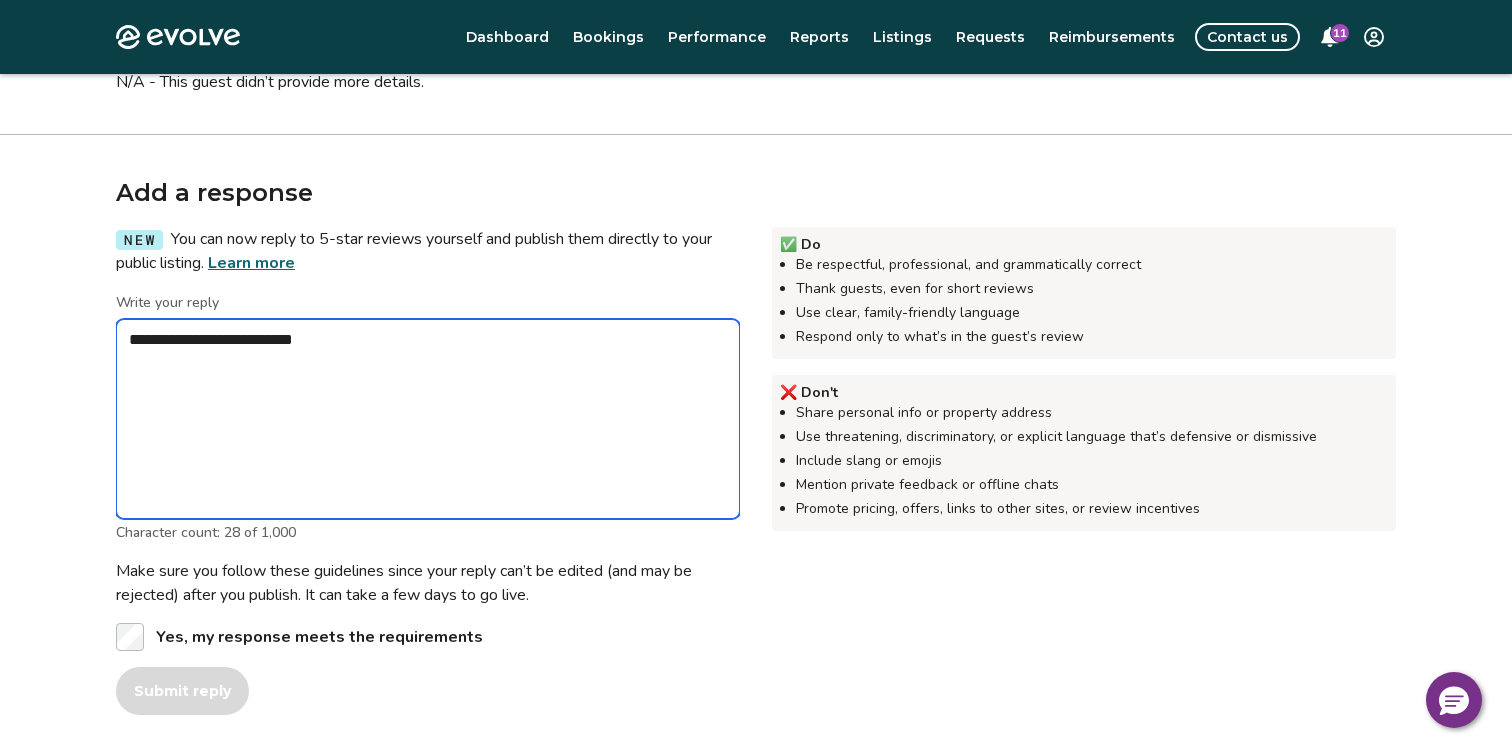 type on "*" 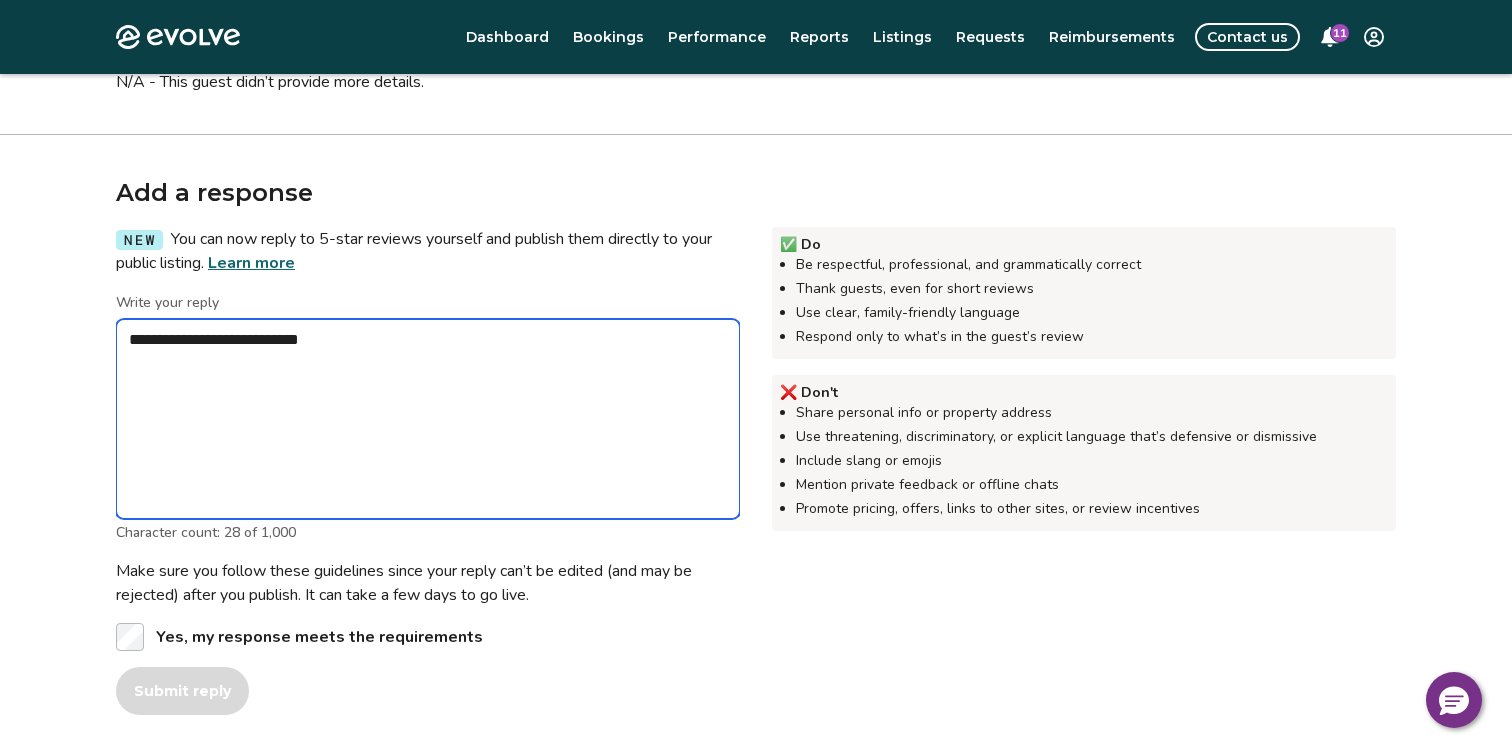 type on "*" 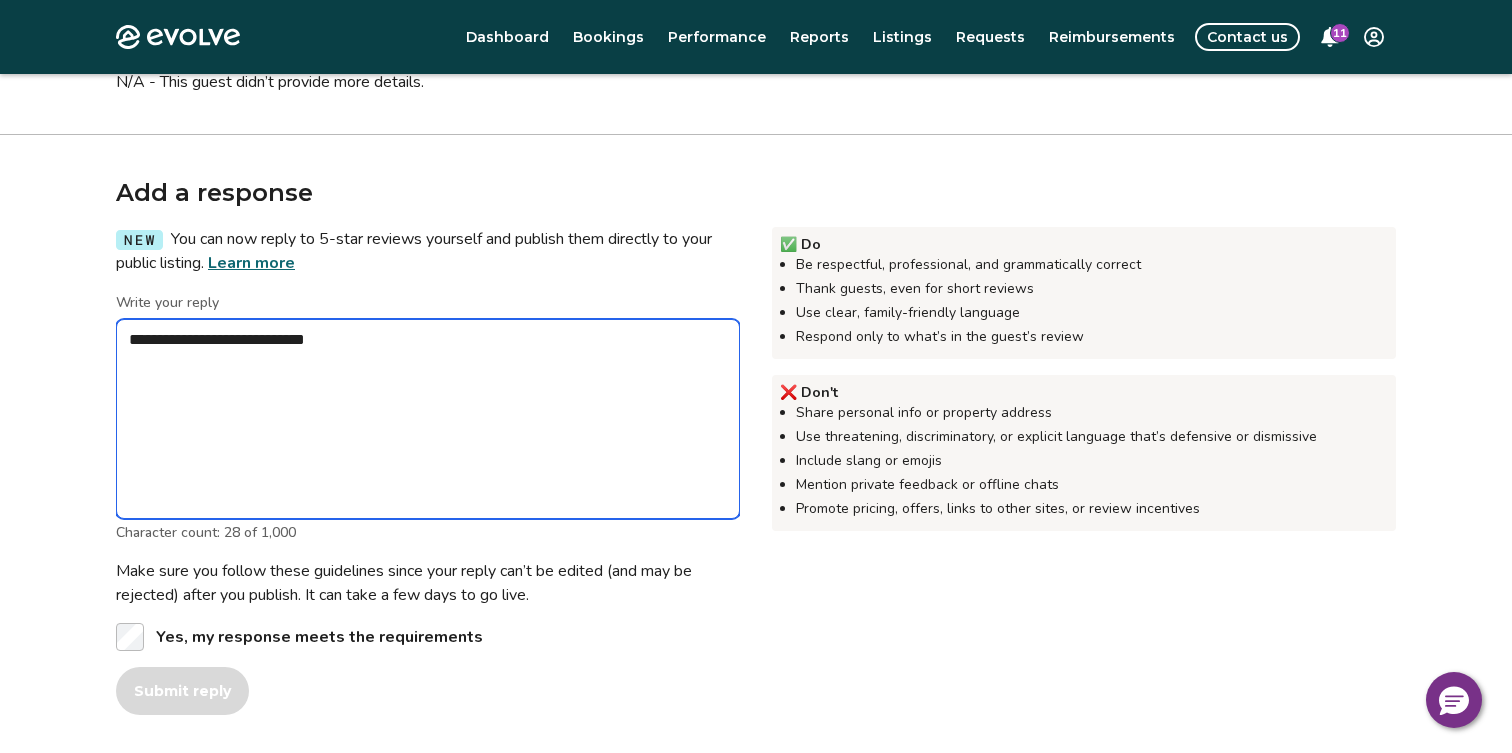 type on "*" 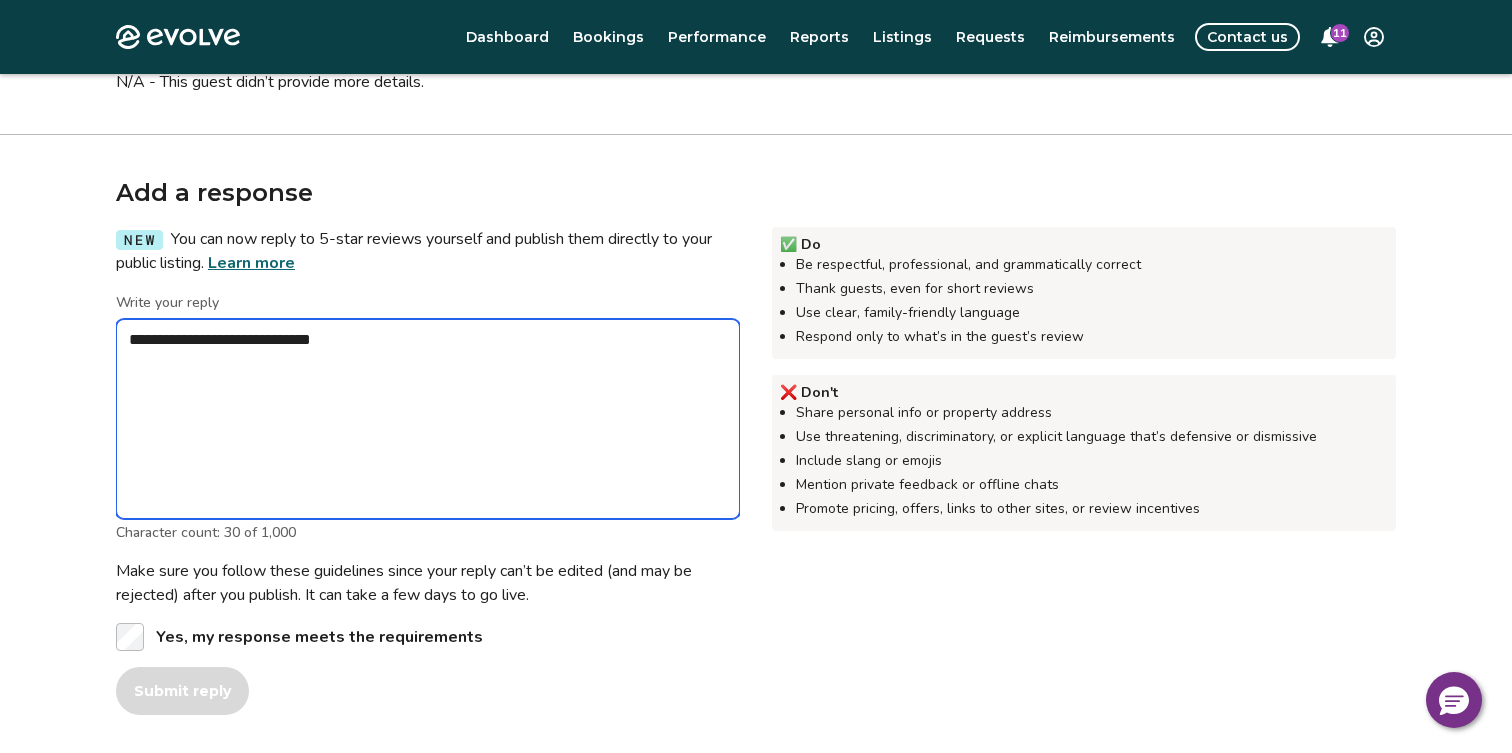 type on "*" 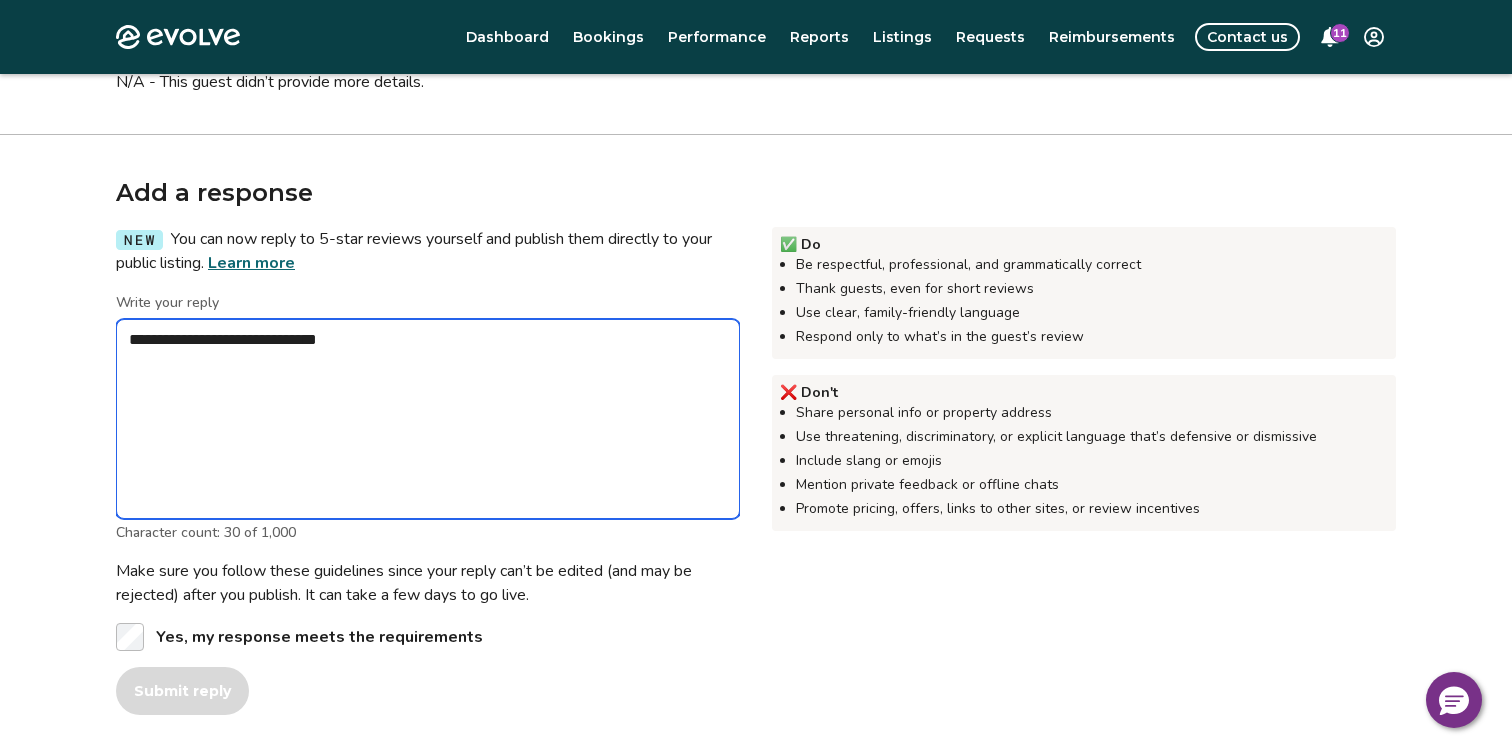 type on "*" 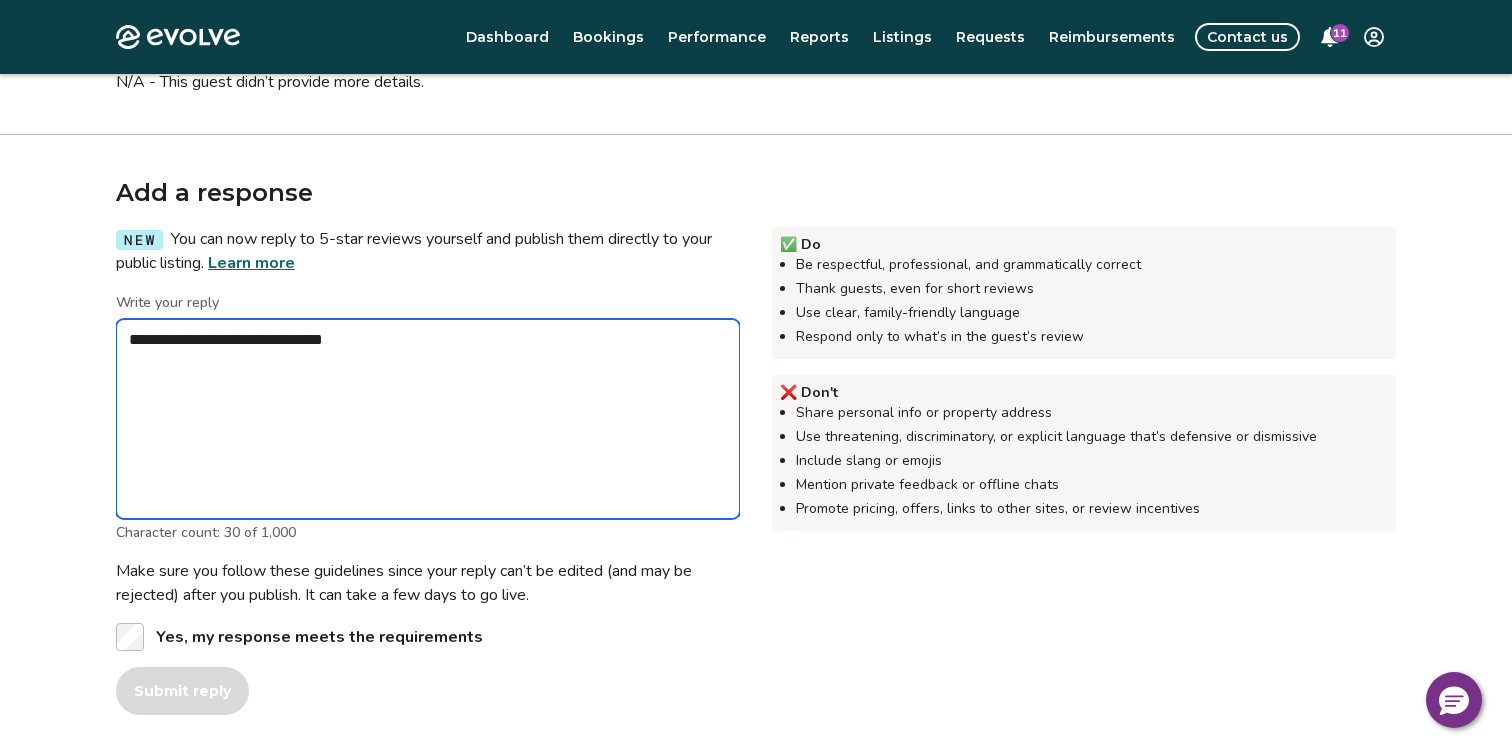 type on "*" 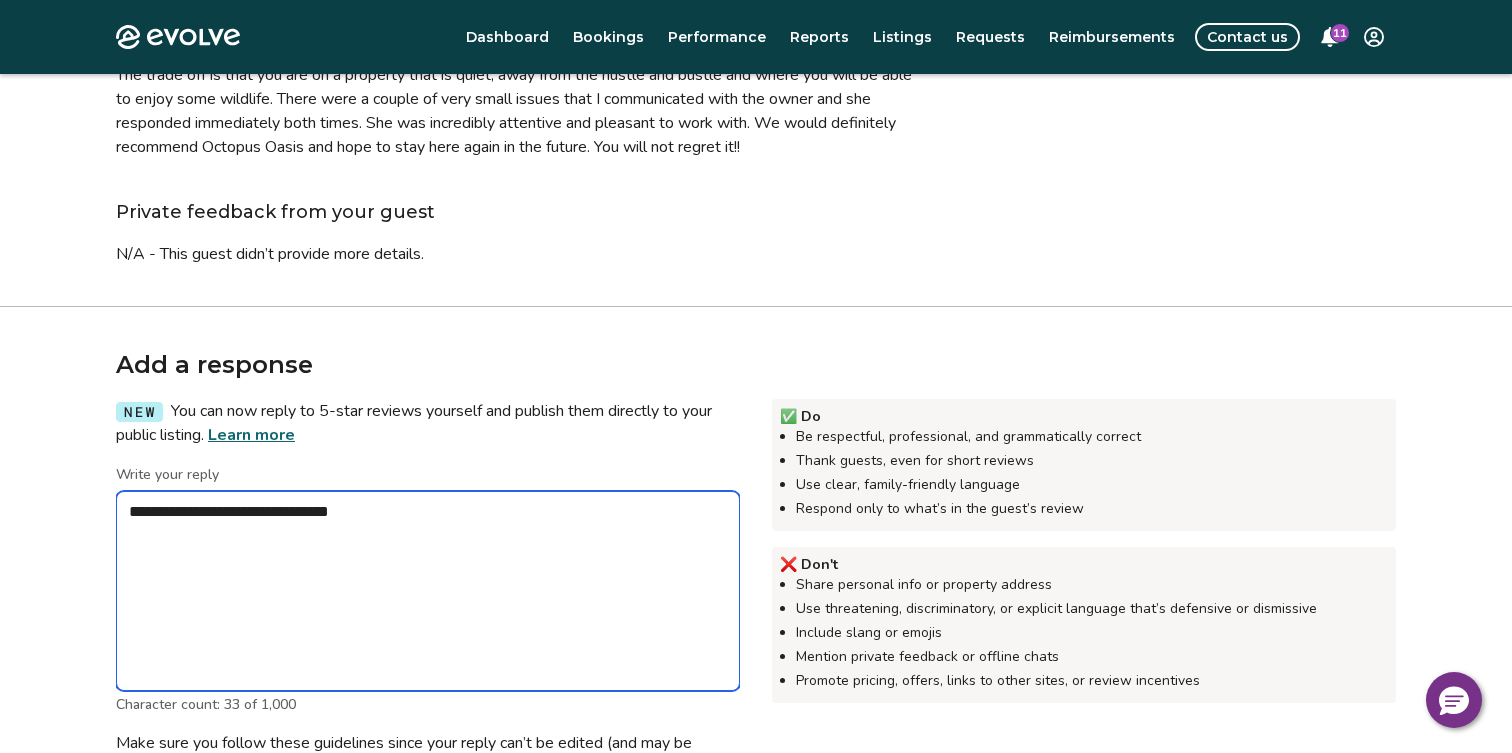 scroll, scrollTop: 426, scrollLeft: 0, axis: vertical 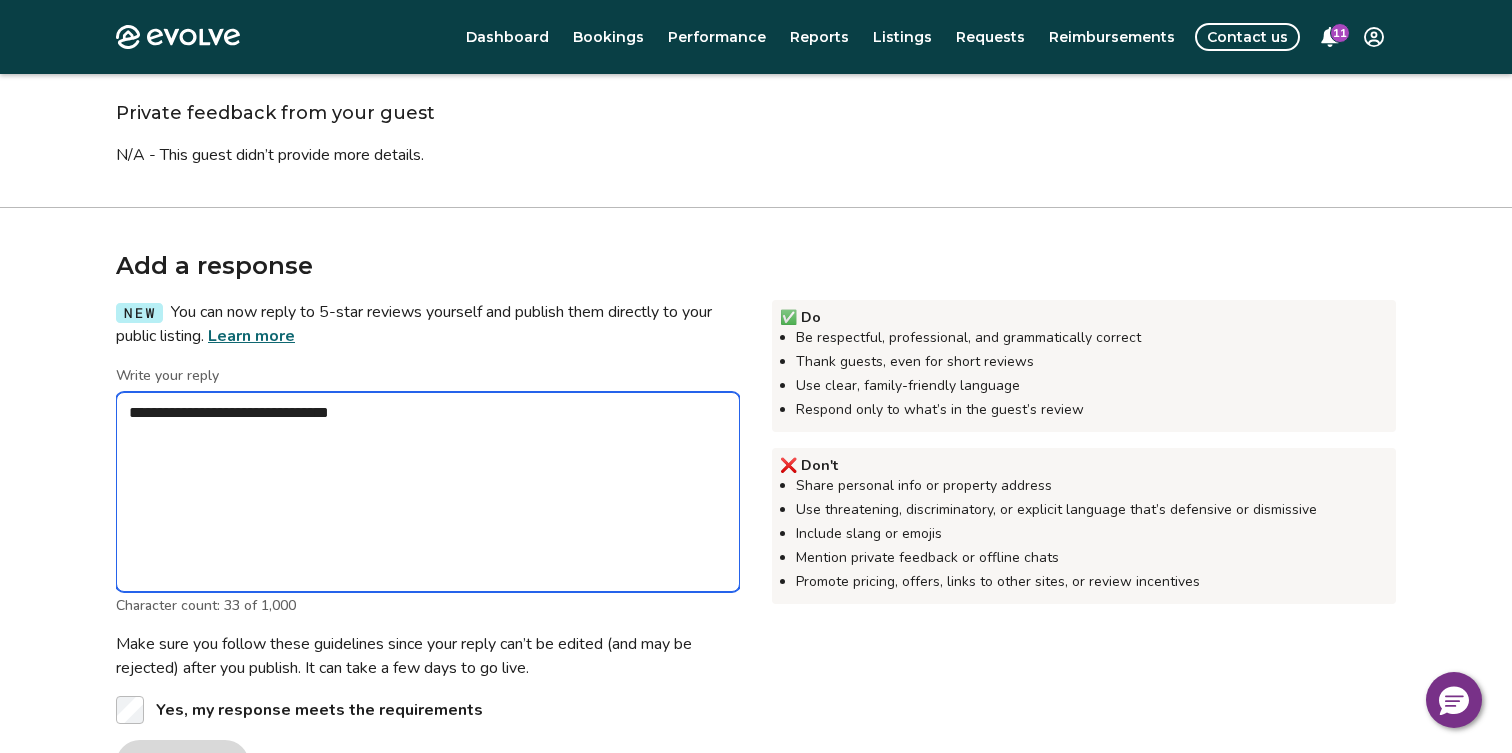 click on "**********" at bounding box center (428, 492) 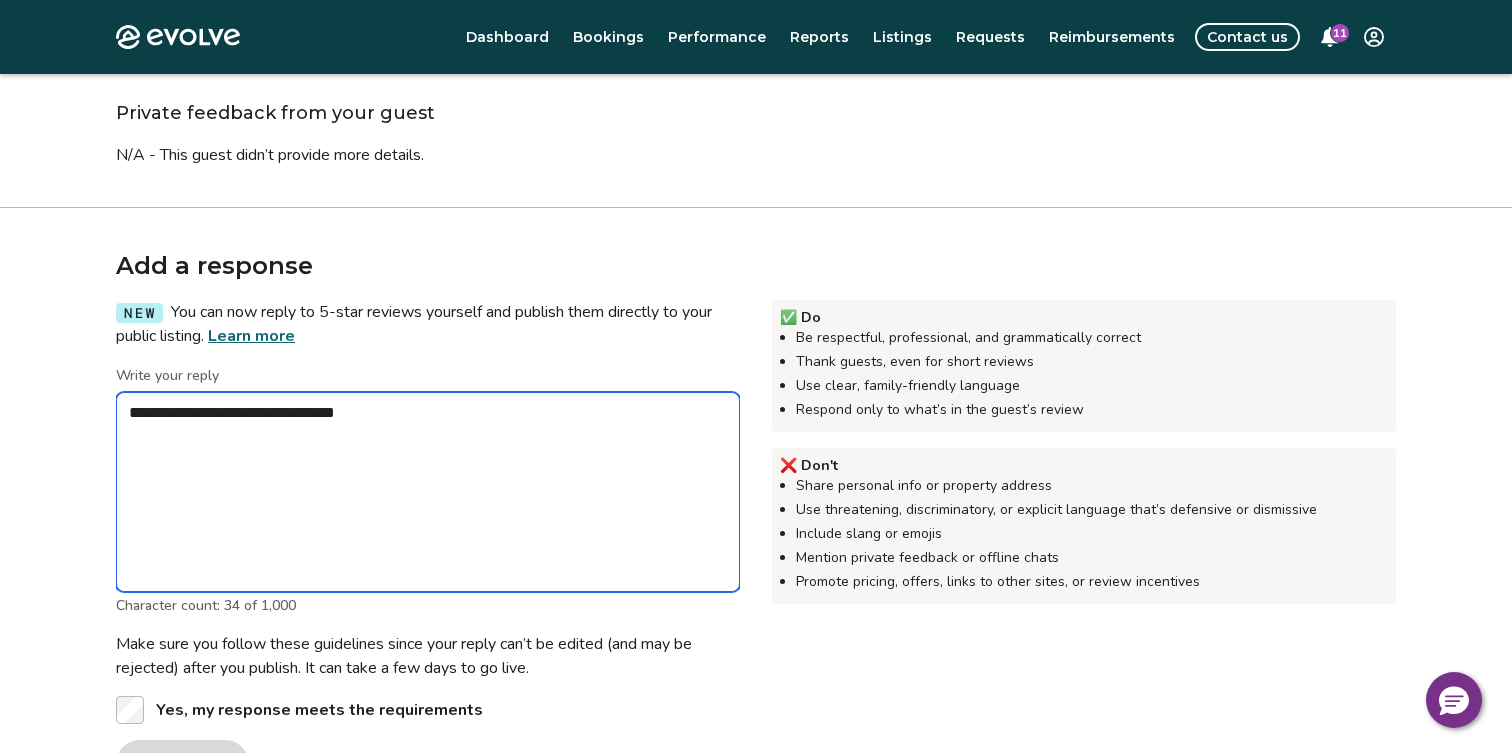 type on "*" 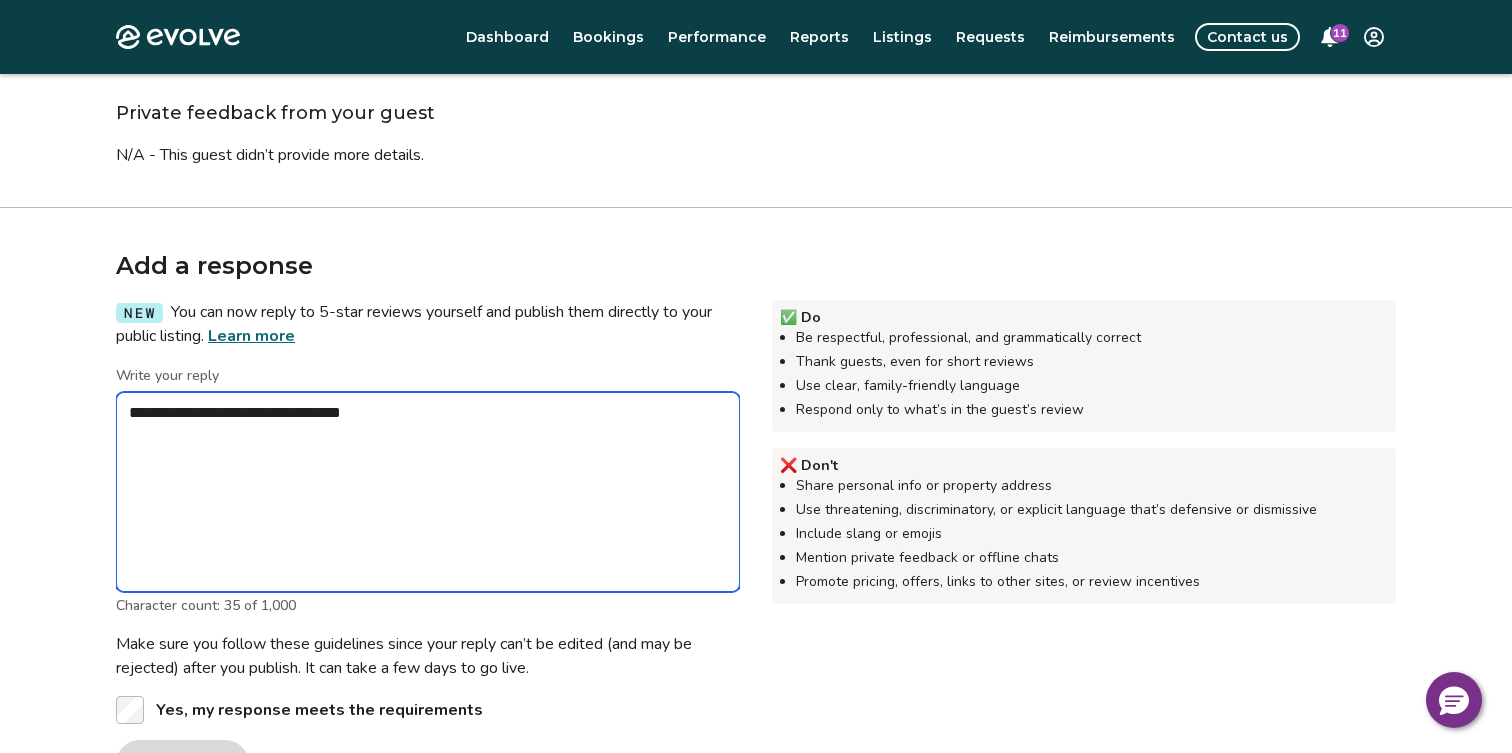 type on "*" 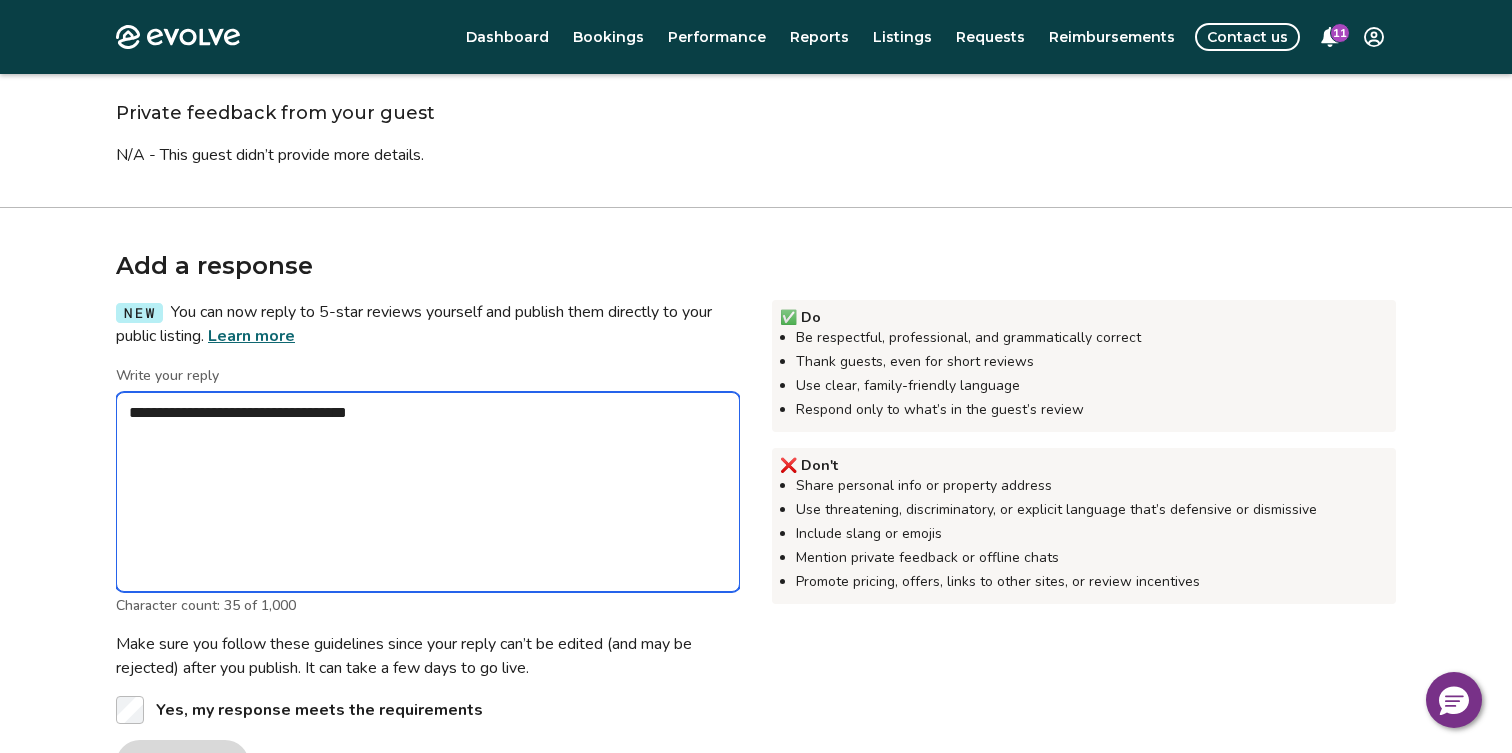 type on "*" 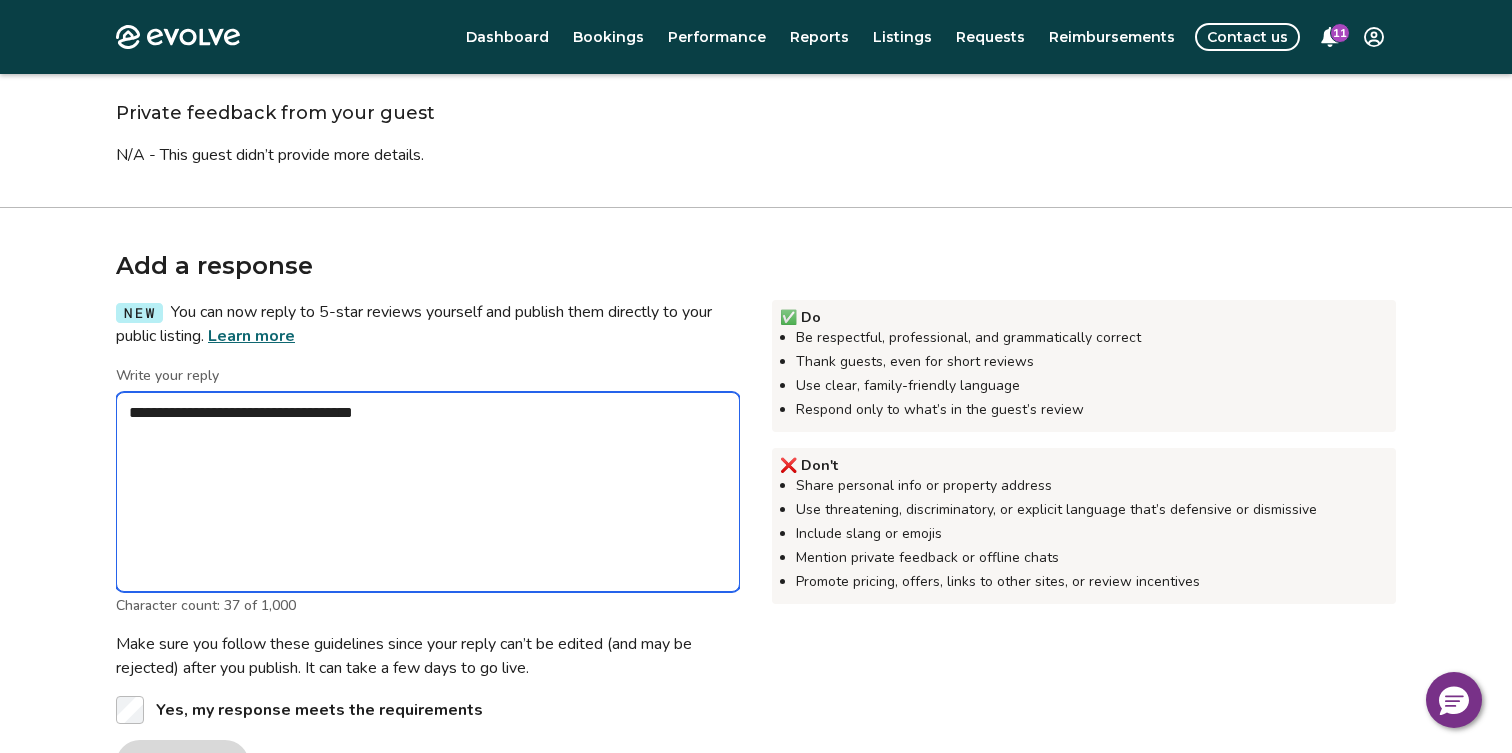 type on "*" 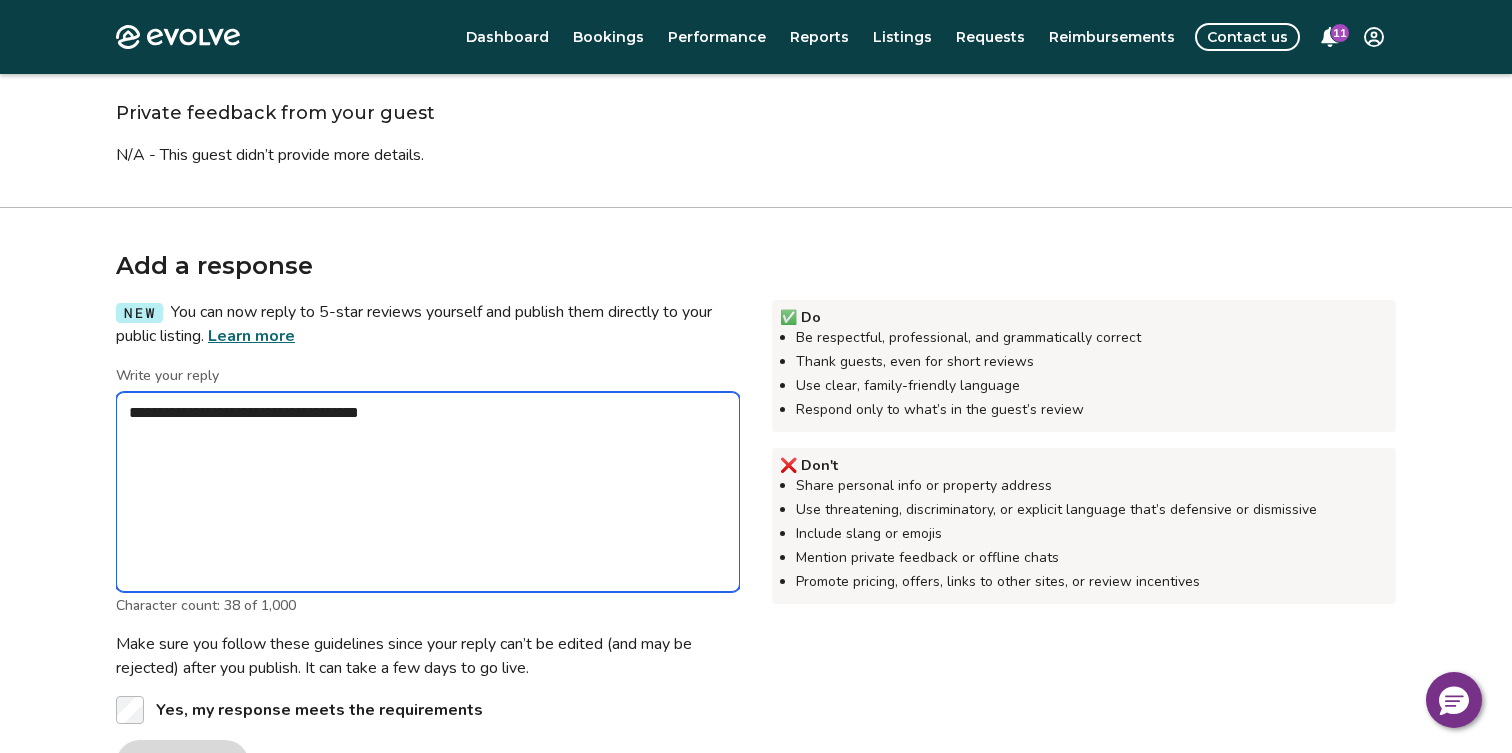type on "*" 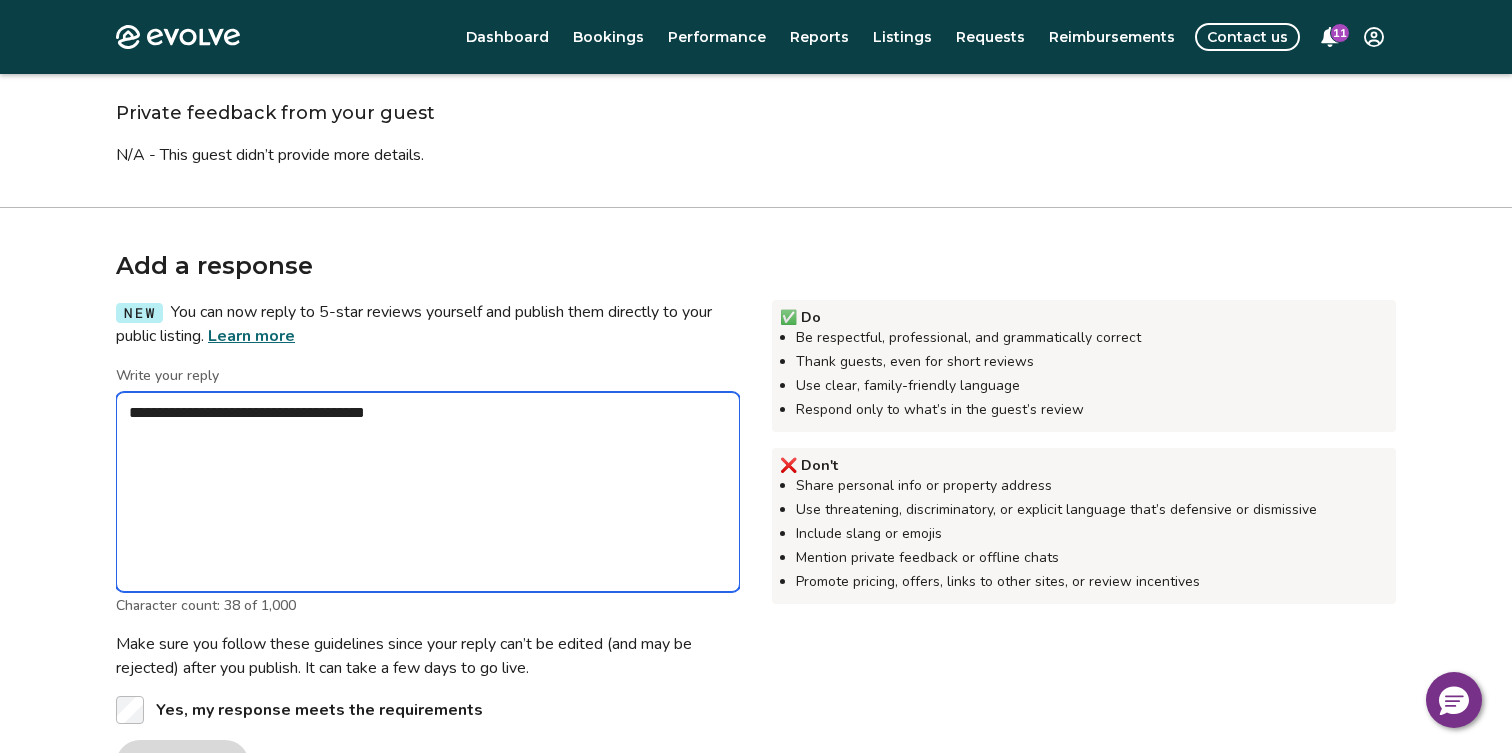 type on "*" 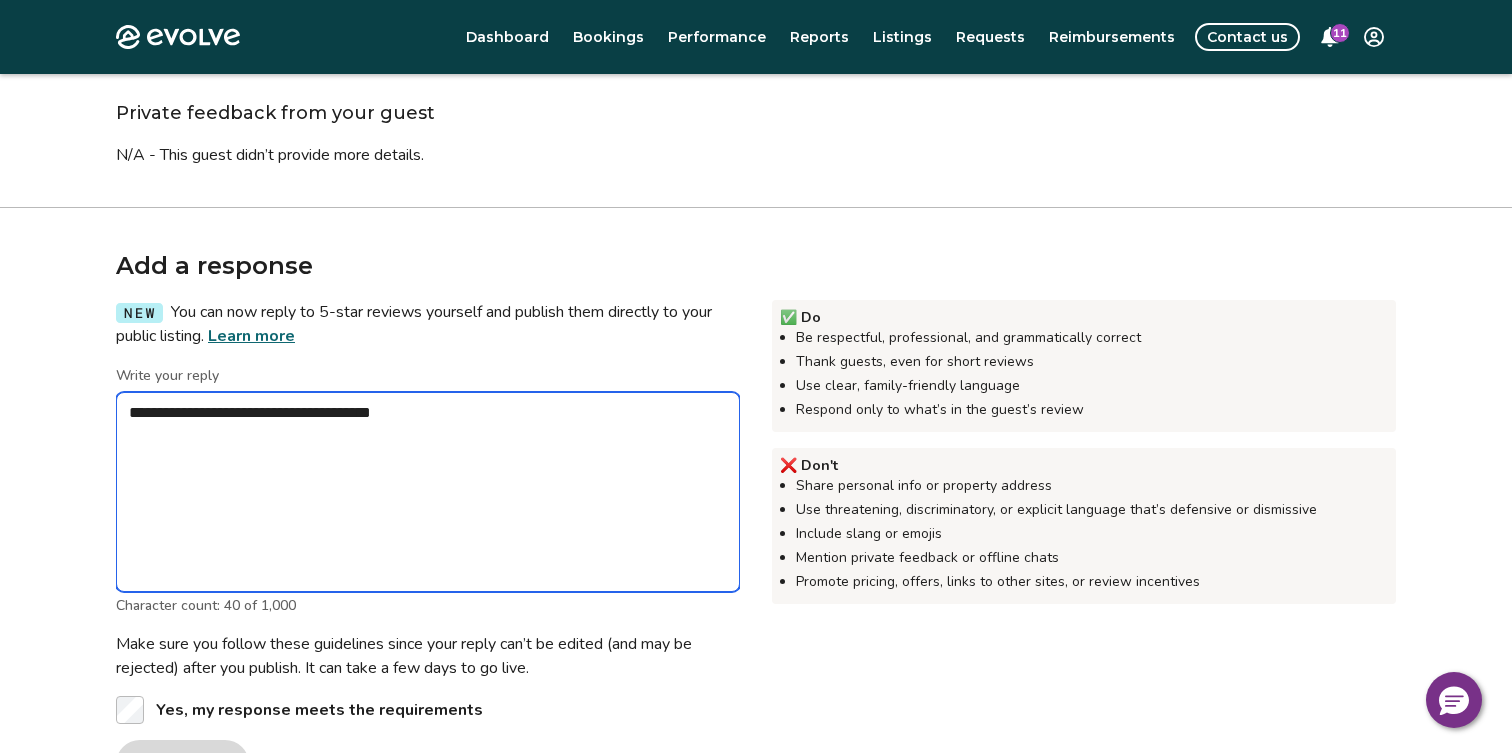 type on "*" 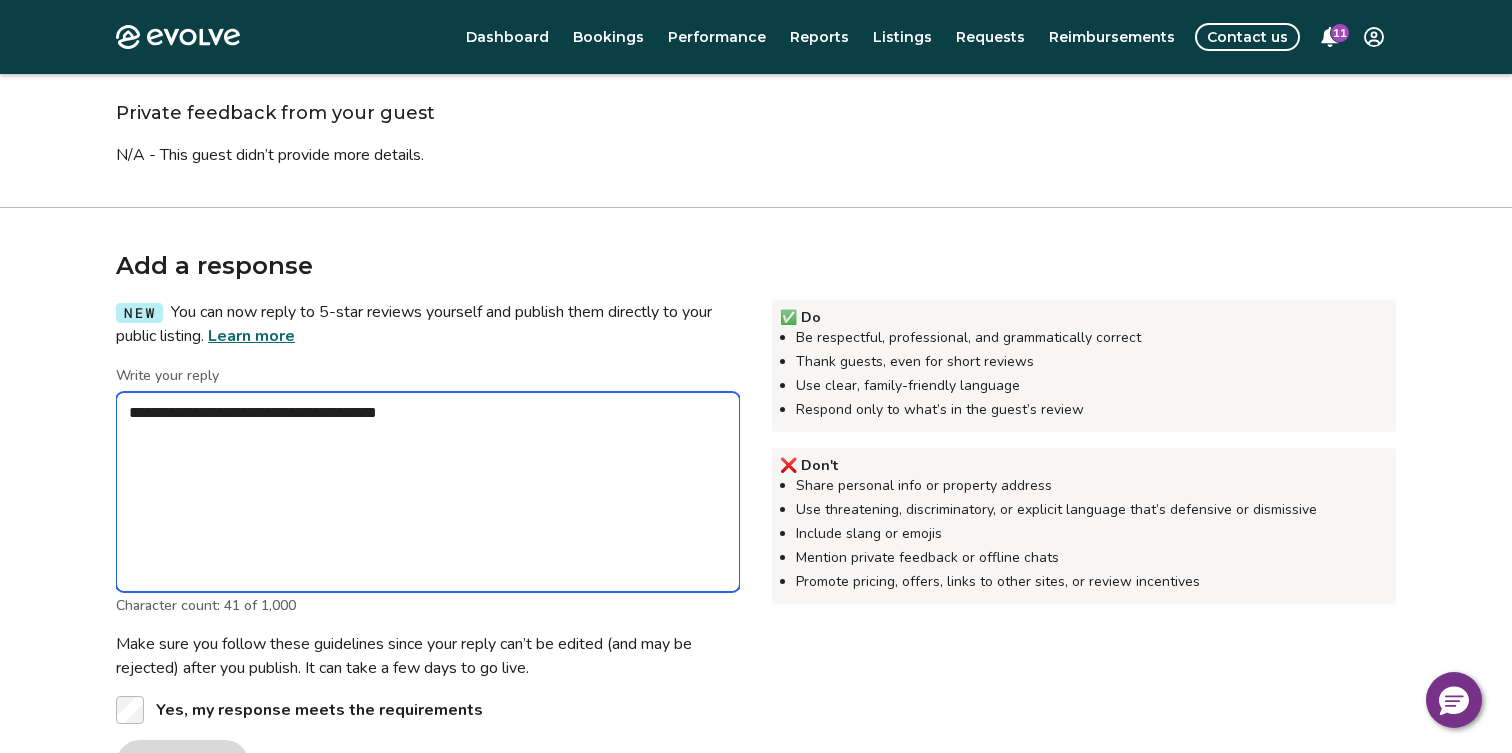 type on "*" 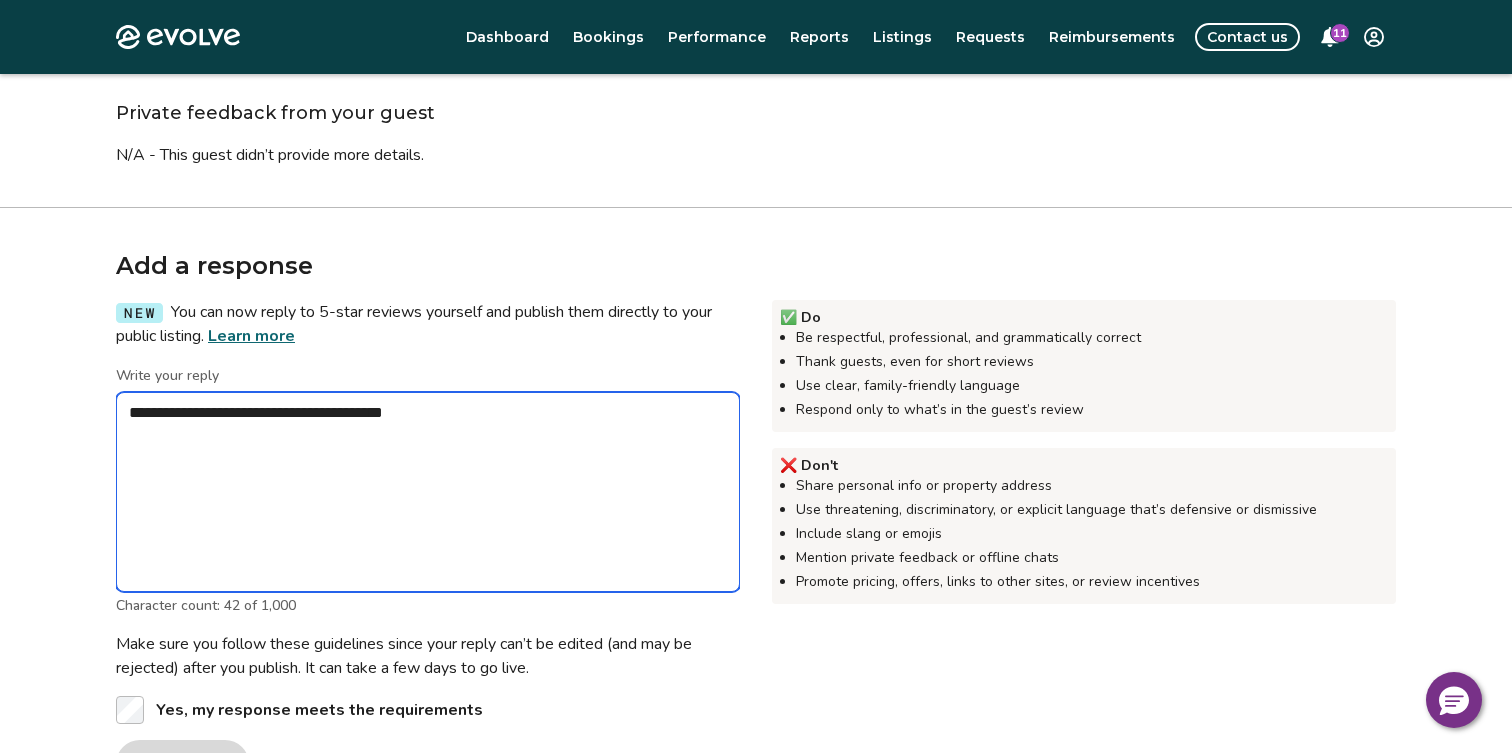 click on "**********" at bounding box center (428, 492) 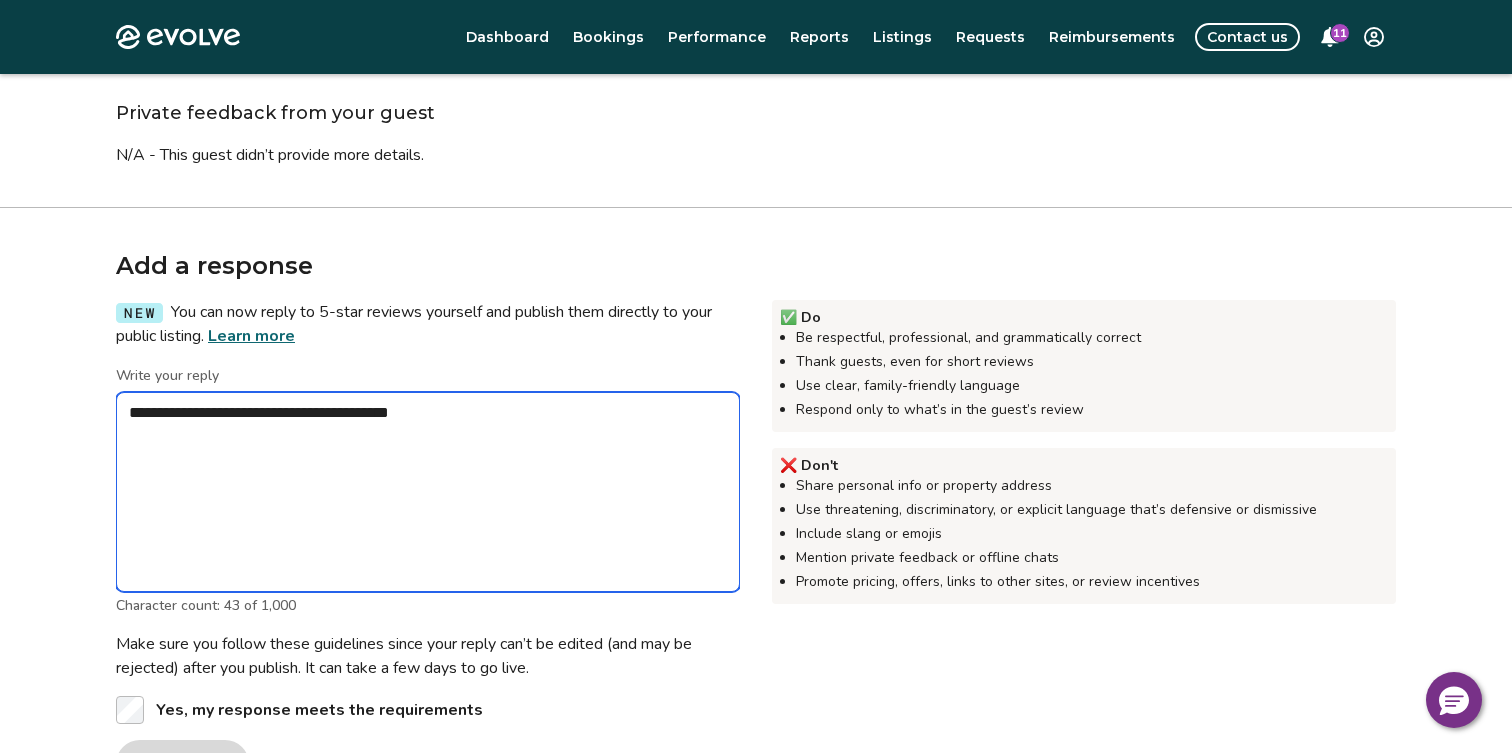 type on "*" 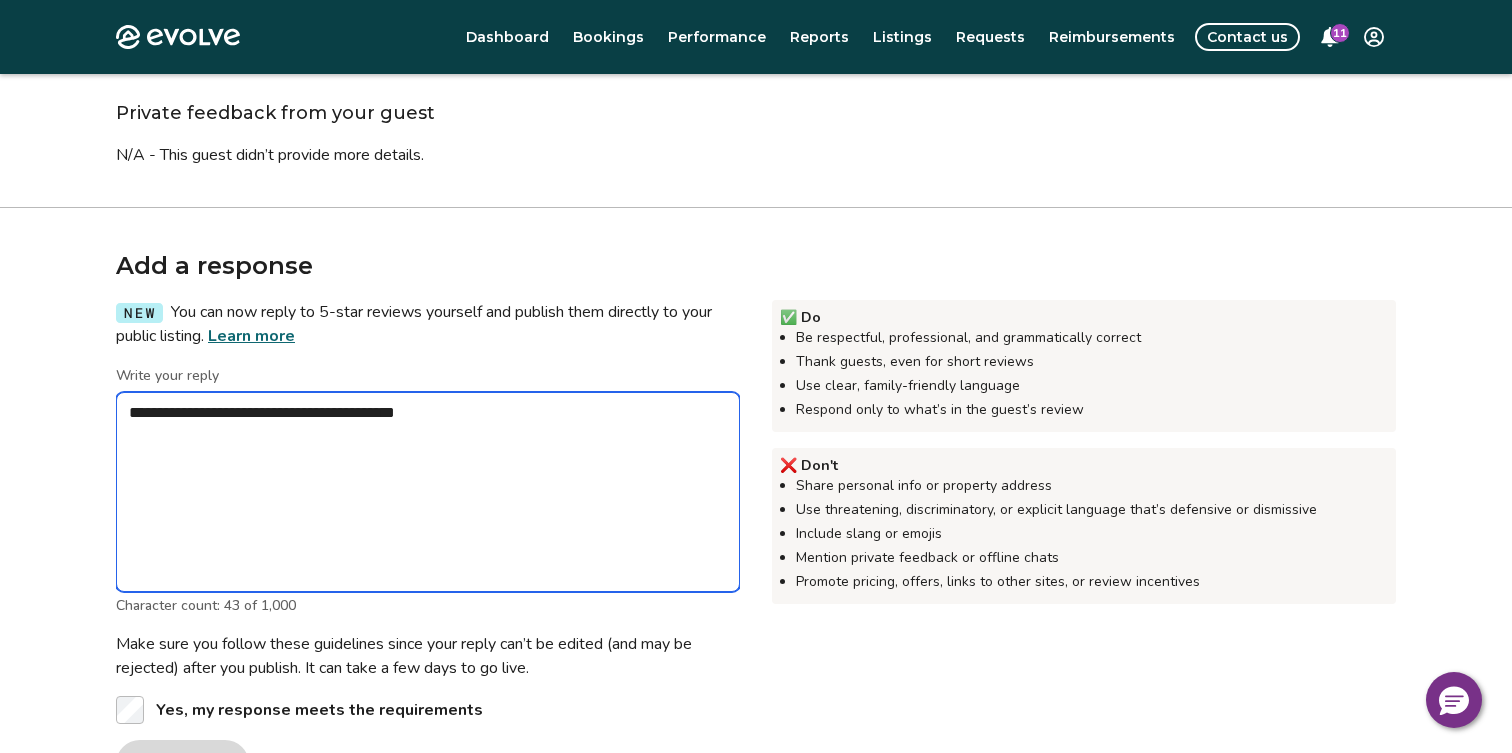 type on "*" 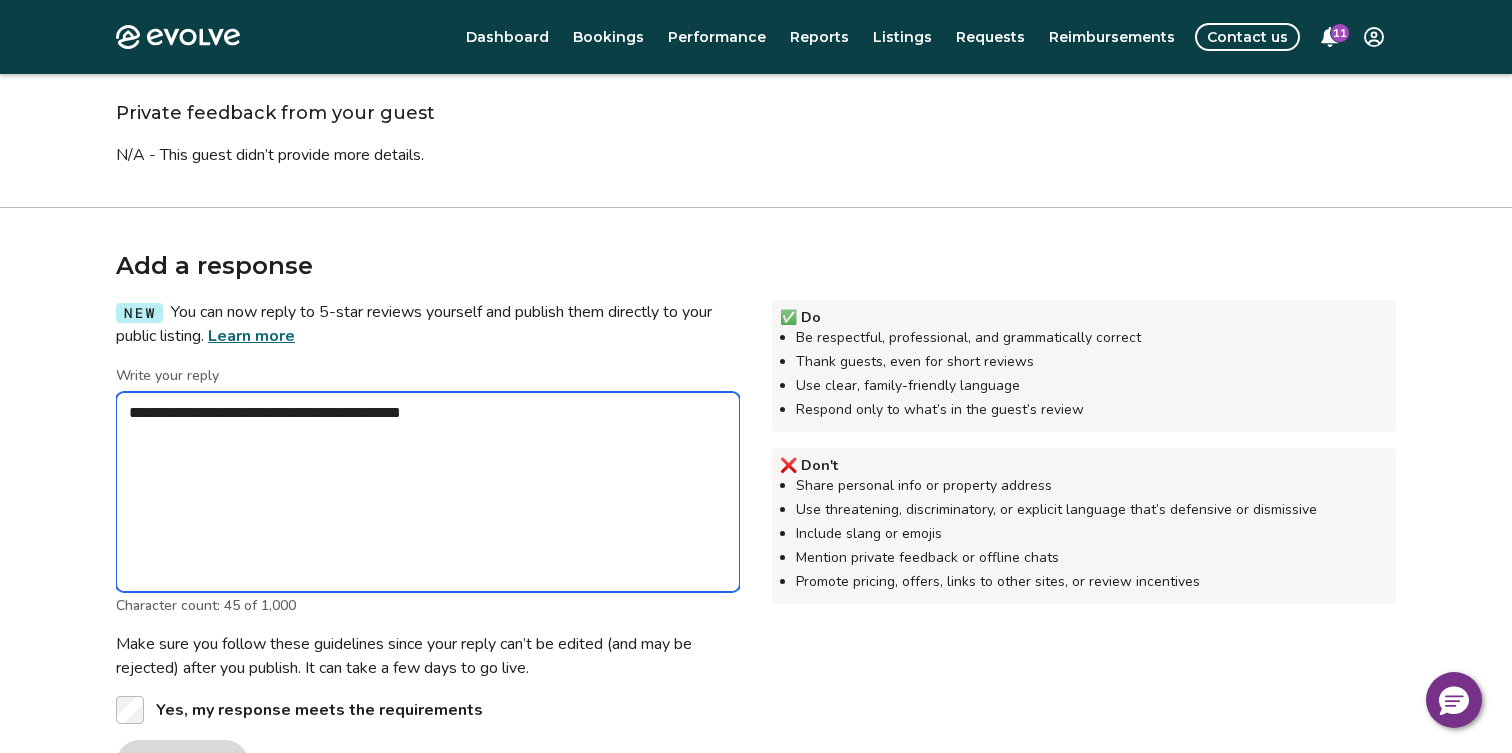 type on "*" 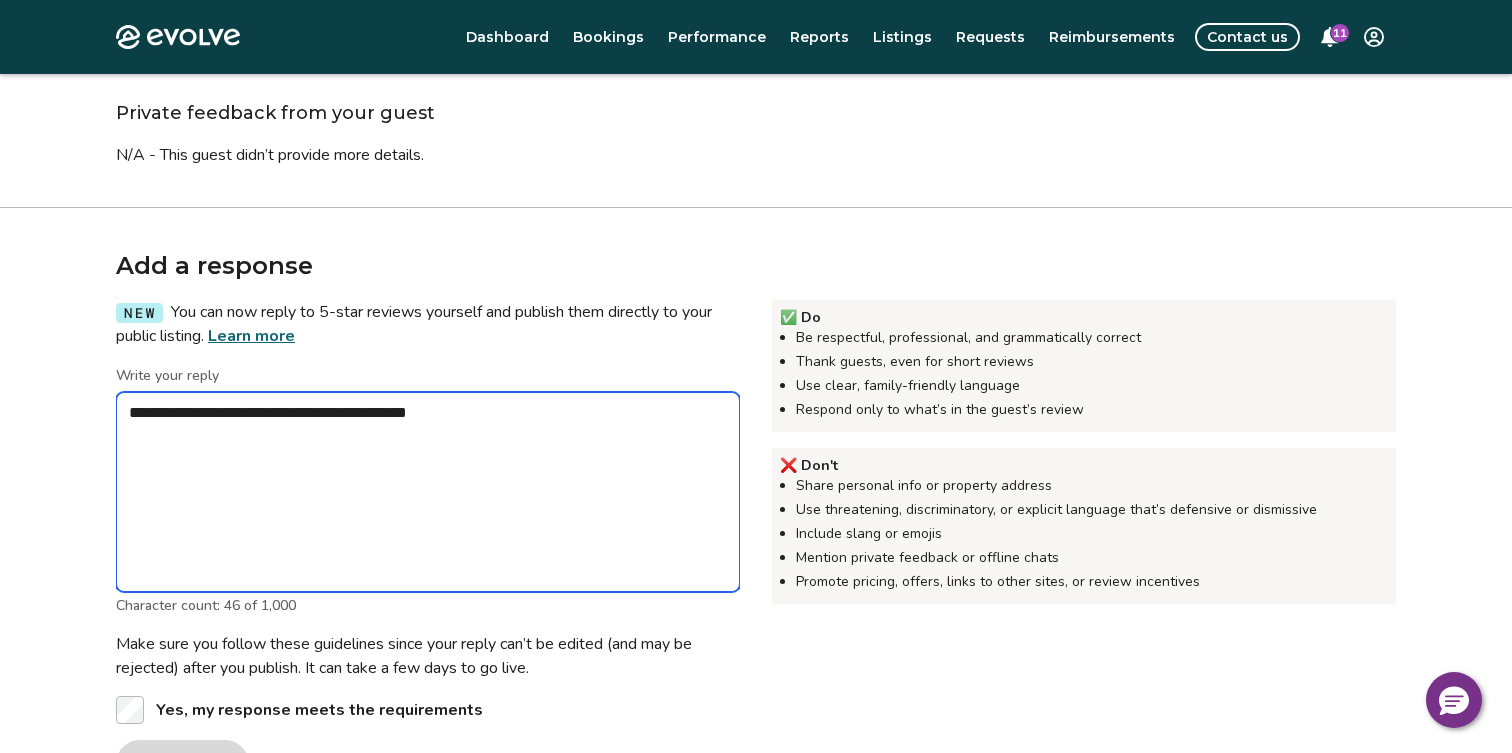 type on "*" 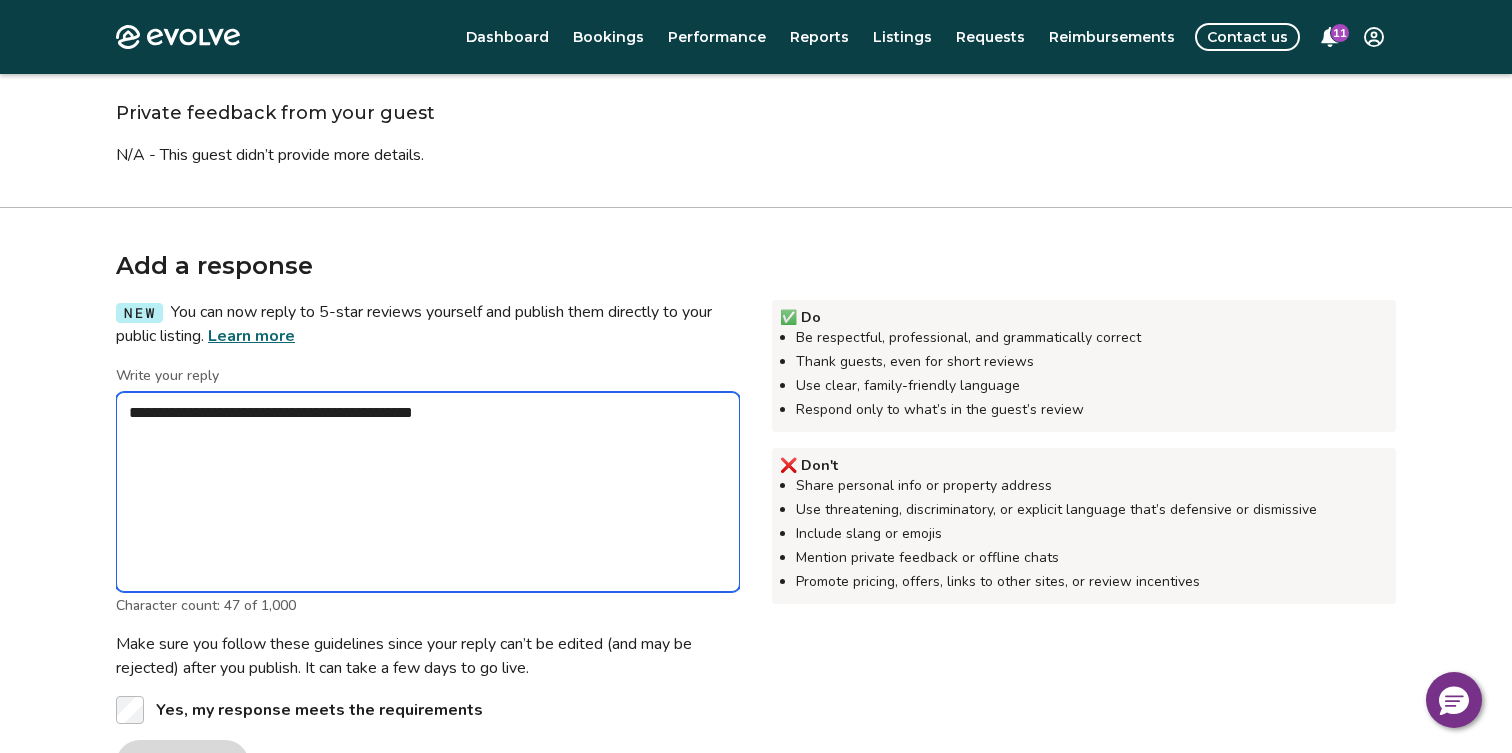type on "*" 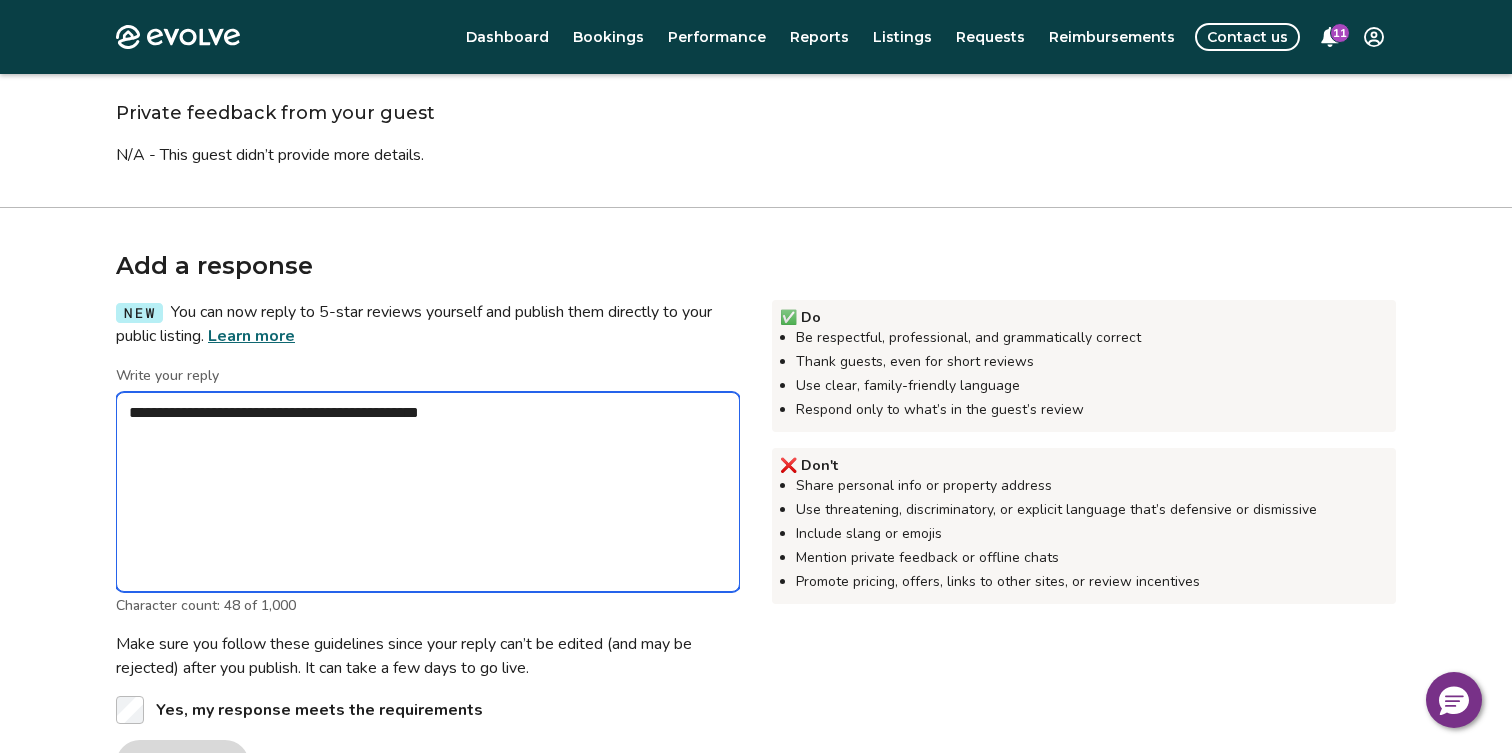 type on "*" 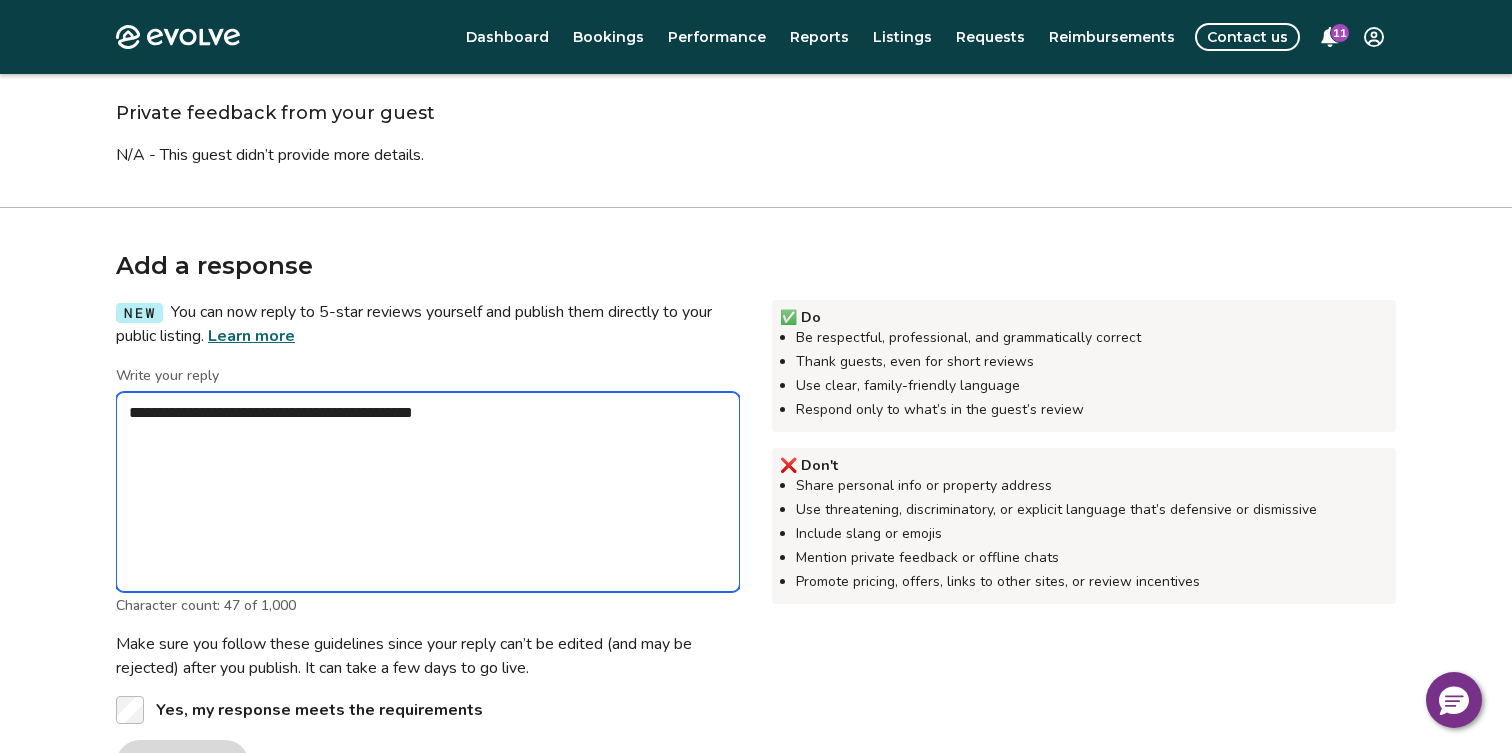 type on "*" 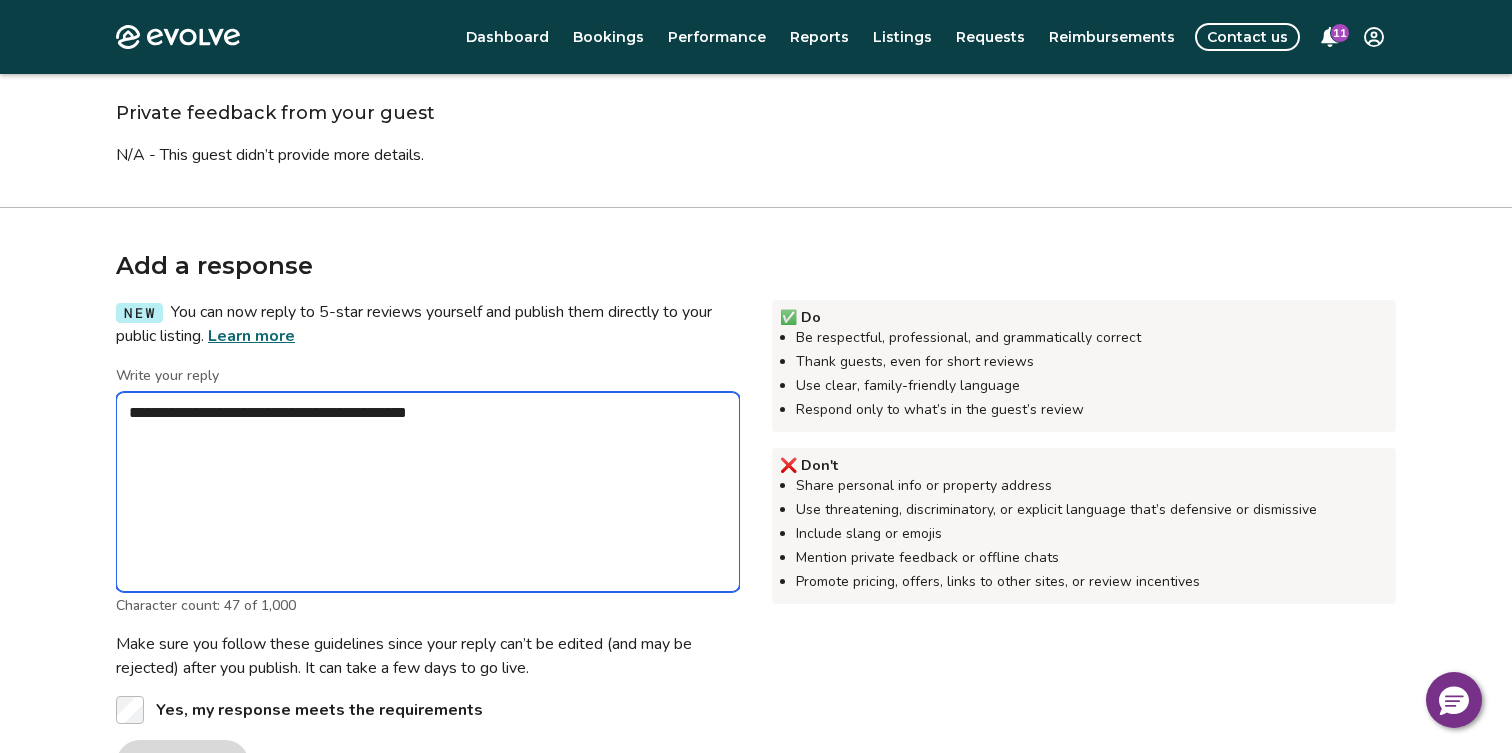 type on "*" 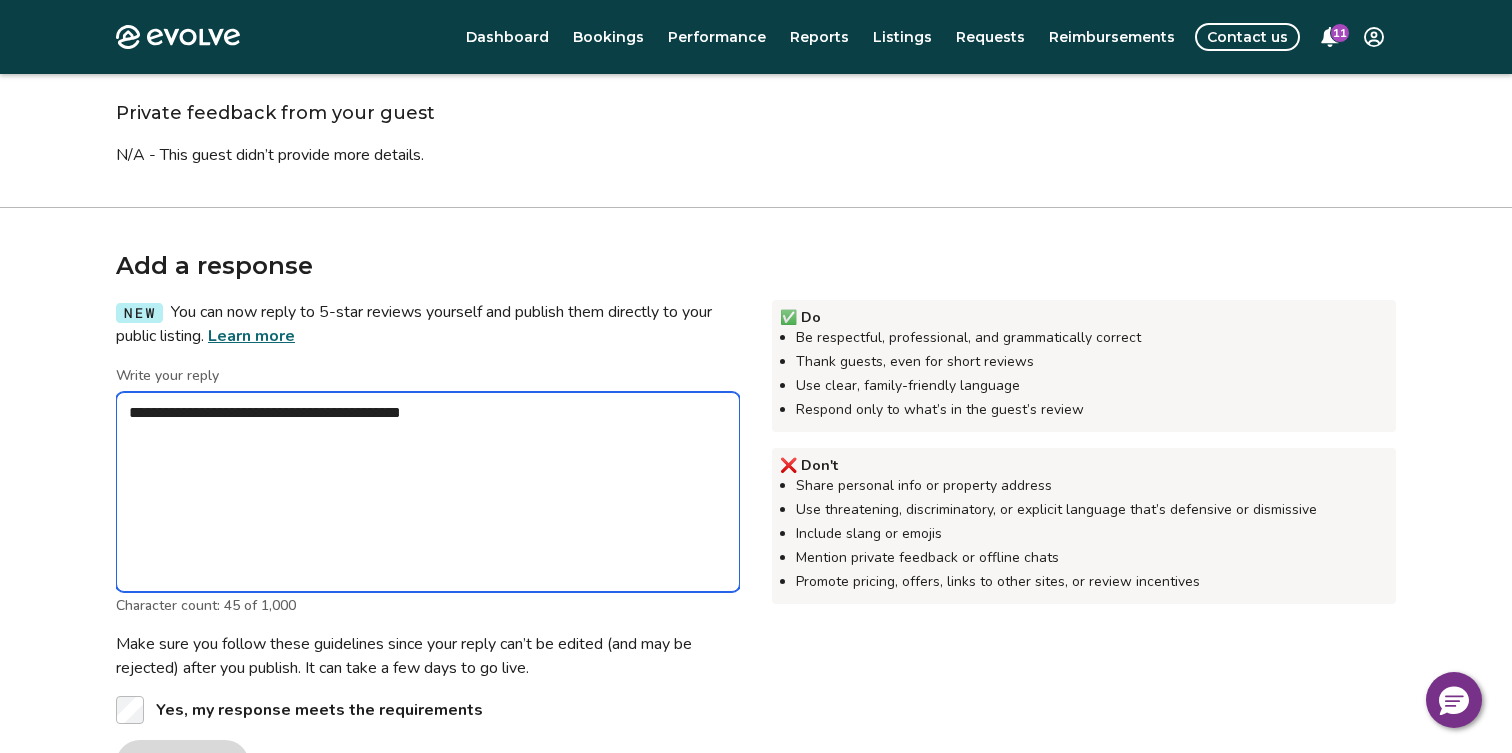 type on "*" 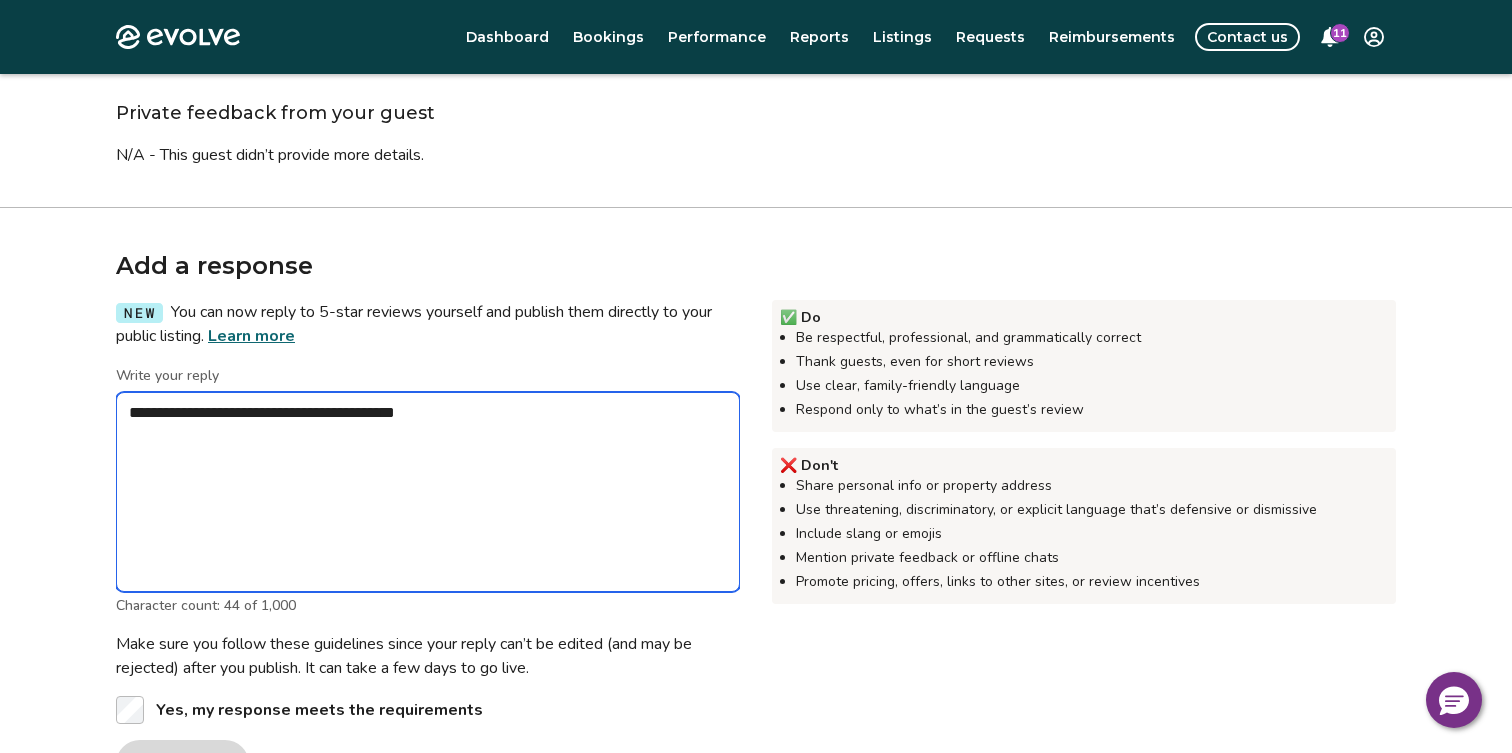 type on "*" 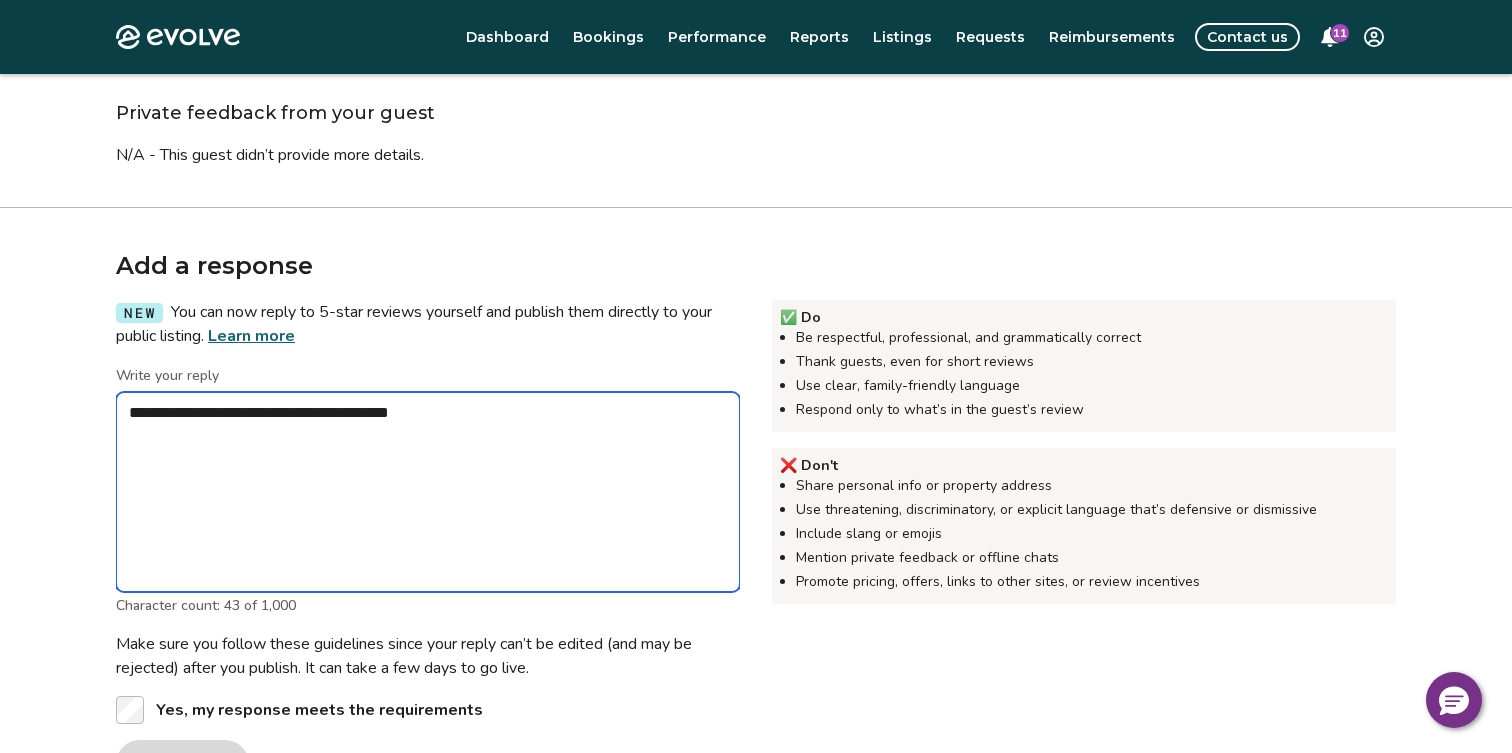 type on "*" 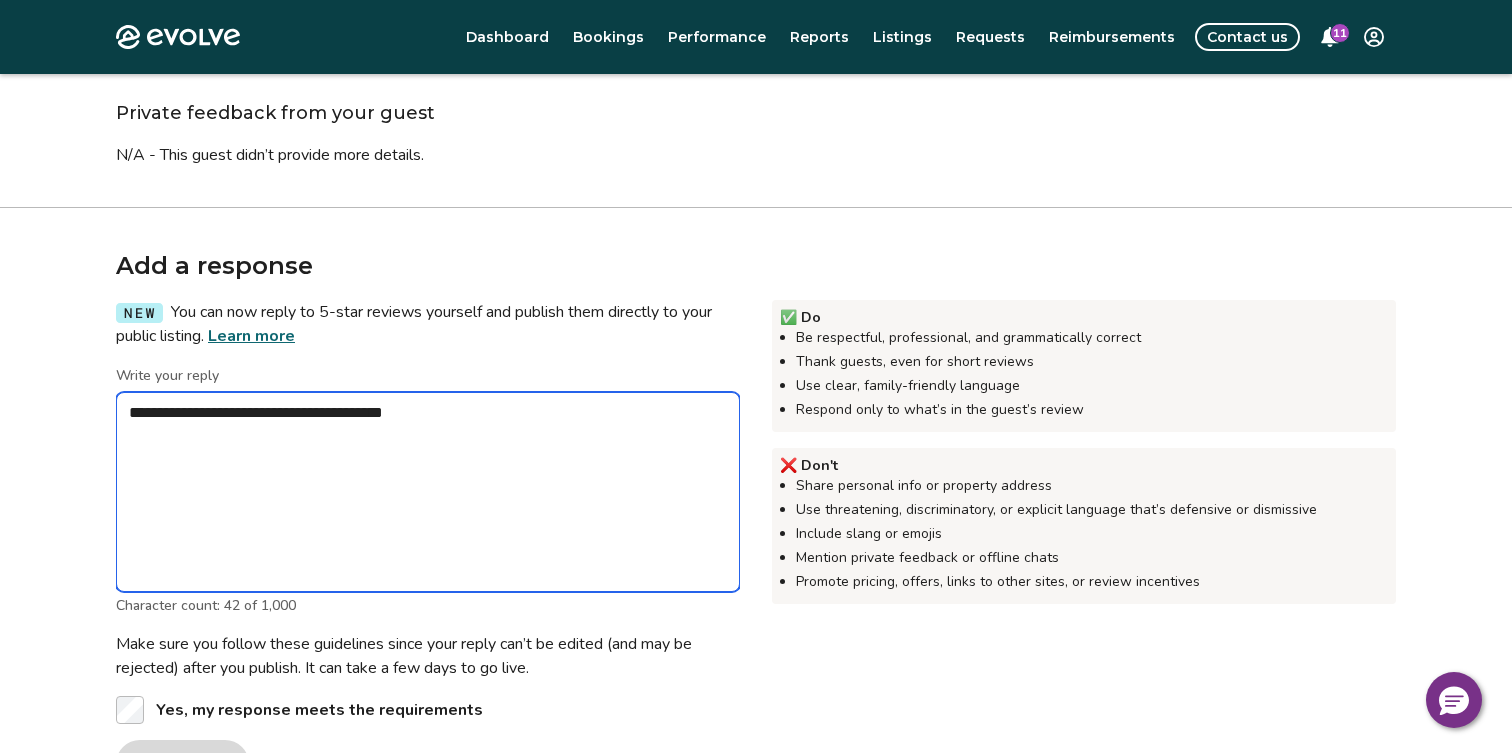 type on "*" 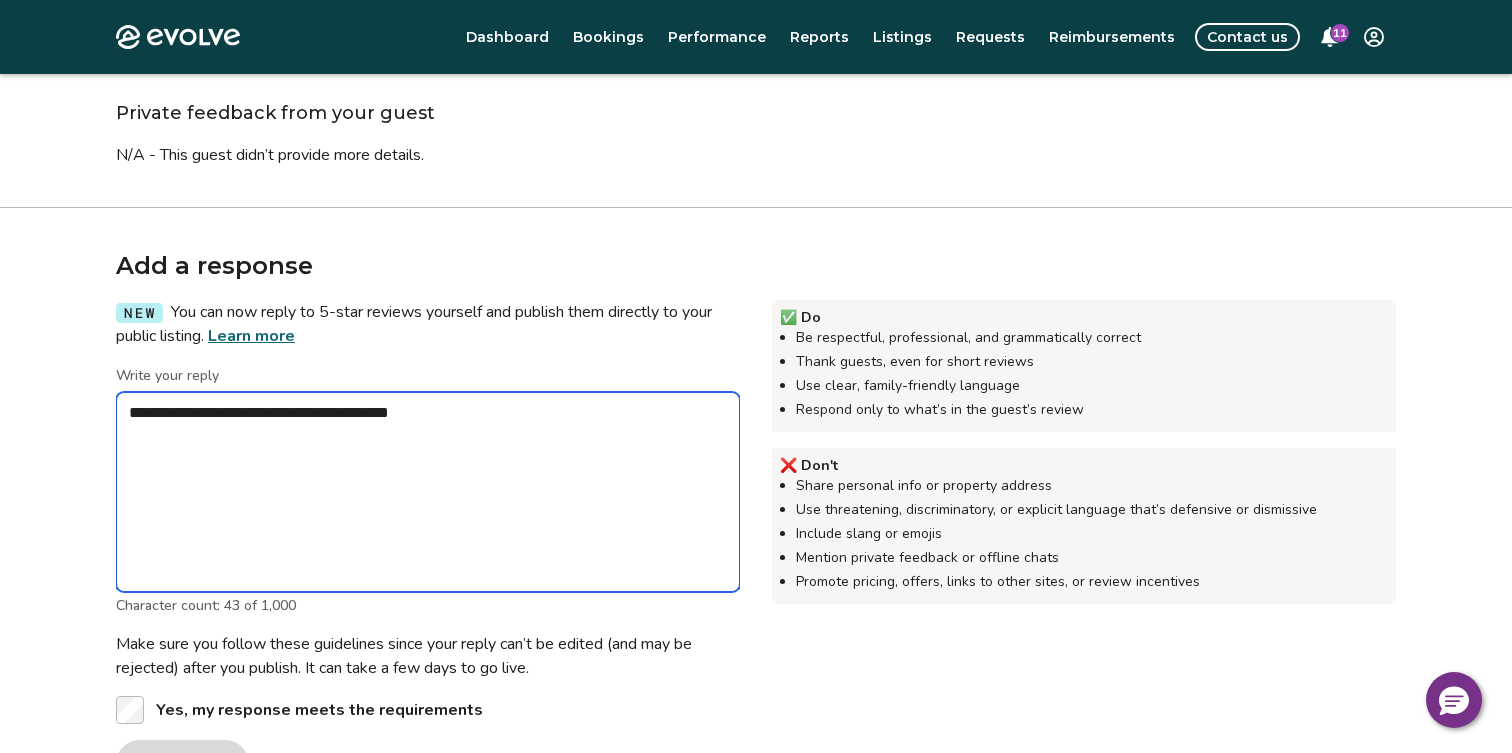 type on "*" 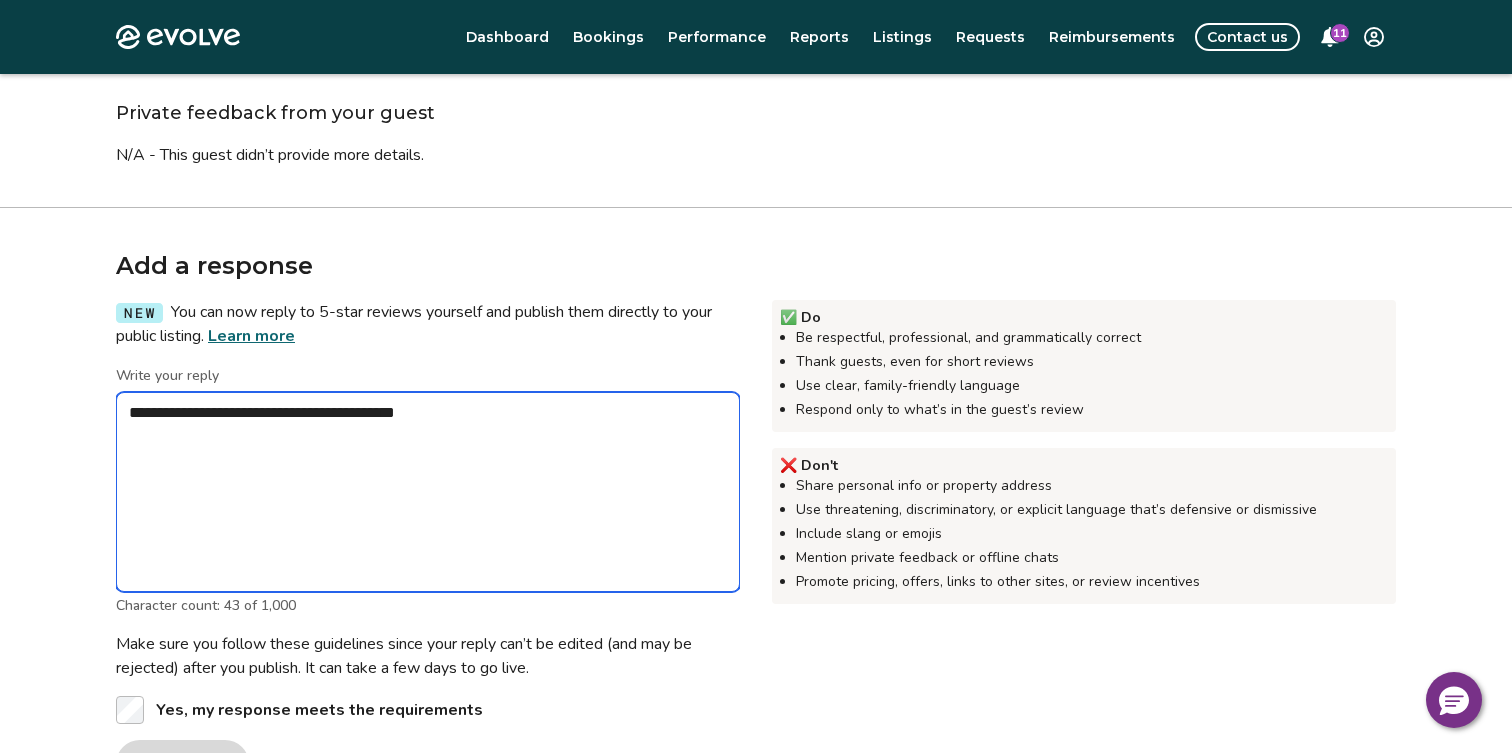 type on "*" 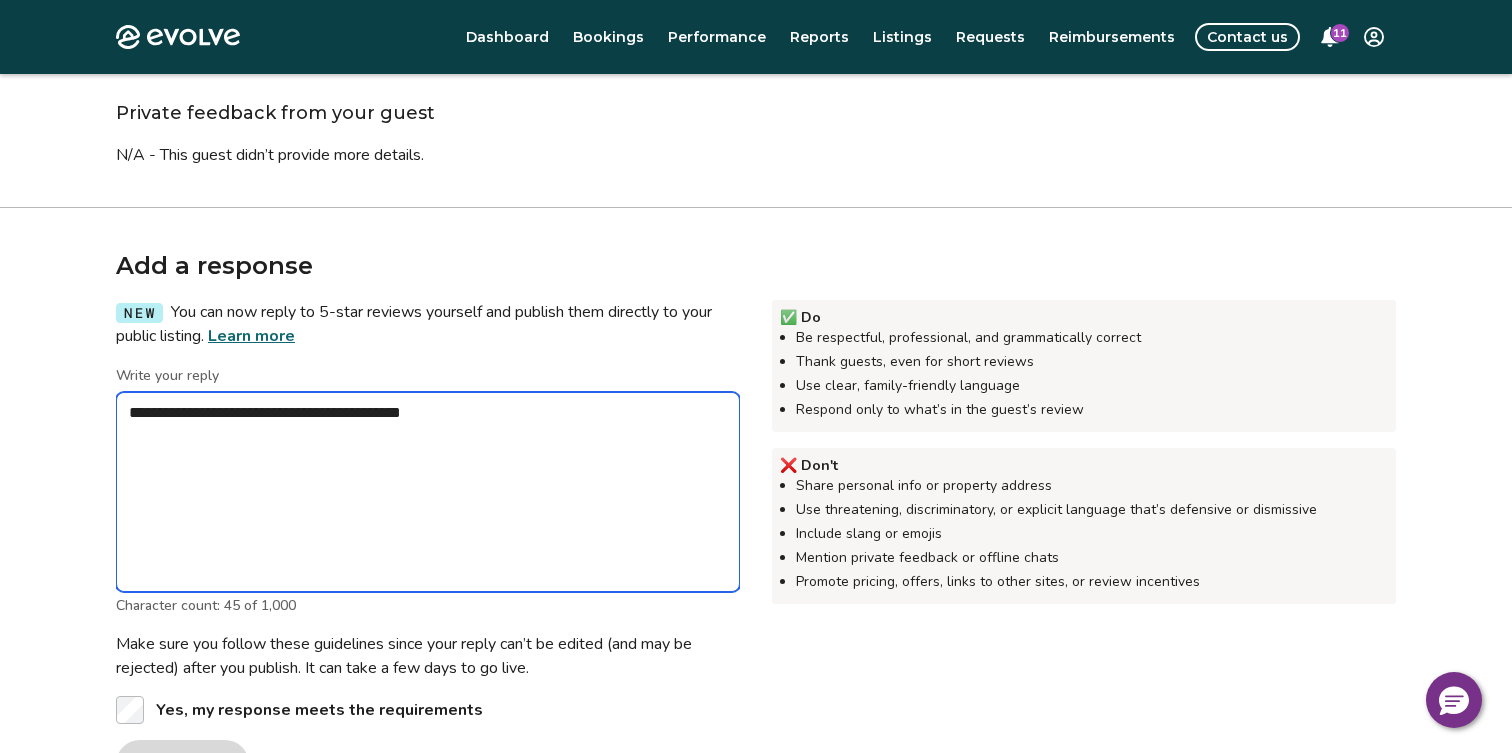type on "*" 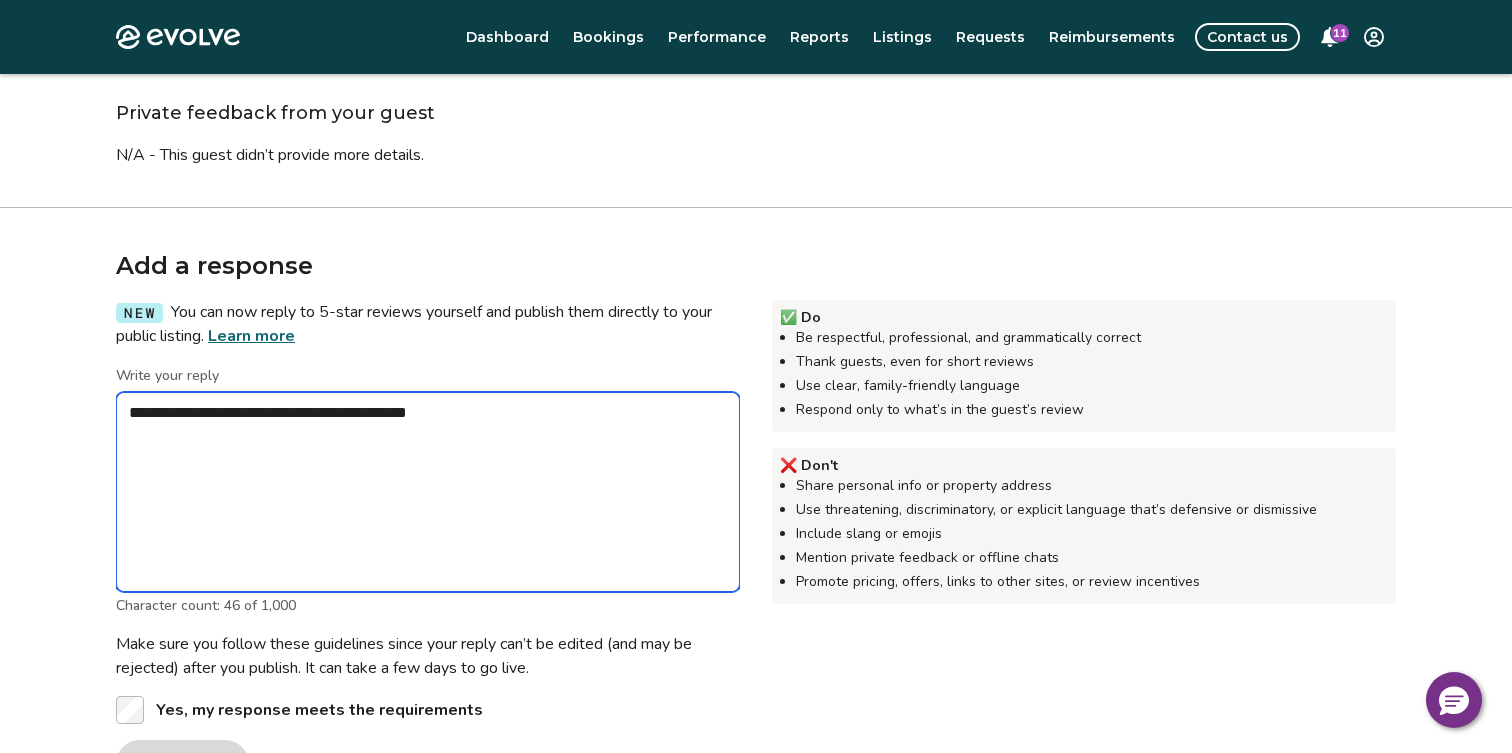 type on "*" 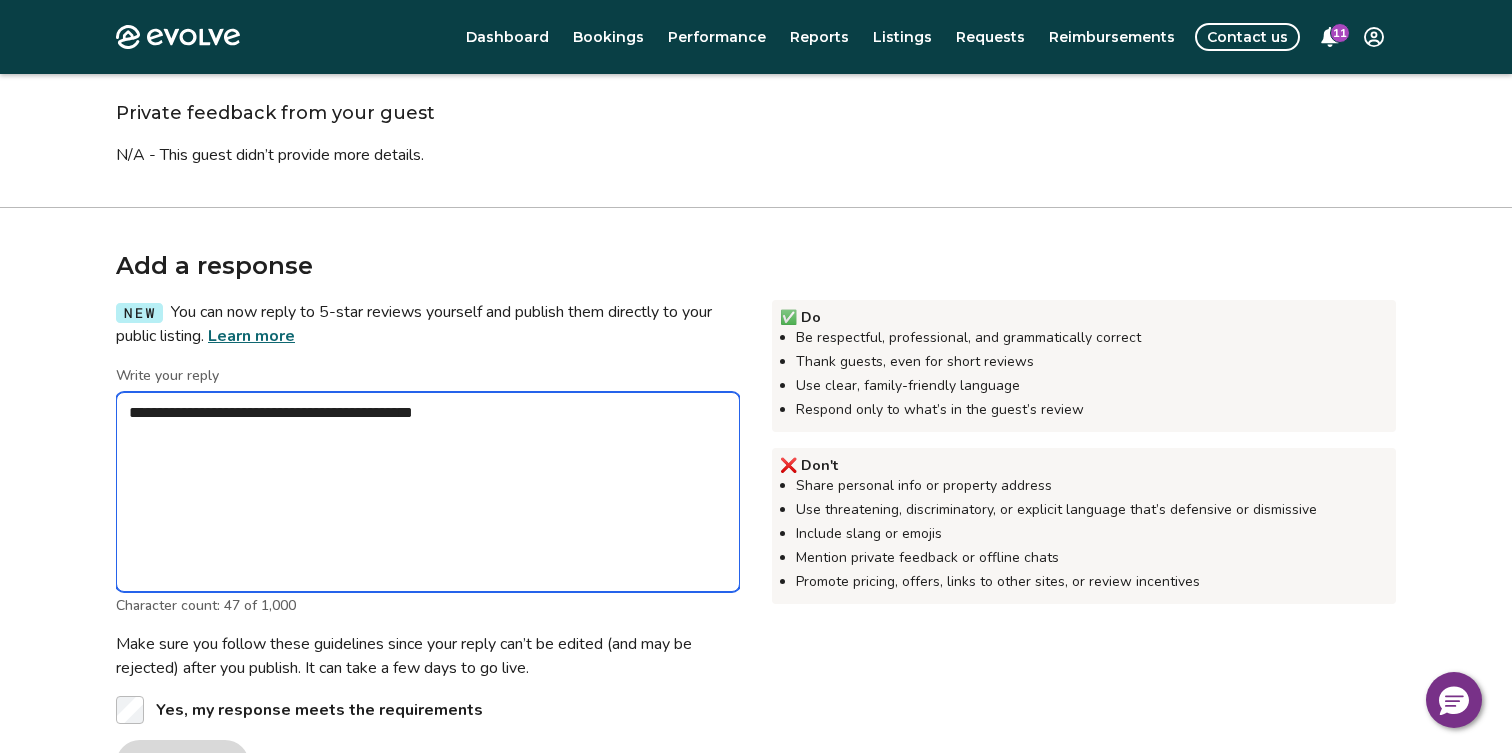 type on "*" 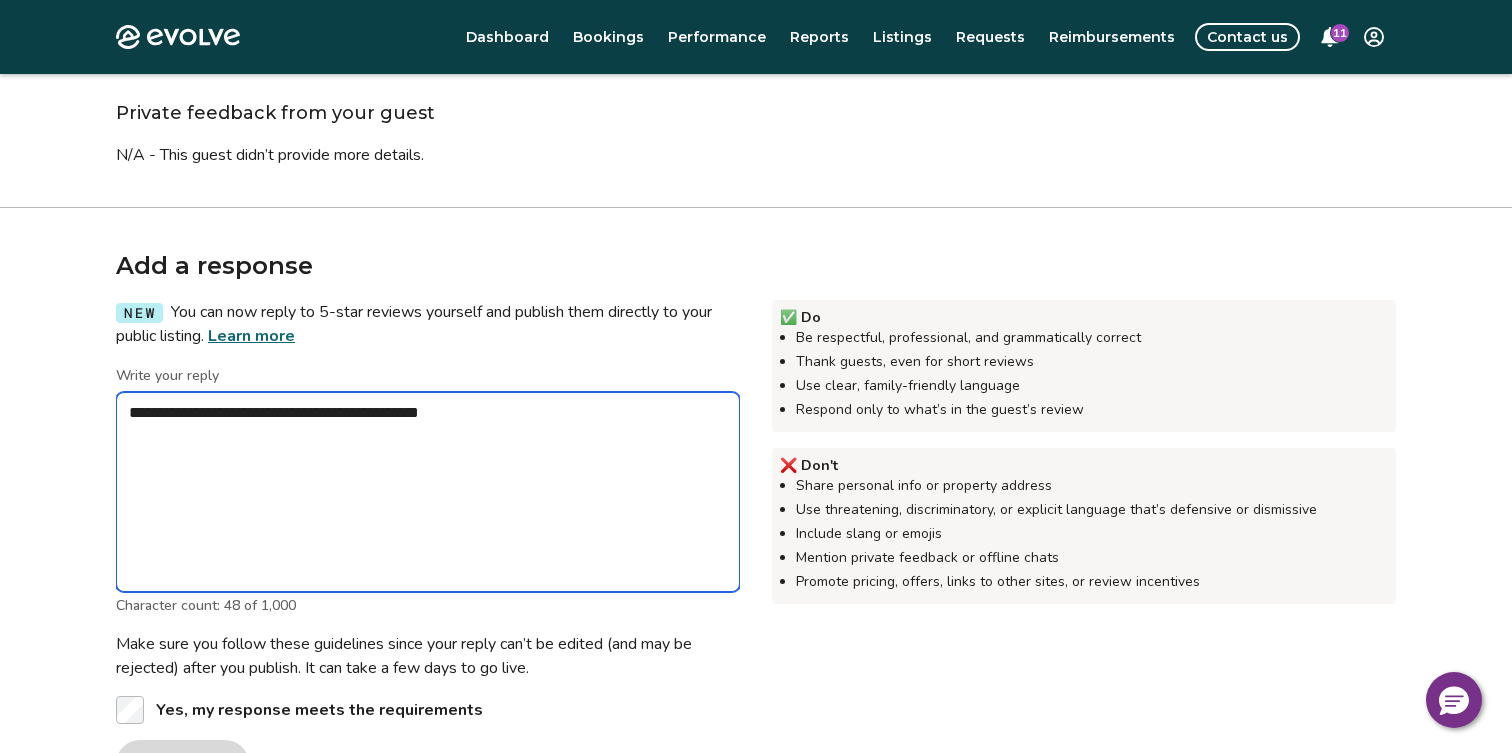type on "*" 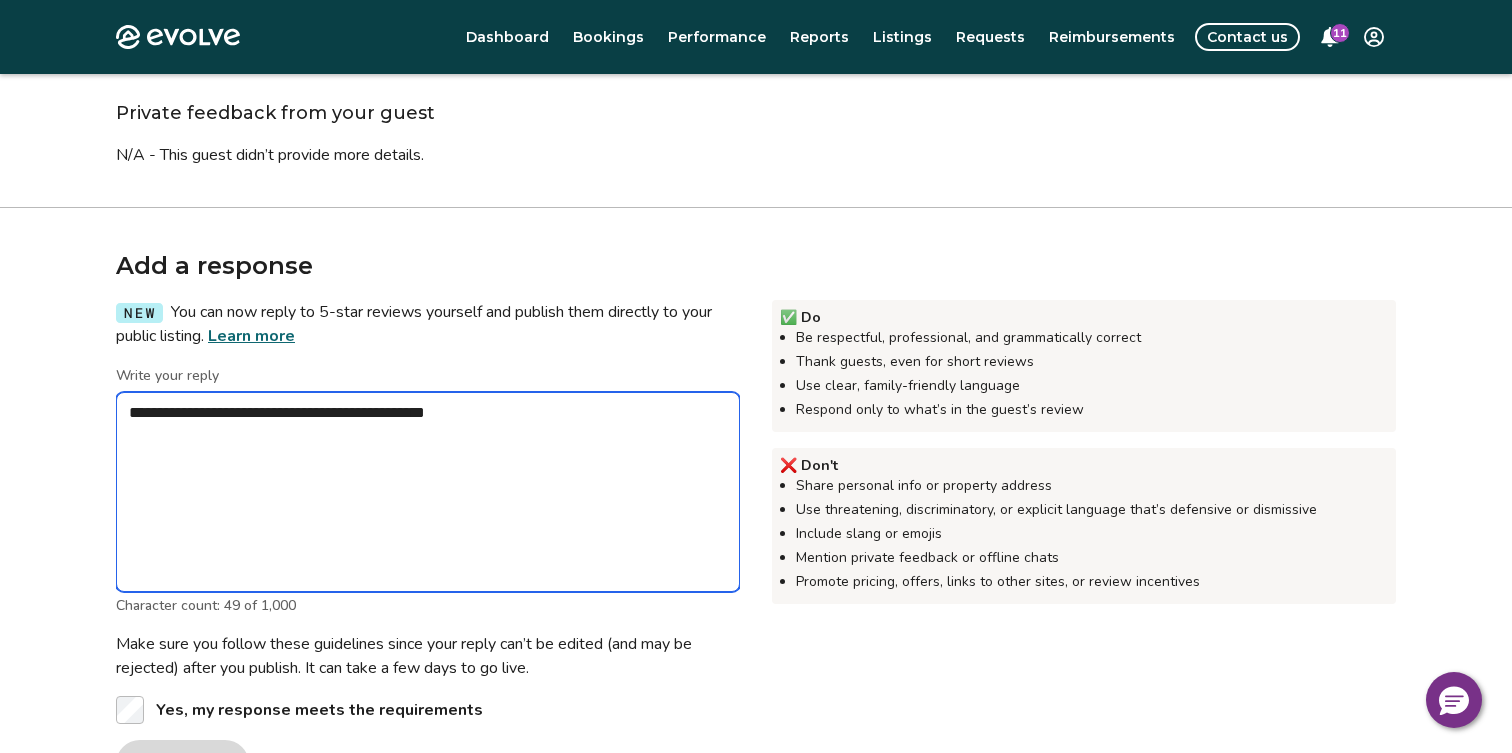type on "*" 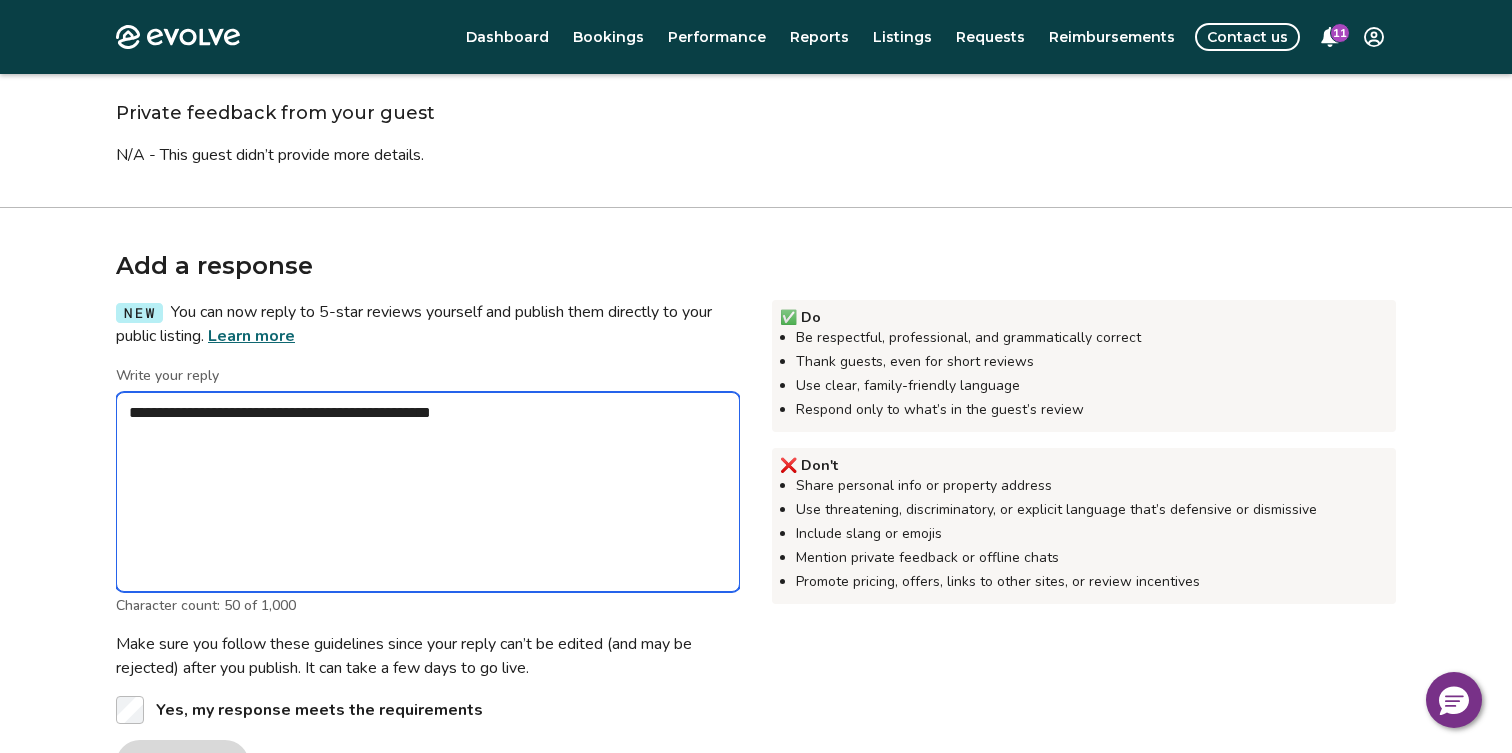 type on "*" 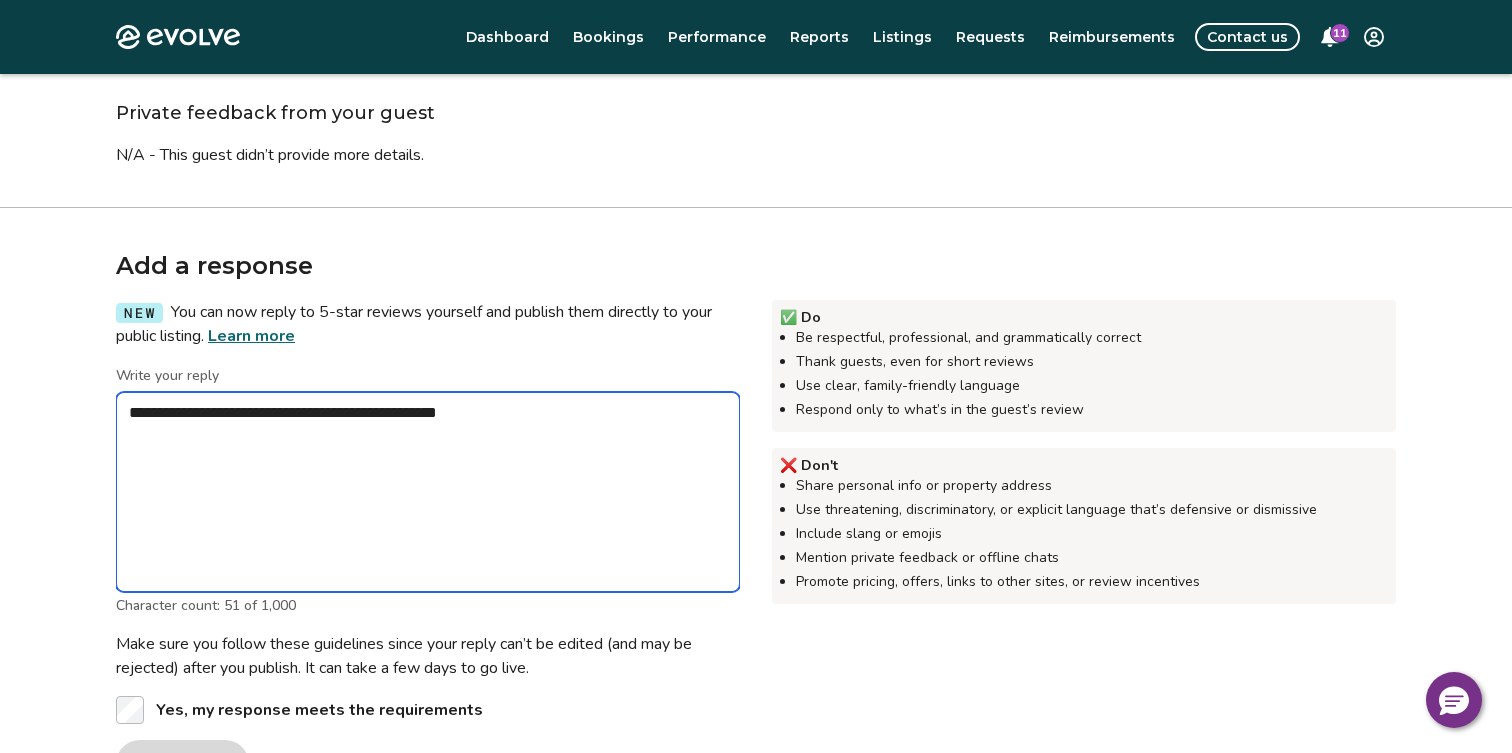 type on "*" 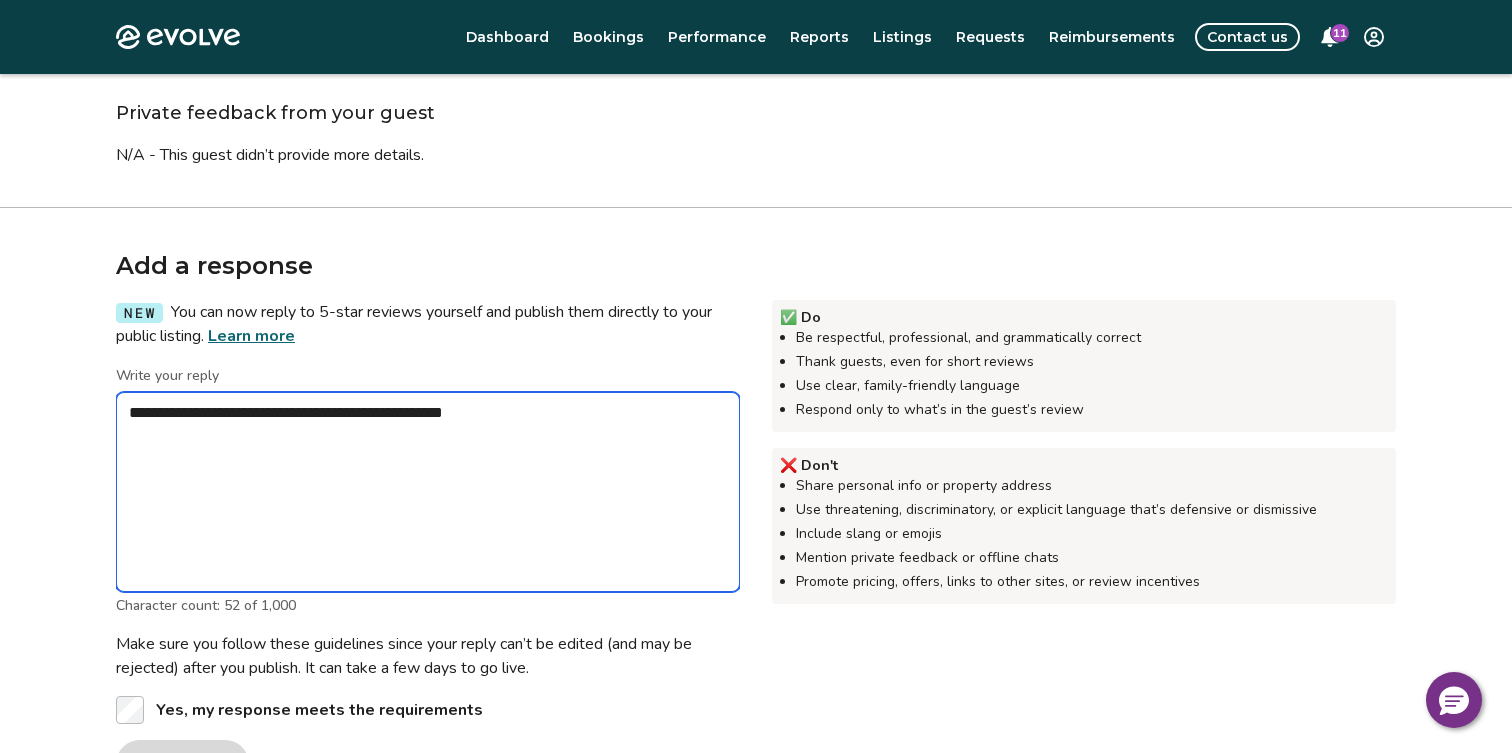 type on "*" 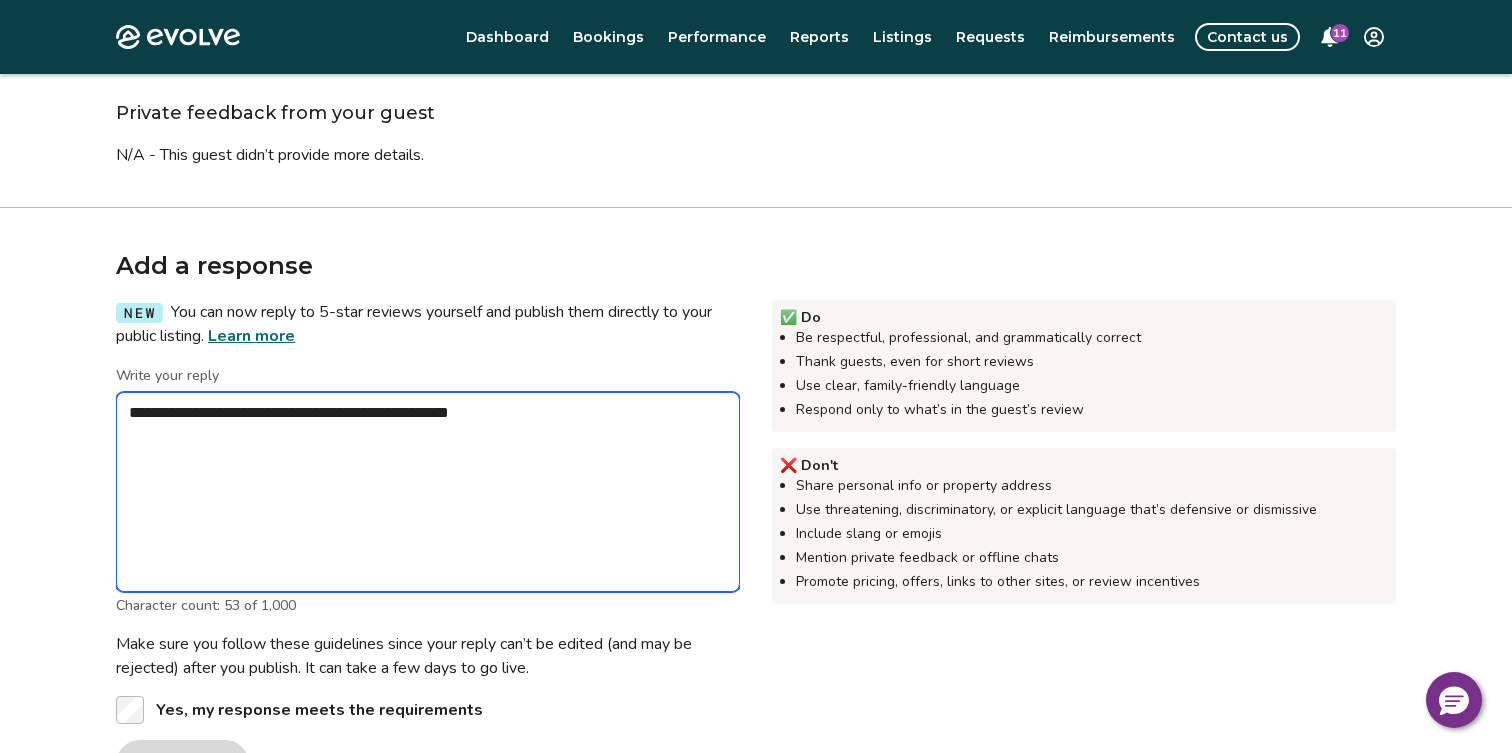 type on "*" 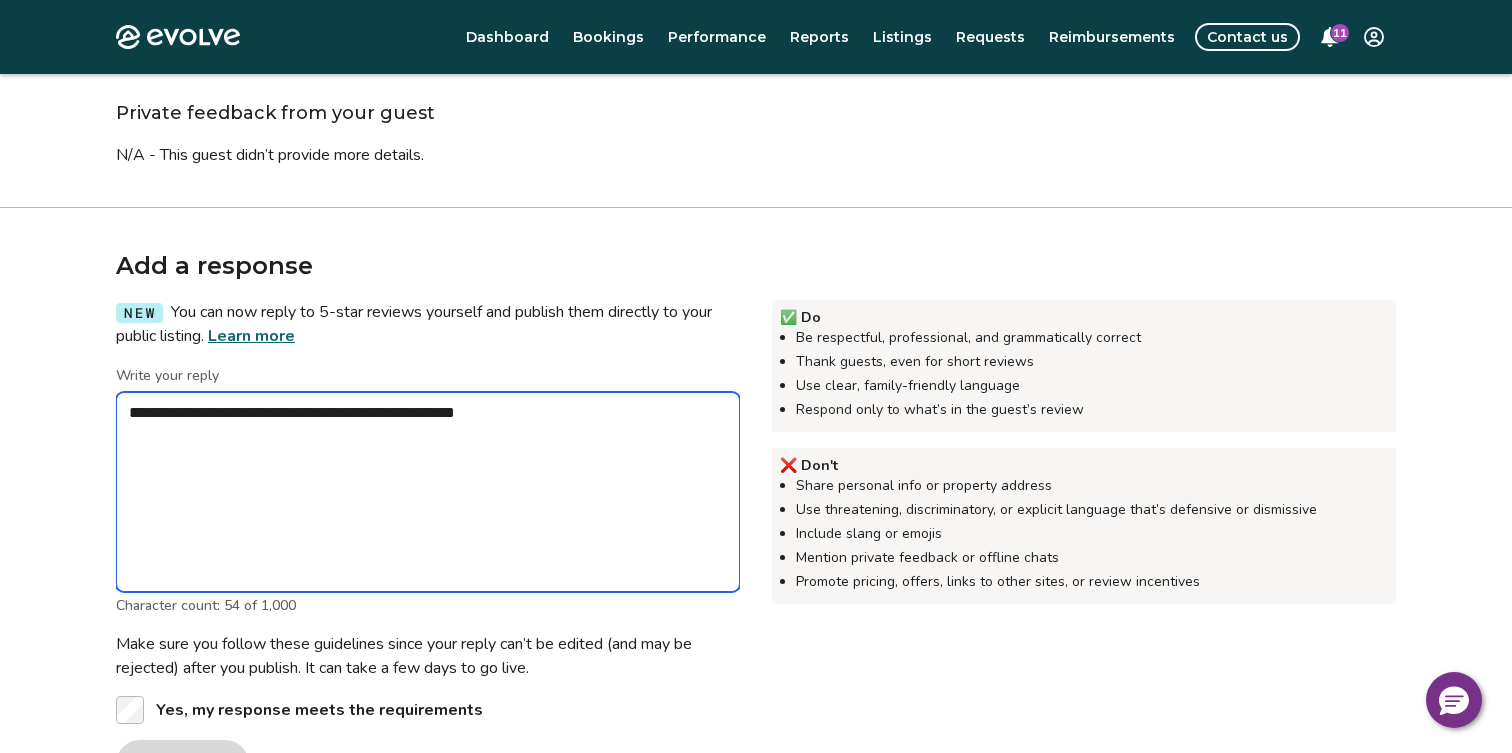 type on "*" 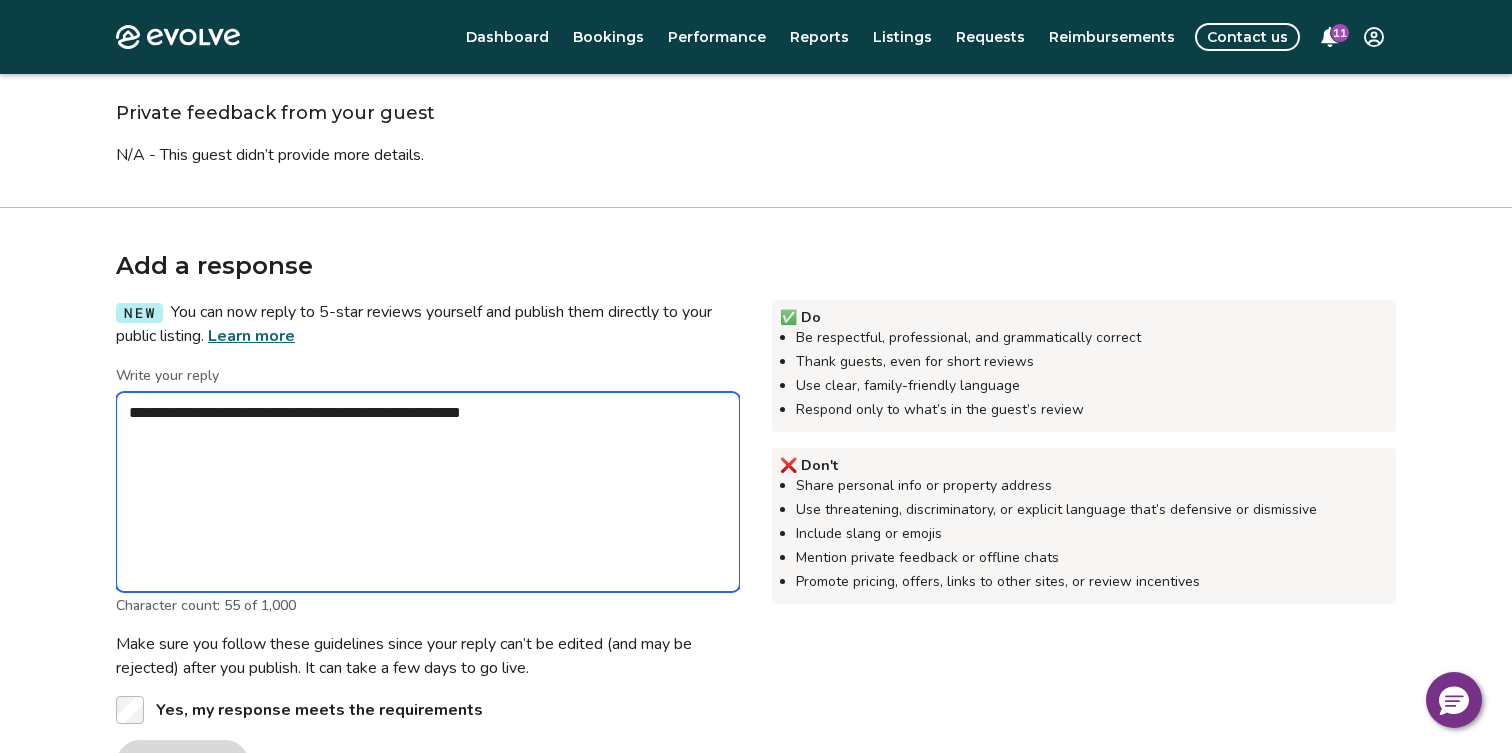 type on "**********" 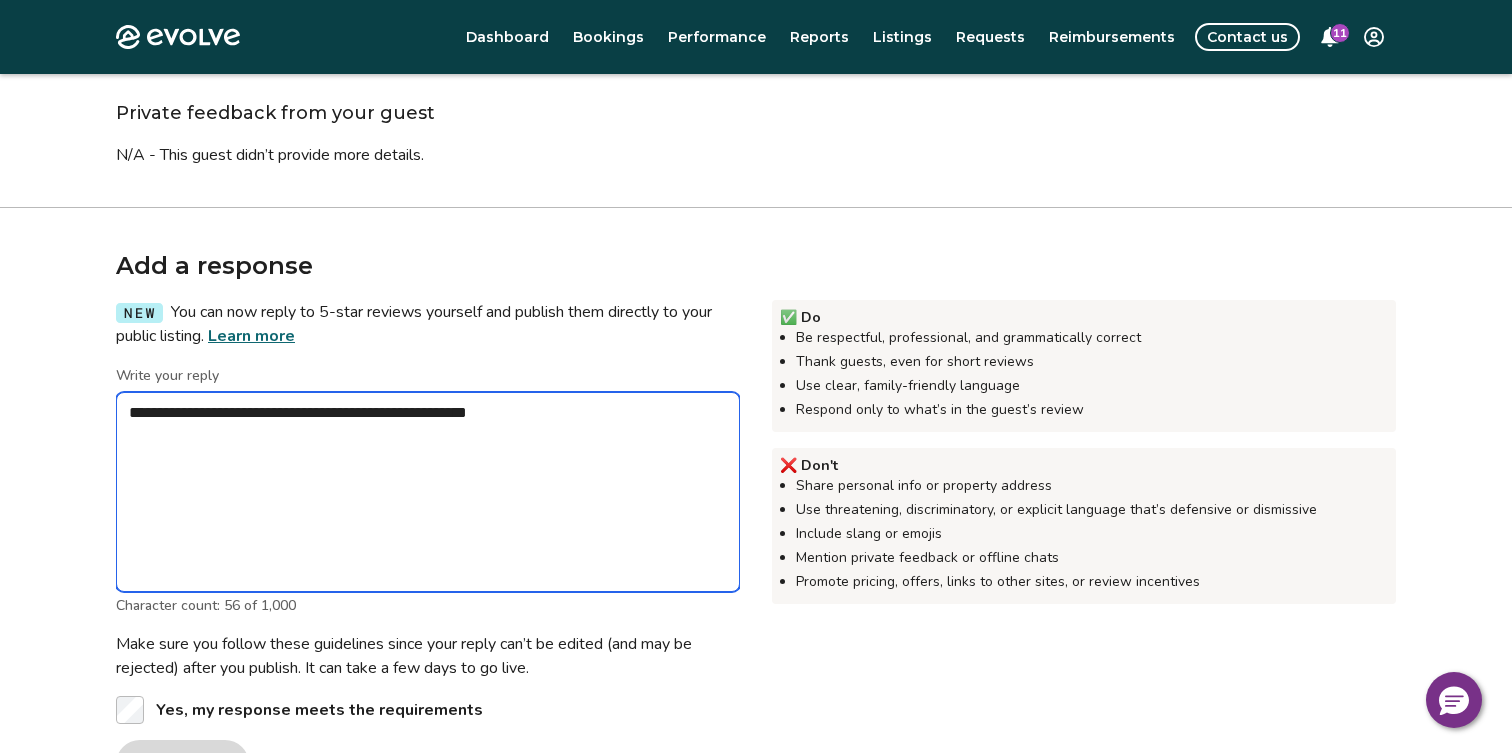 type on "*" 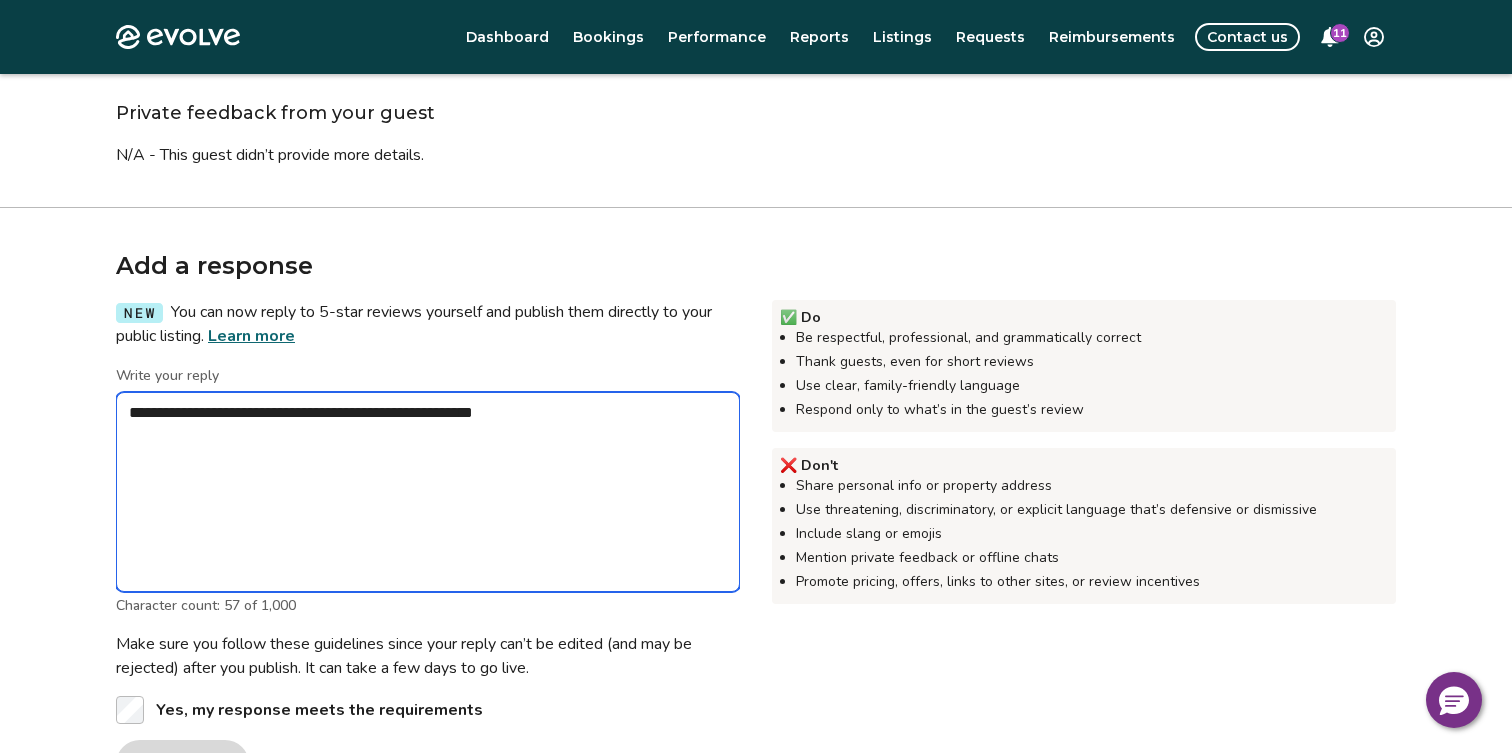 type on "*" 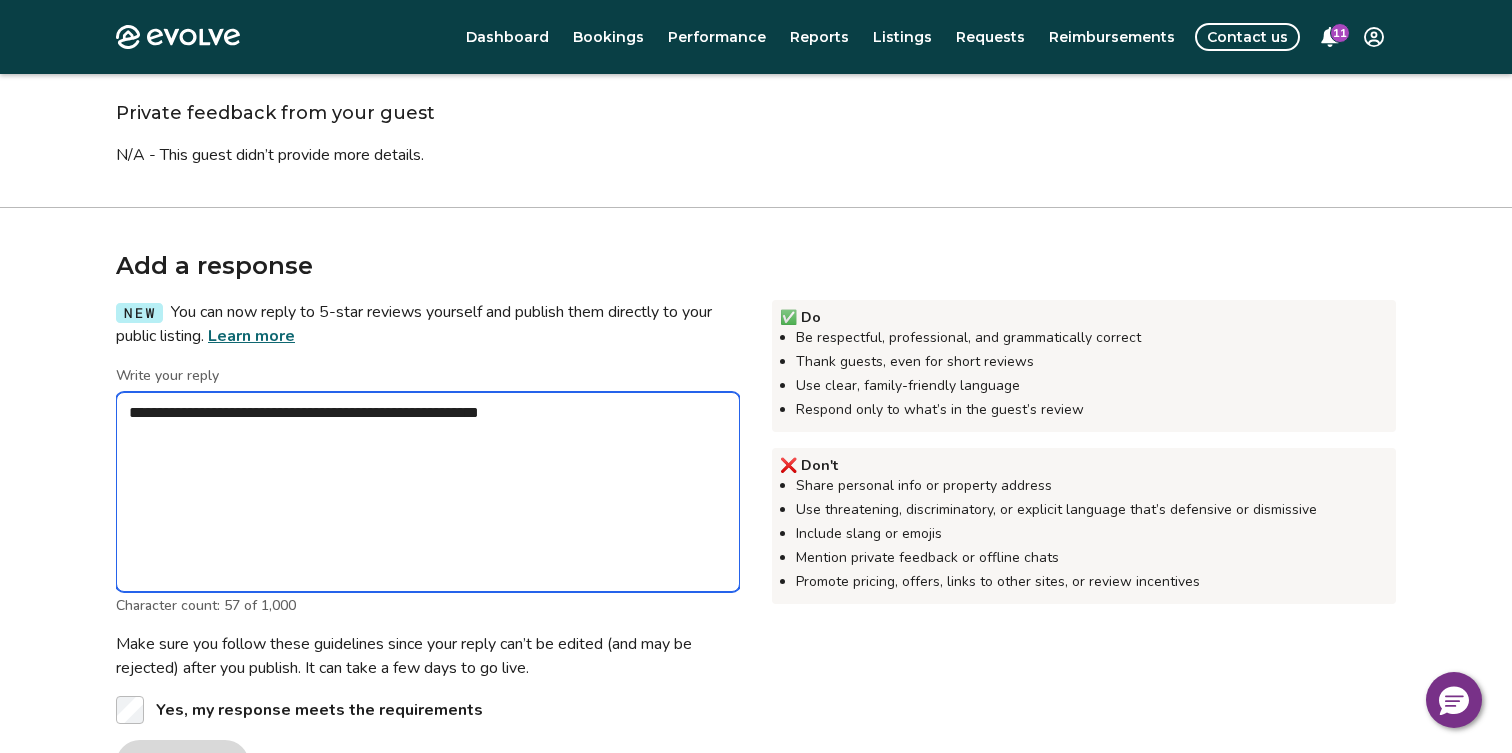 type on "*" 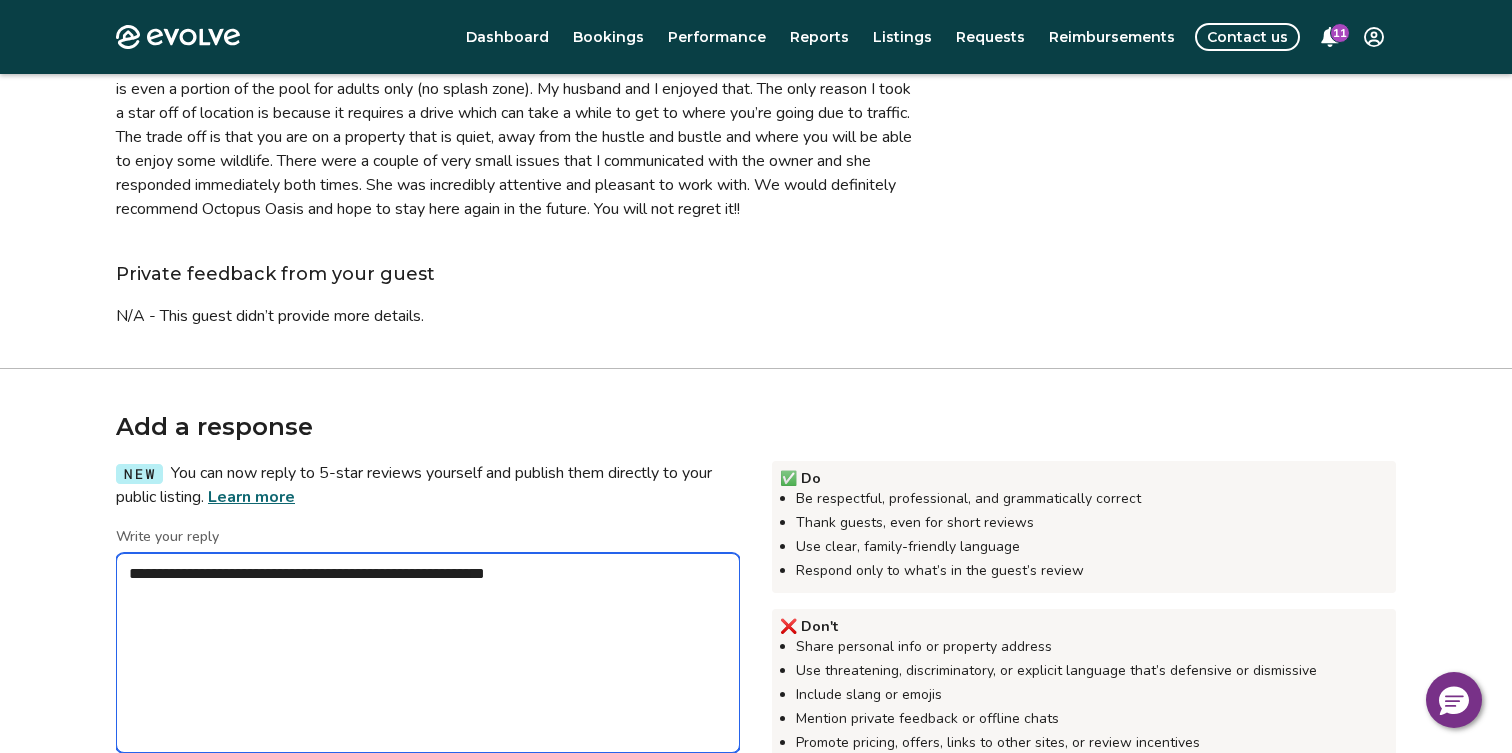 scroll, scrollTop: 465, scrollLeft: 0, axis: vertical 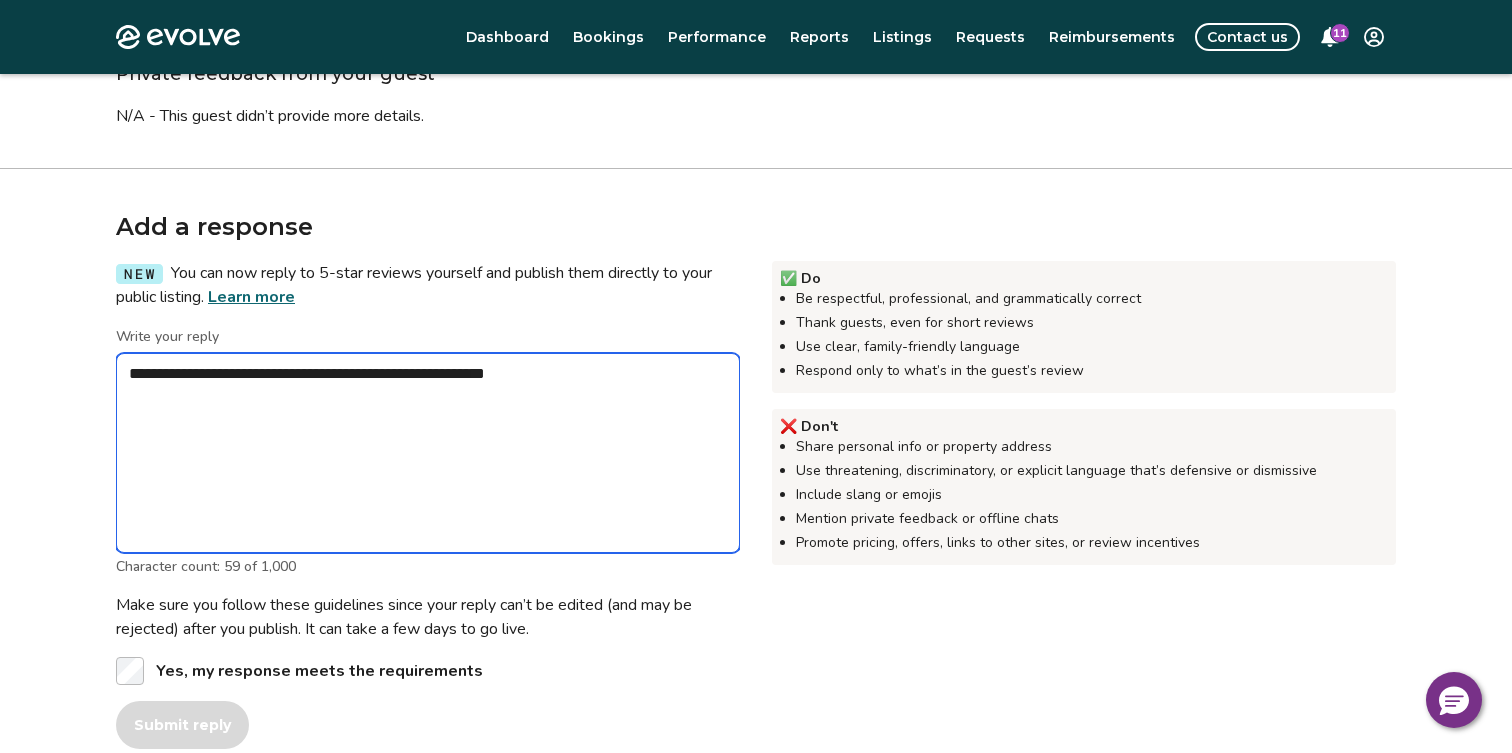 type on "*" 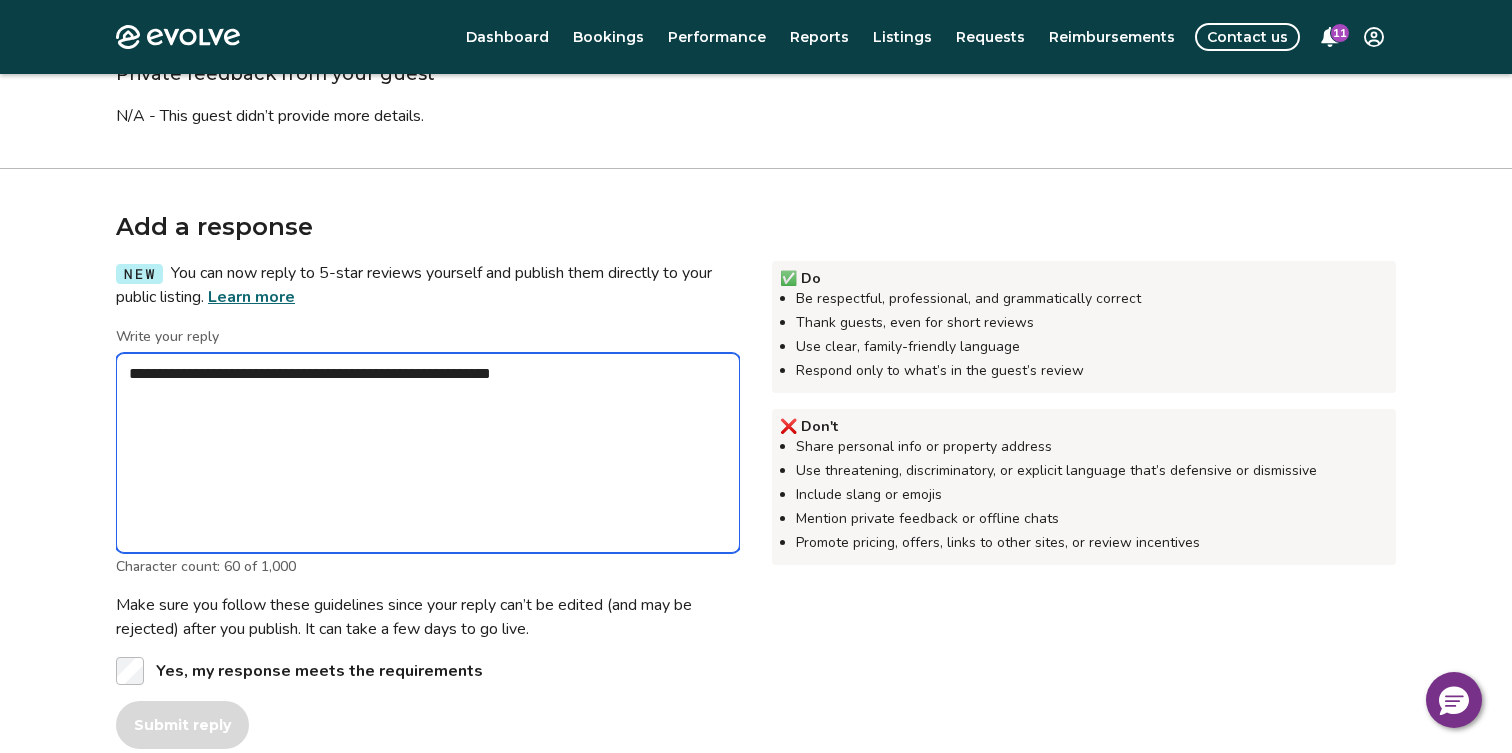 type on "*" 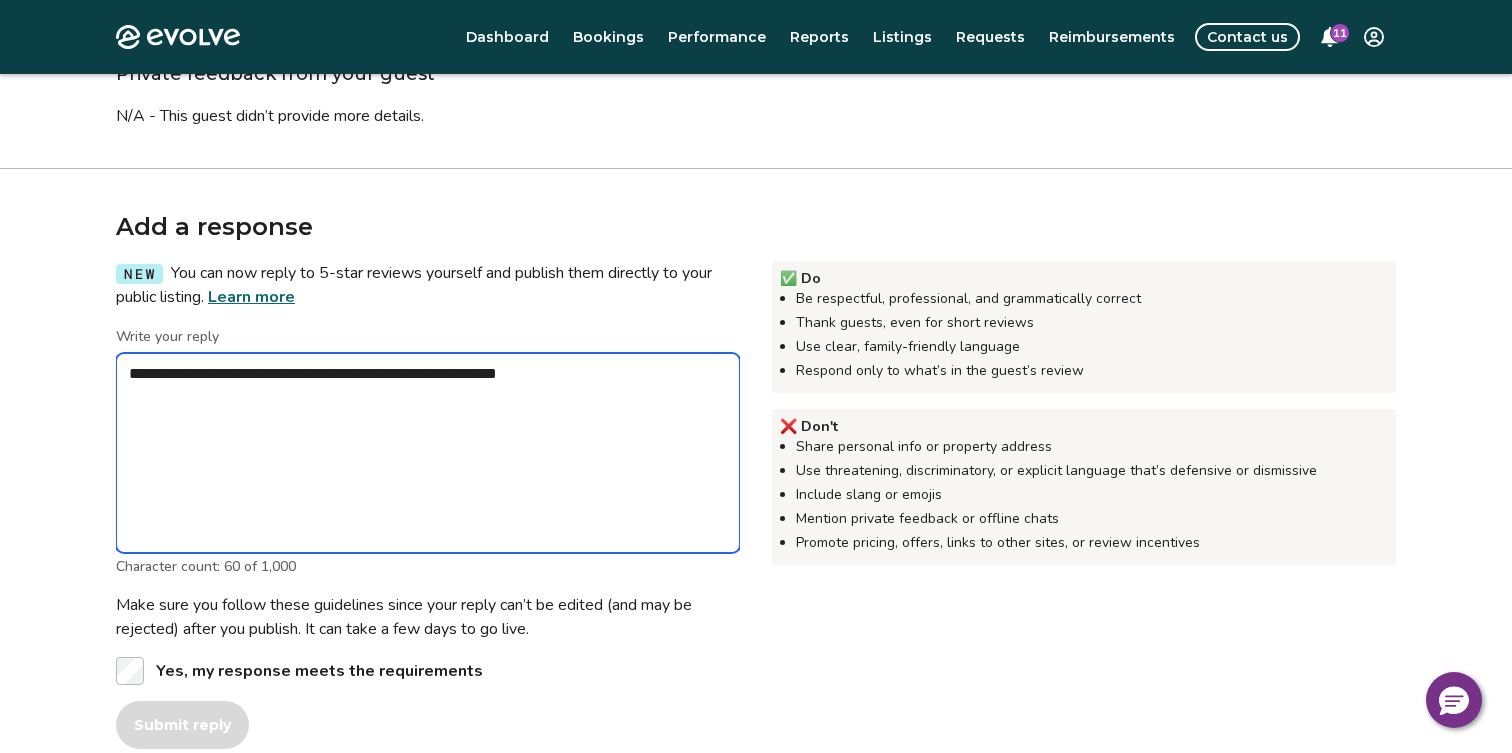 type on "*" 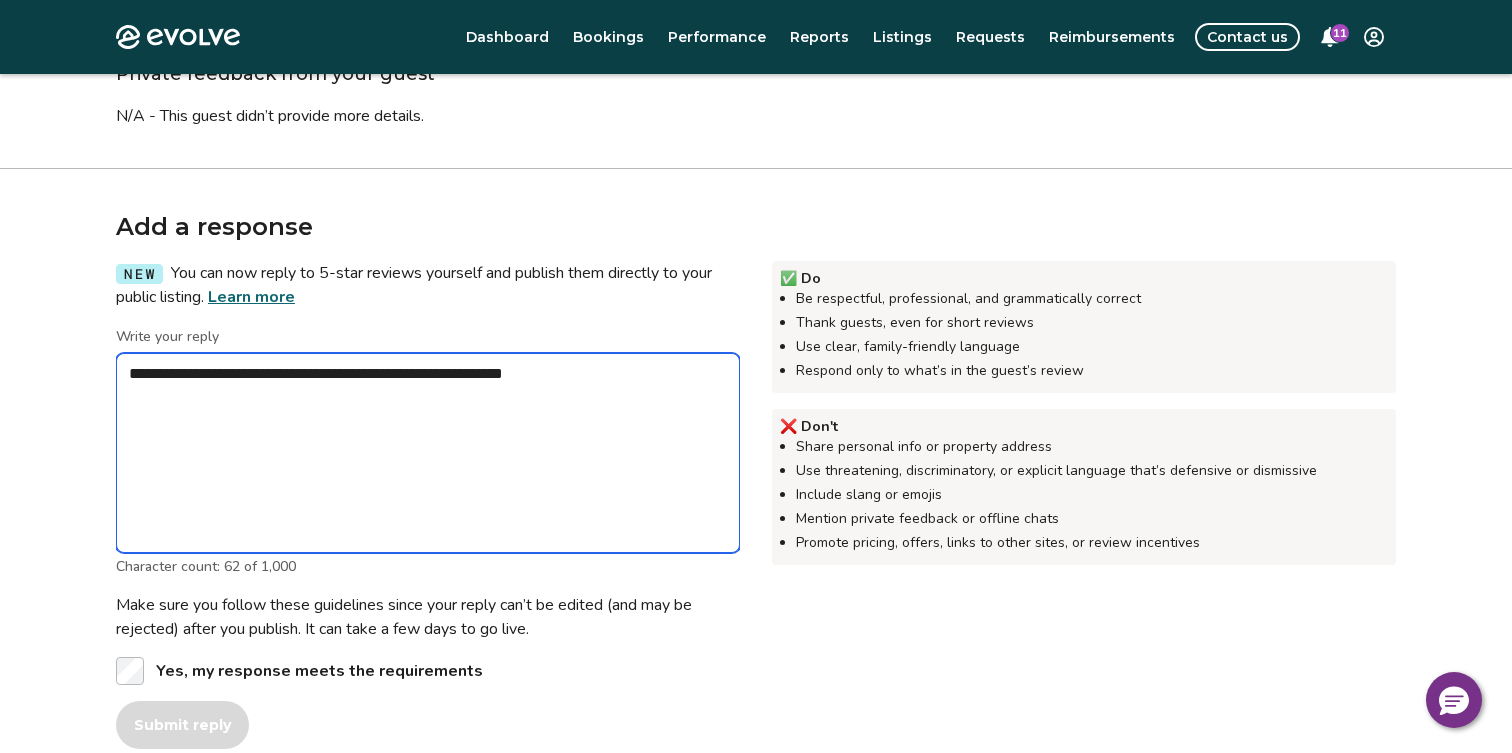 type on "*" 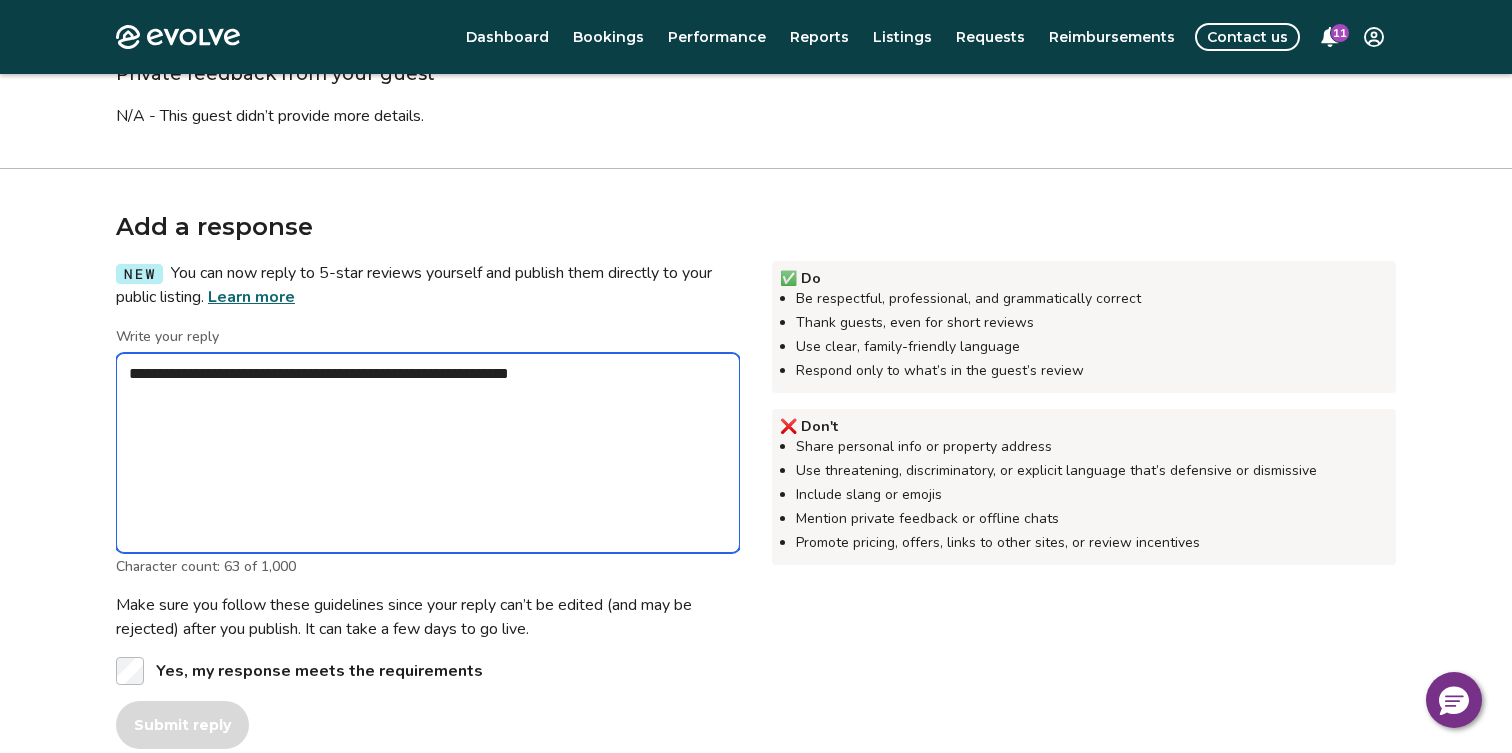 type on "*" 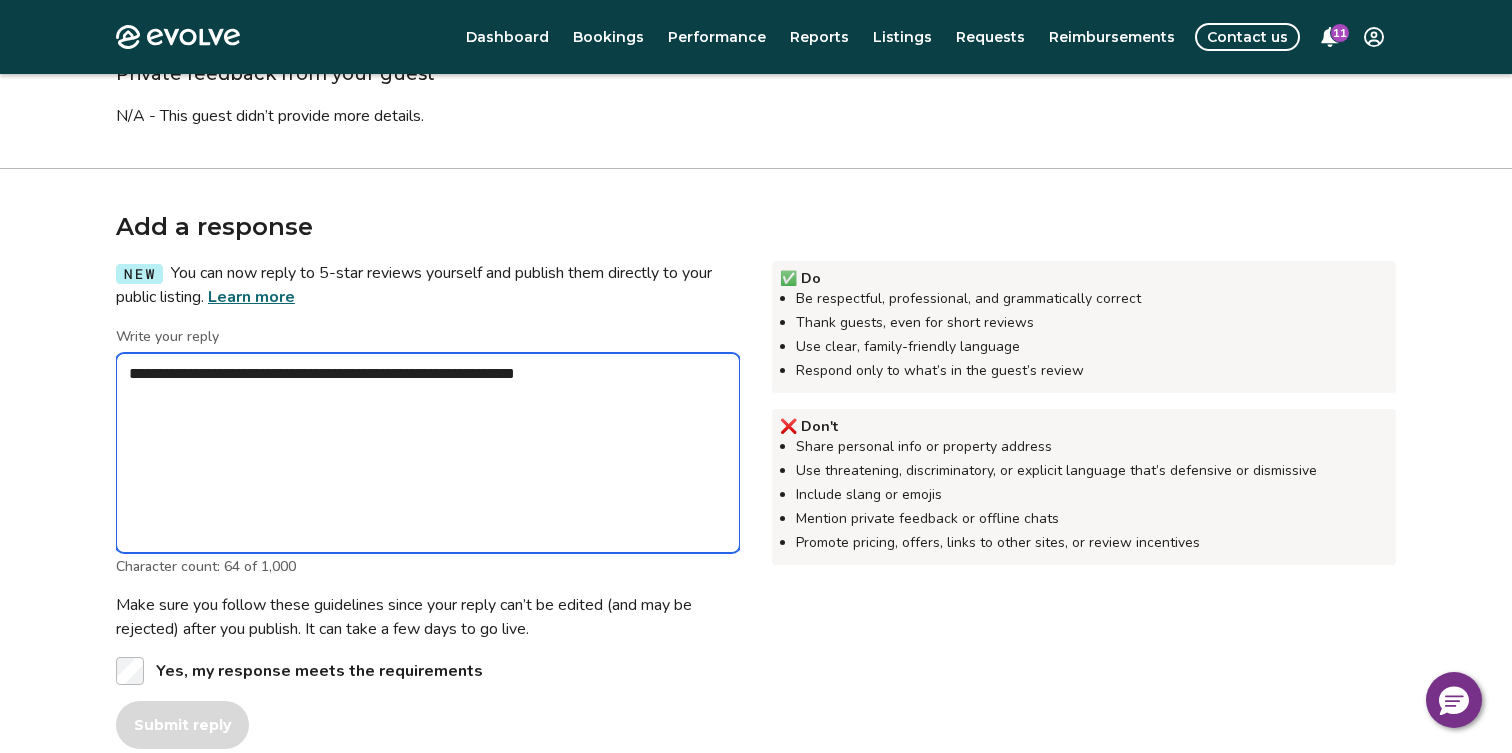 type on "*" 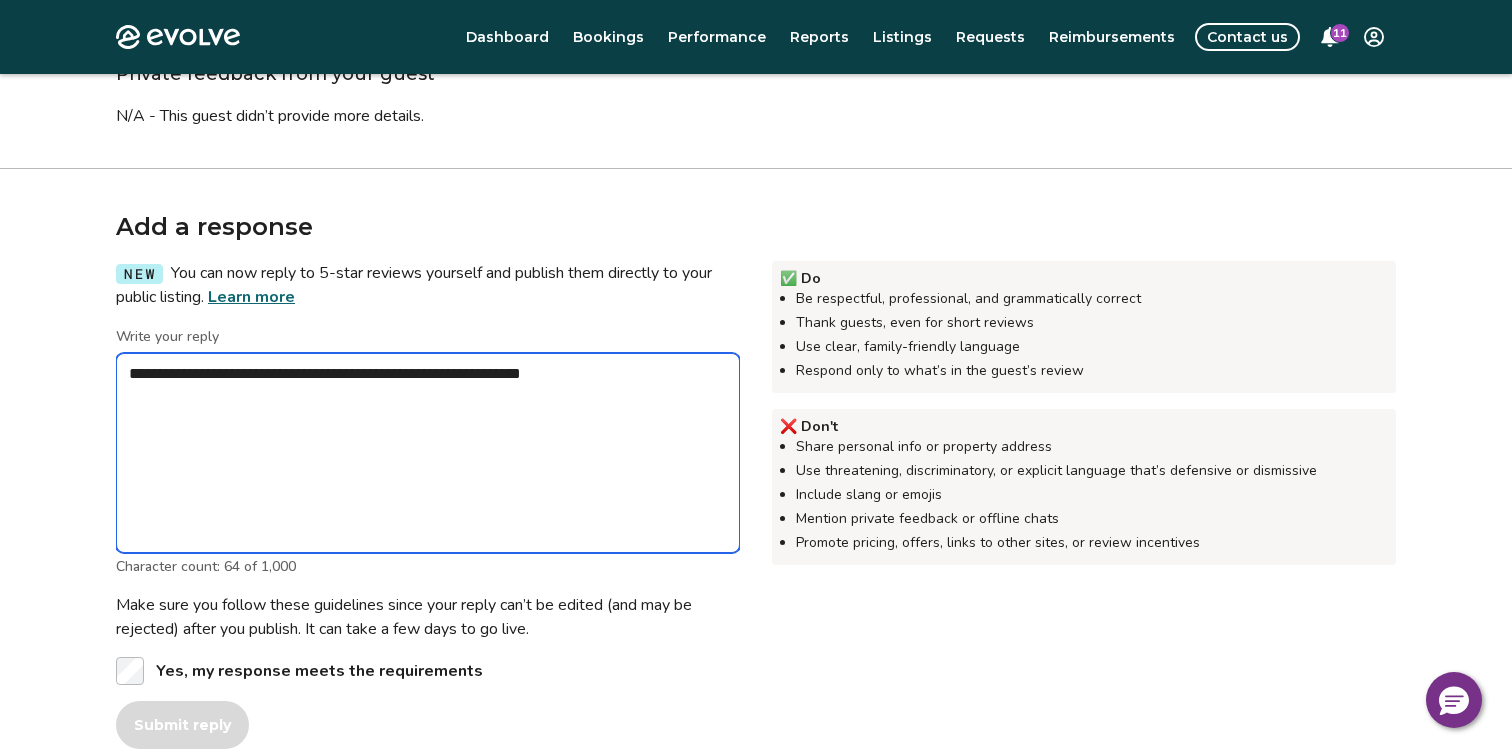 type on "*" 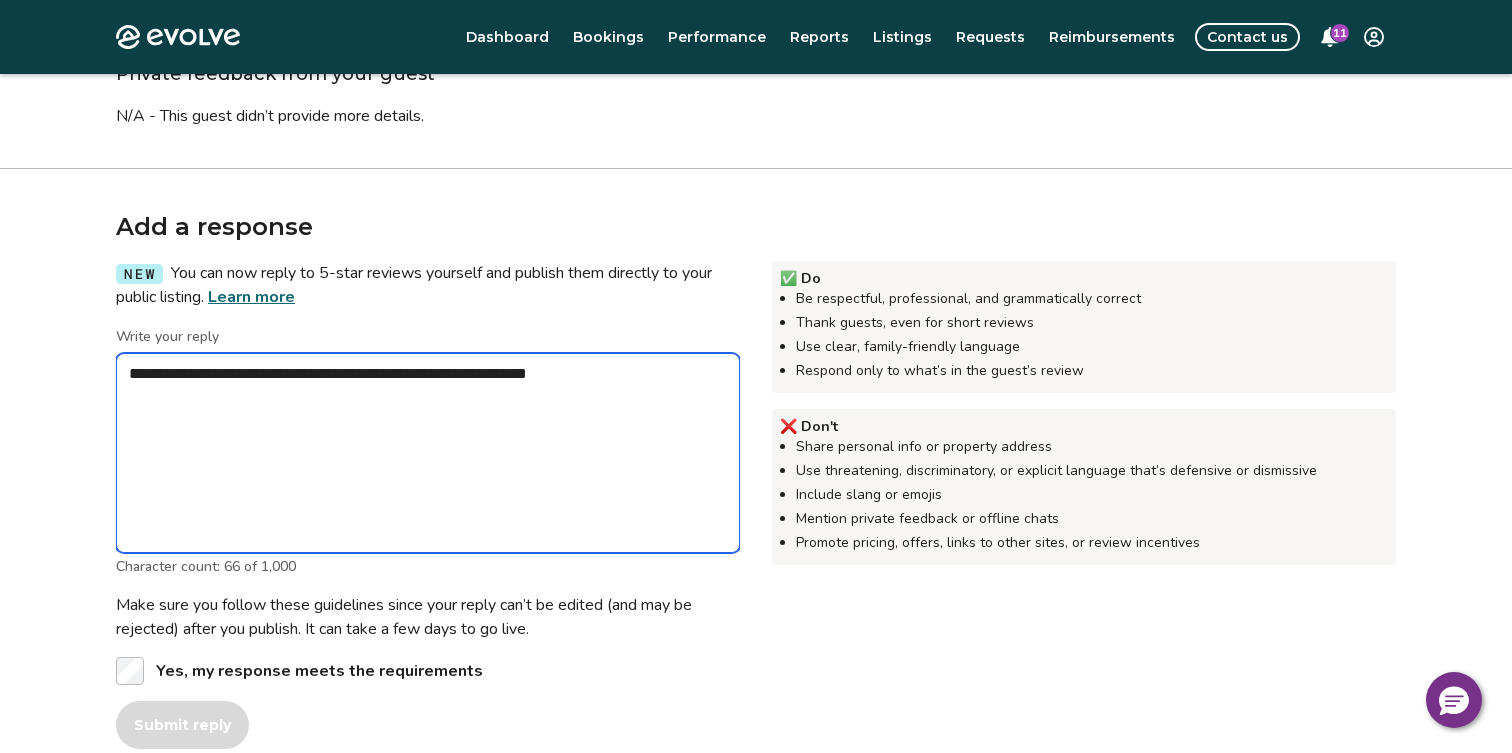 type on "*" 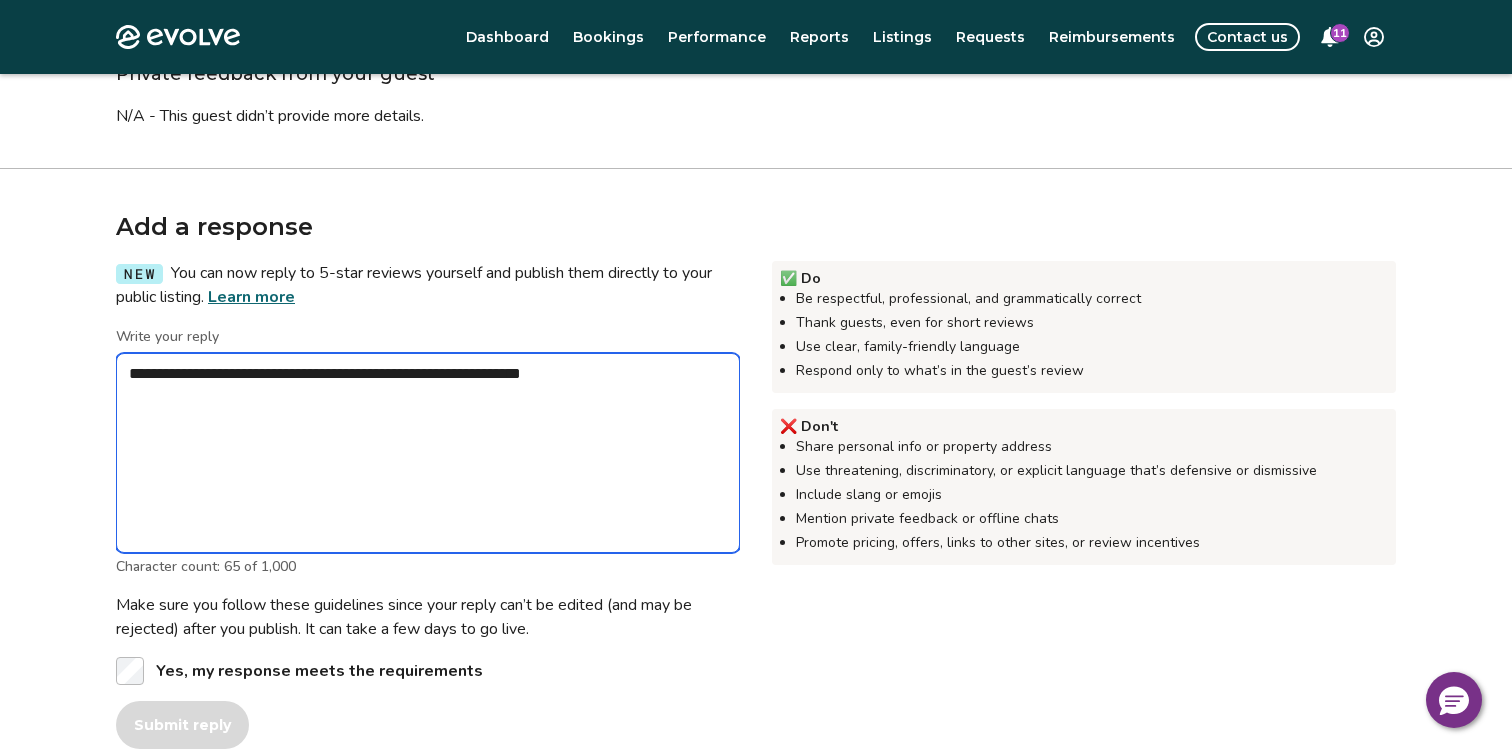 type on "*" 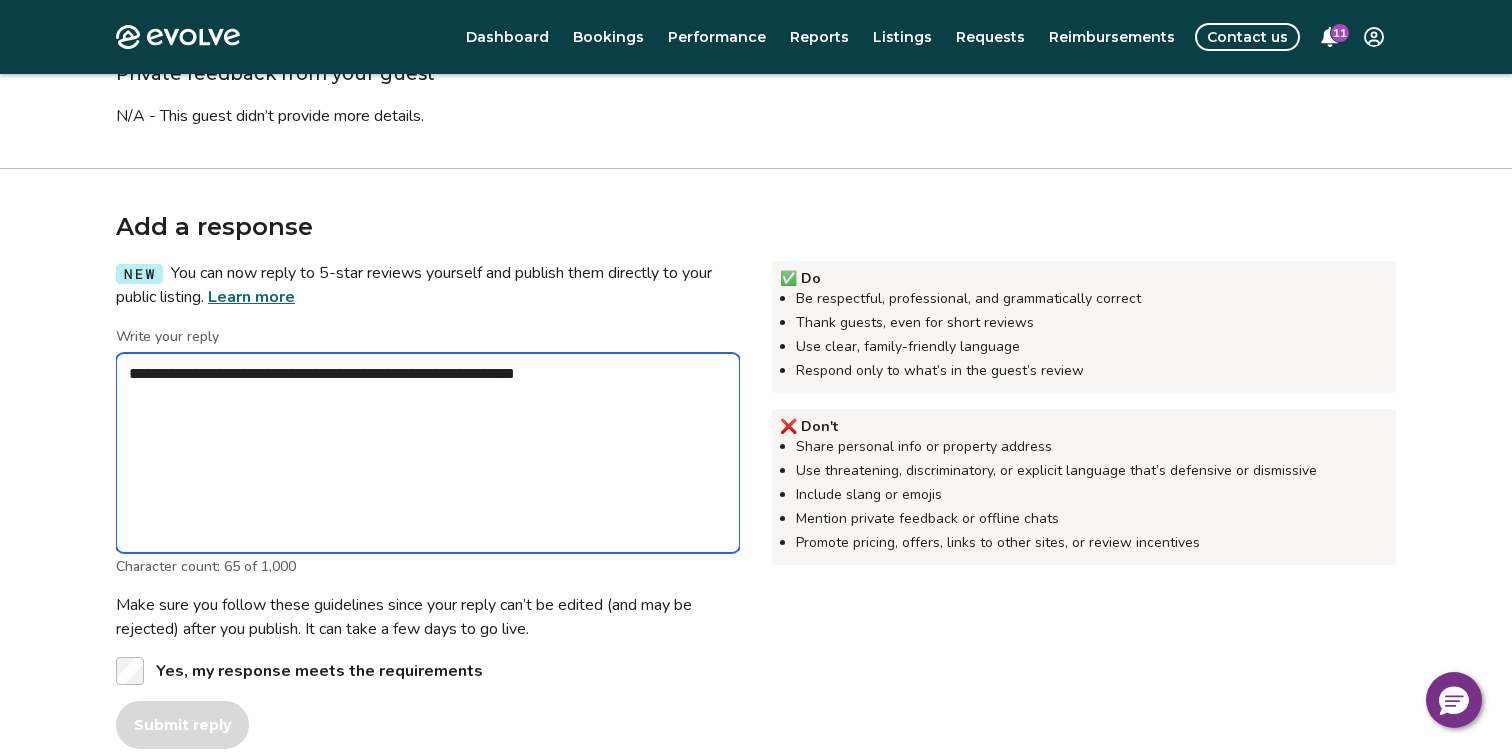 type on "*" 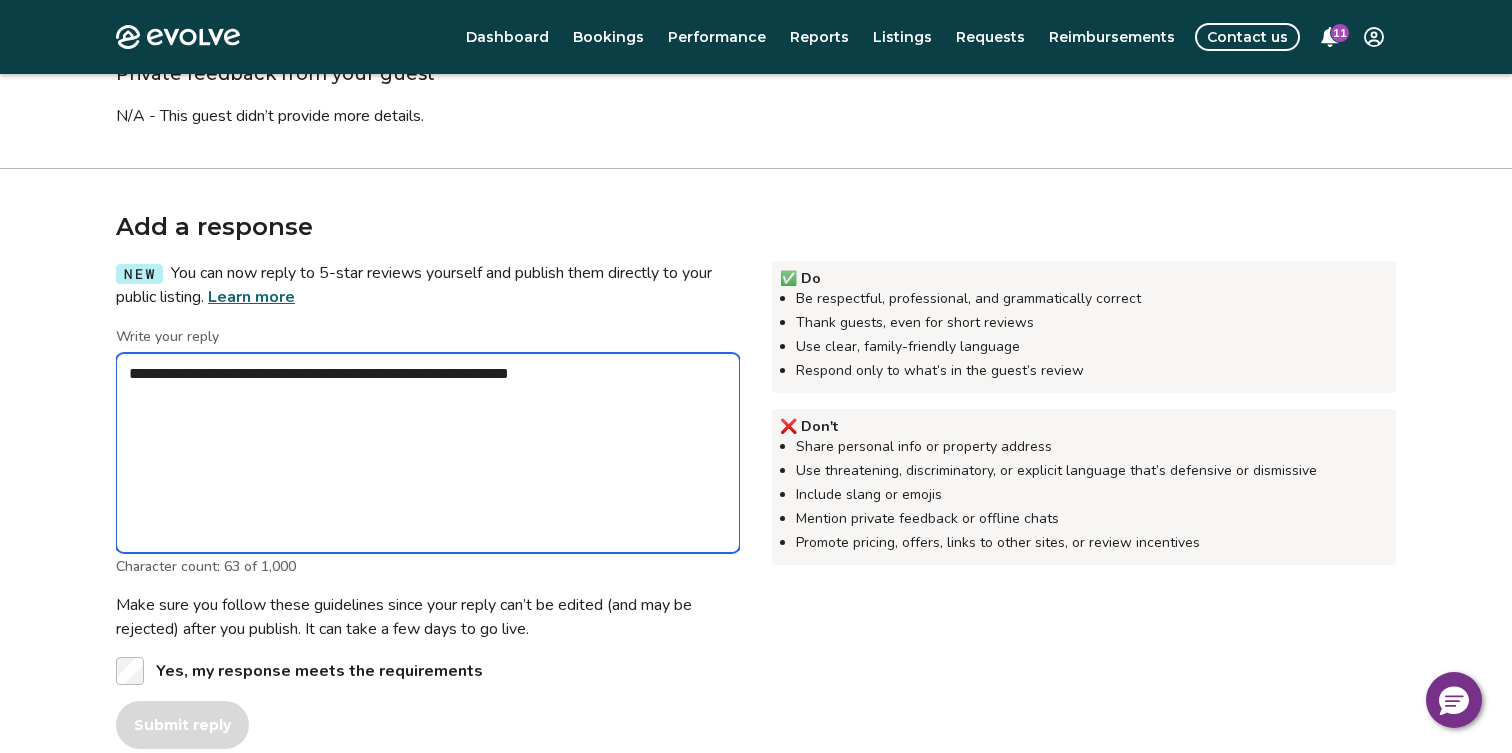 type on "*" 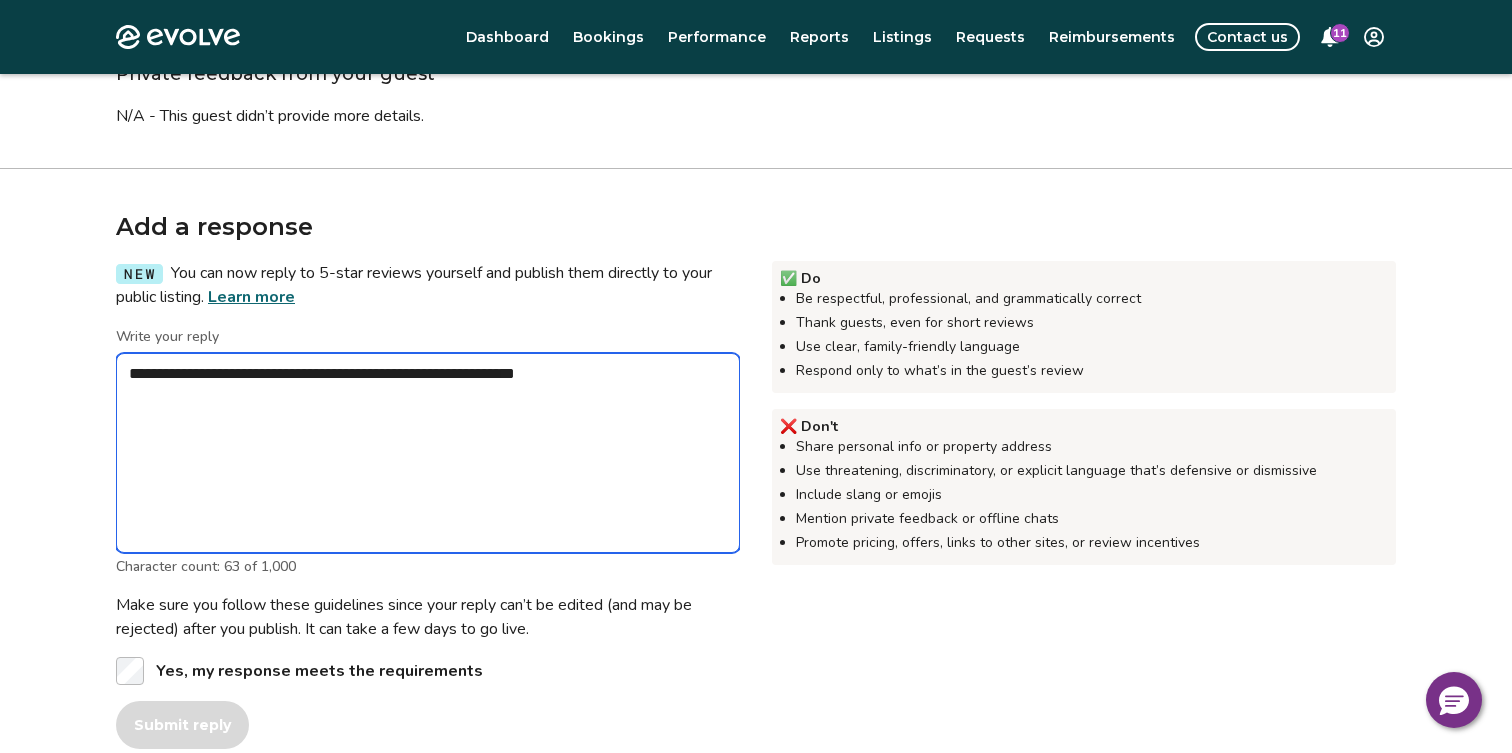 type on "*" 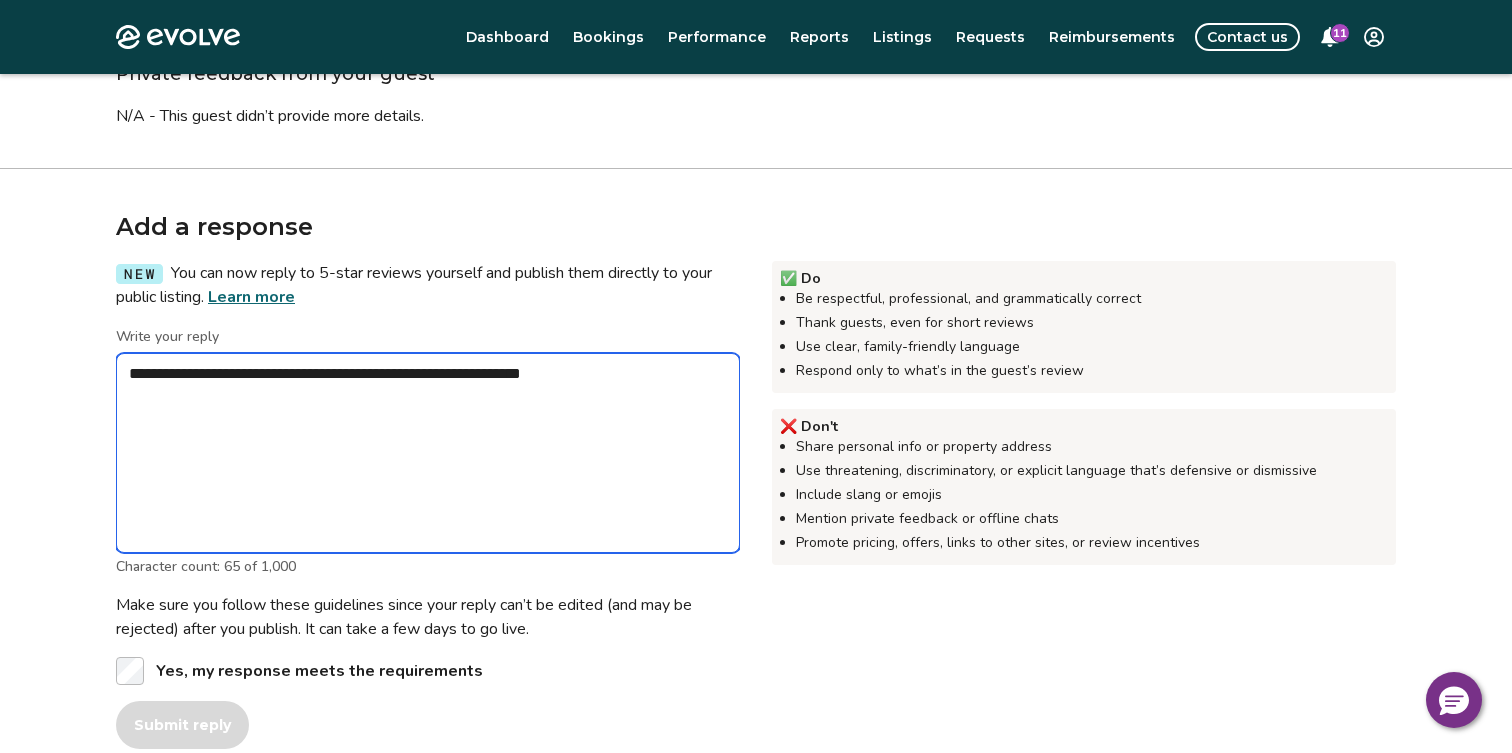 type on "*" 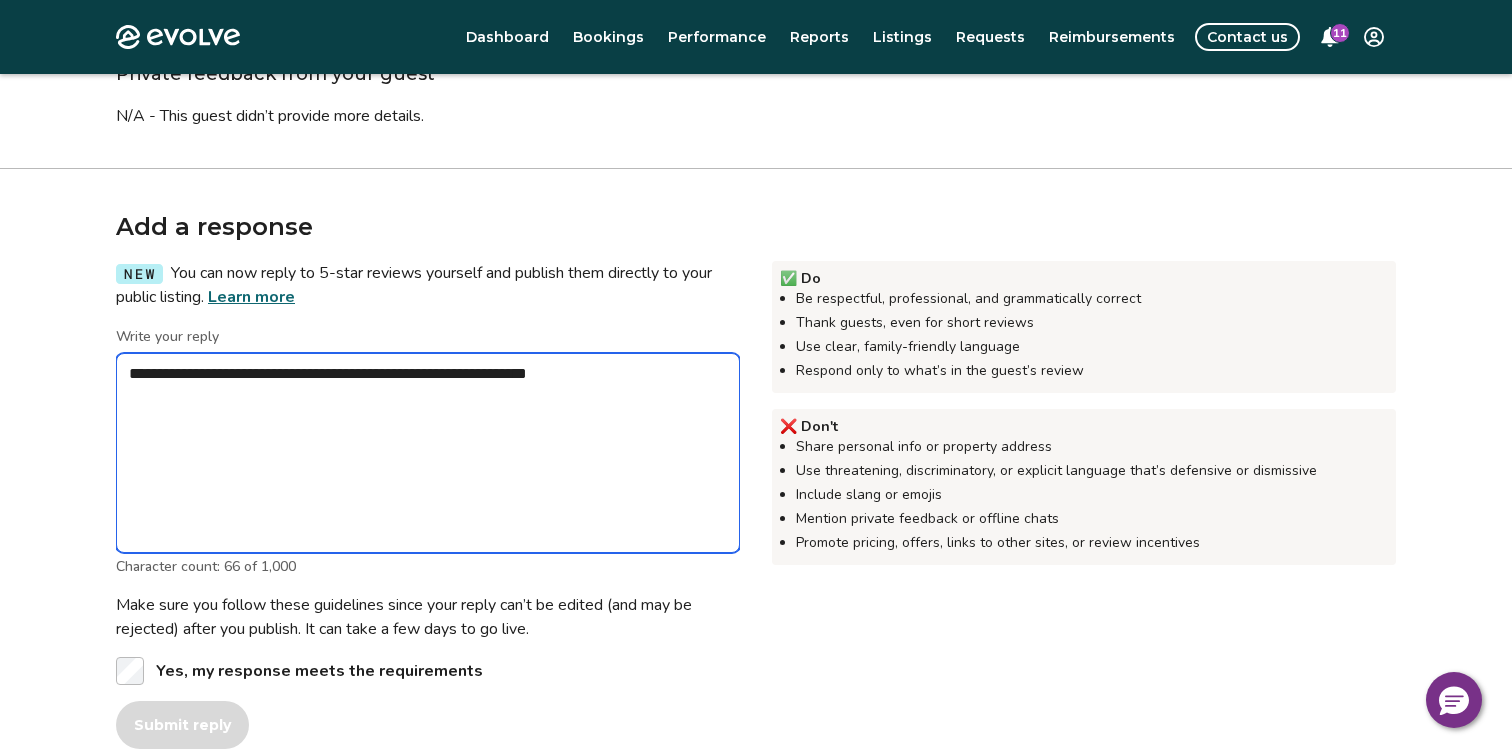 type on "*" 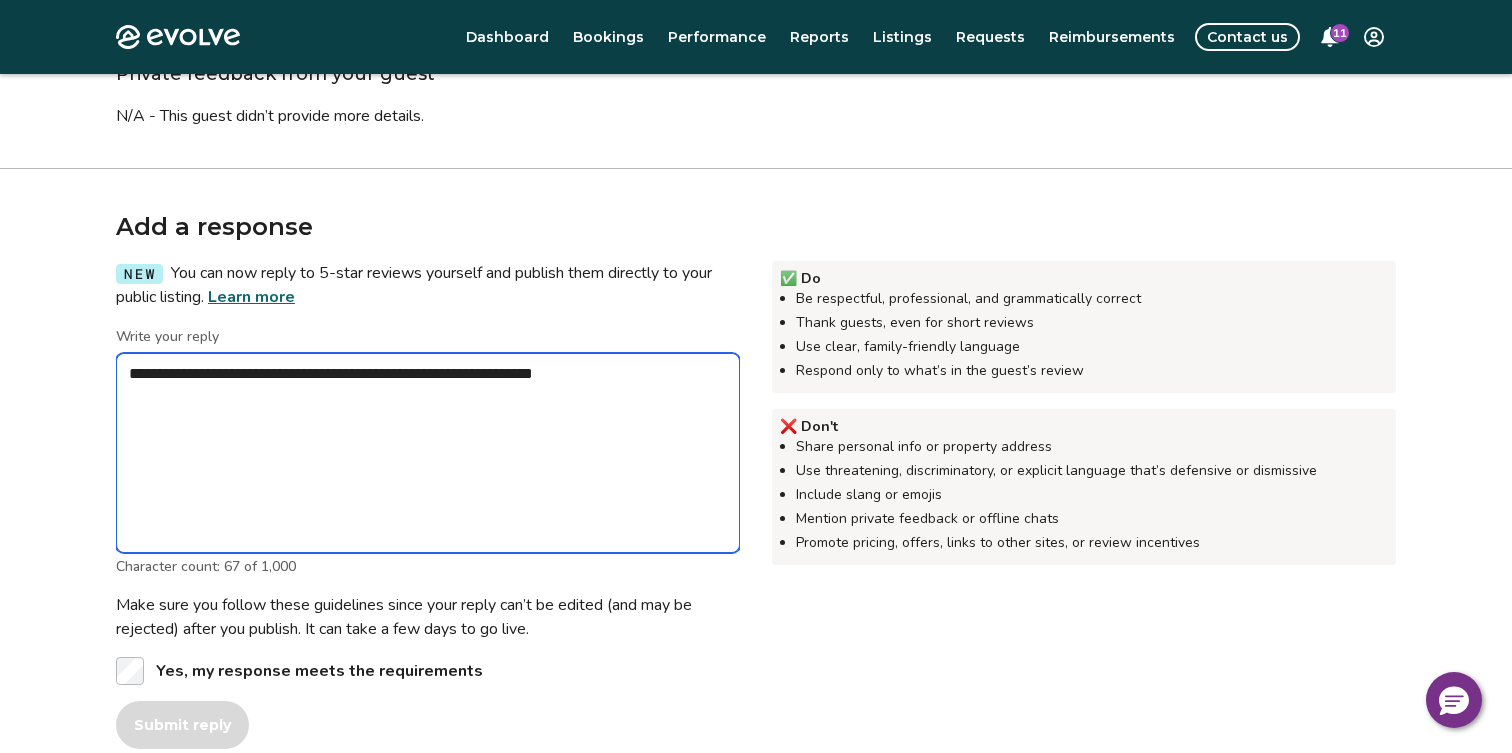 type on "*" 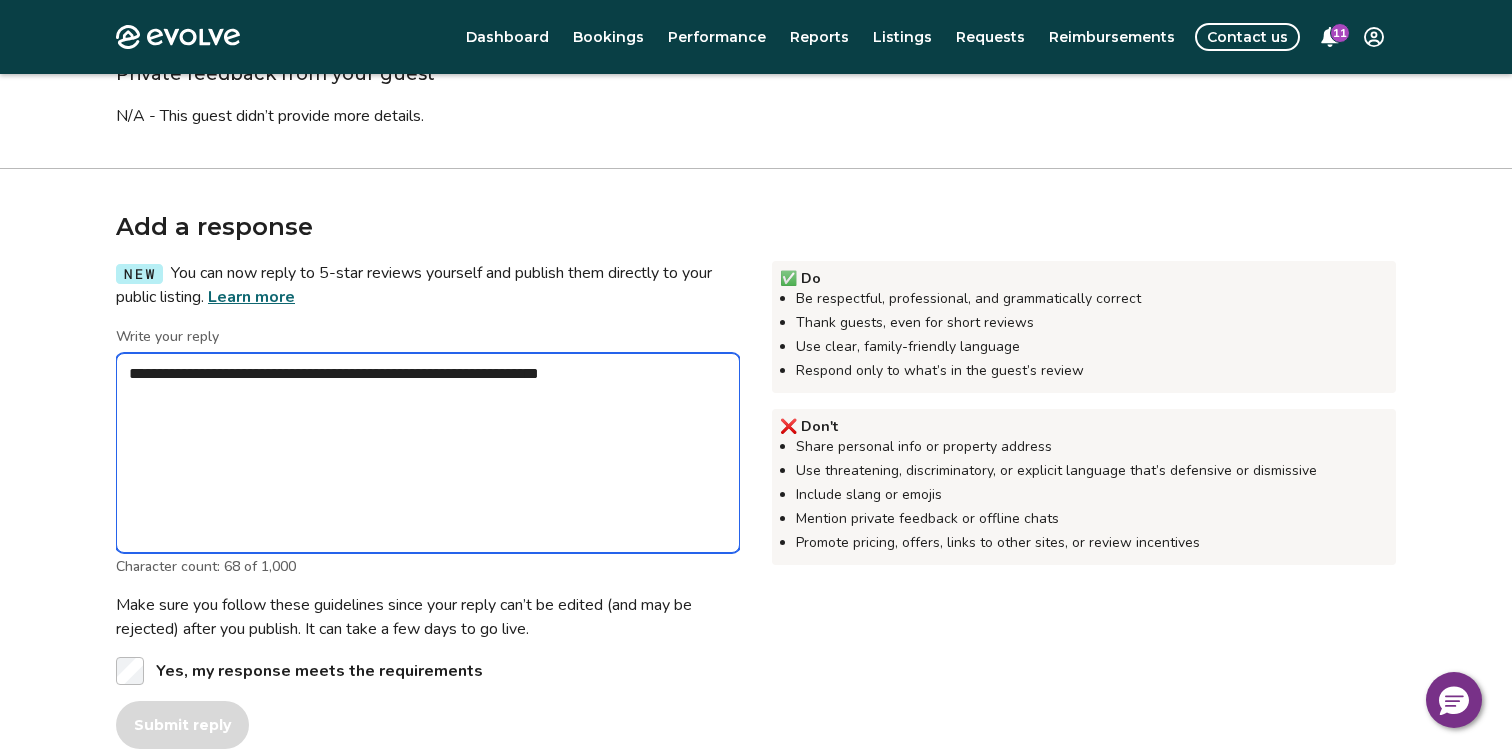 type on "*" 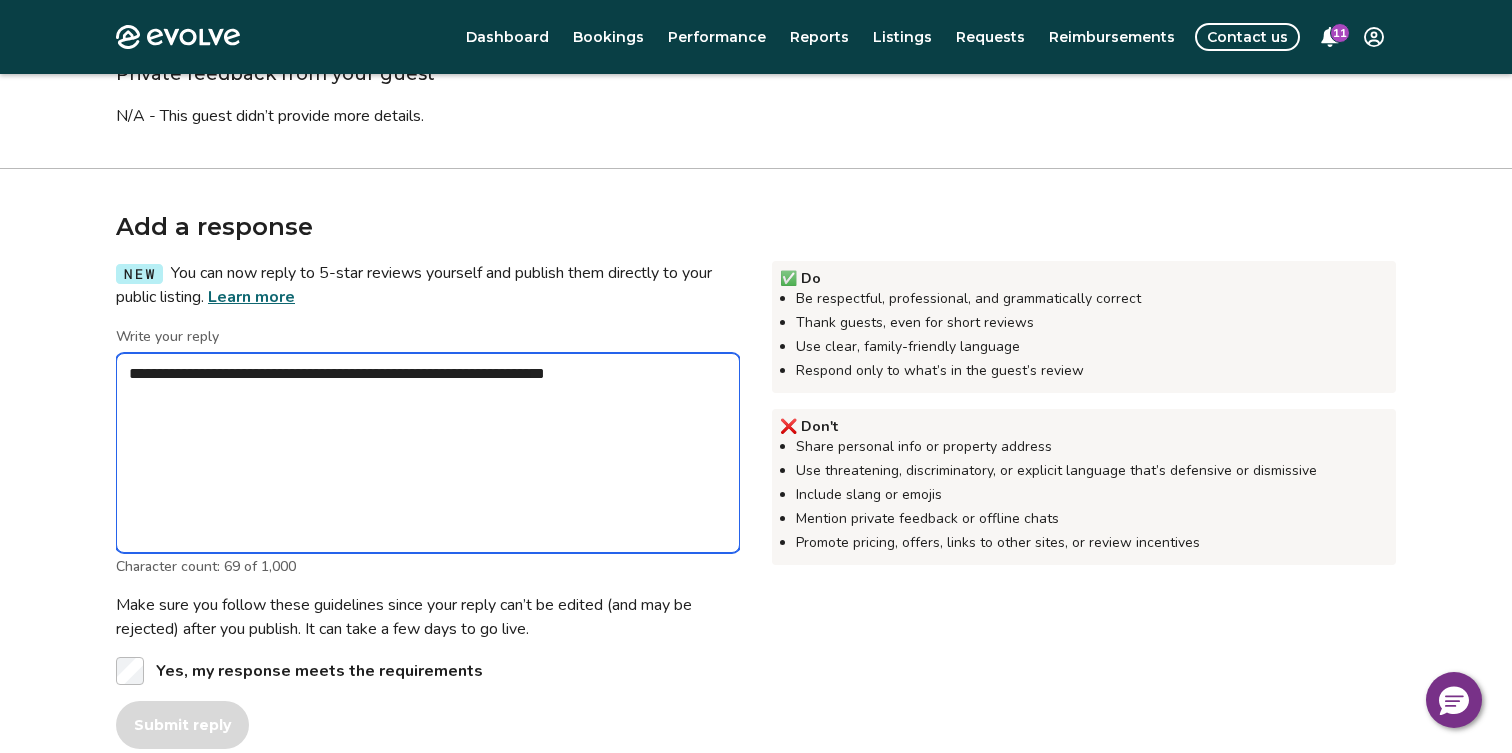 type on "*" 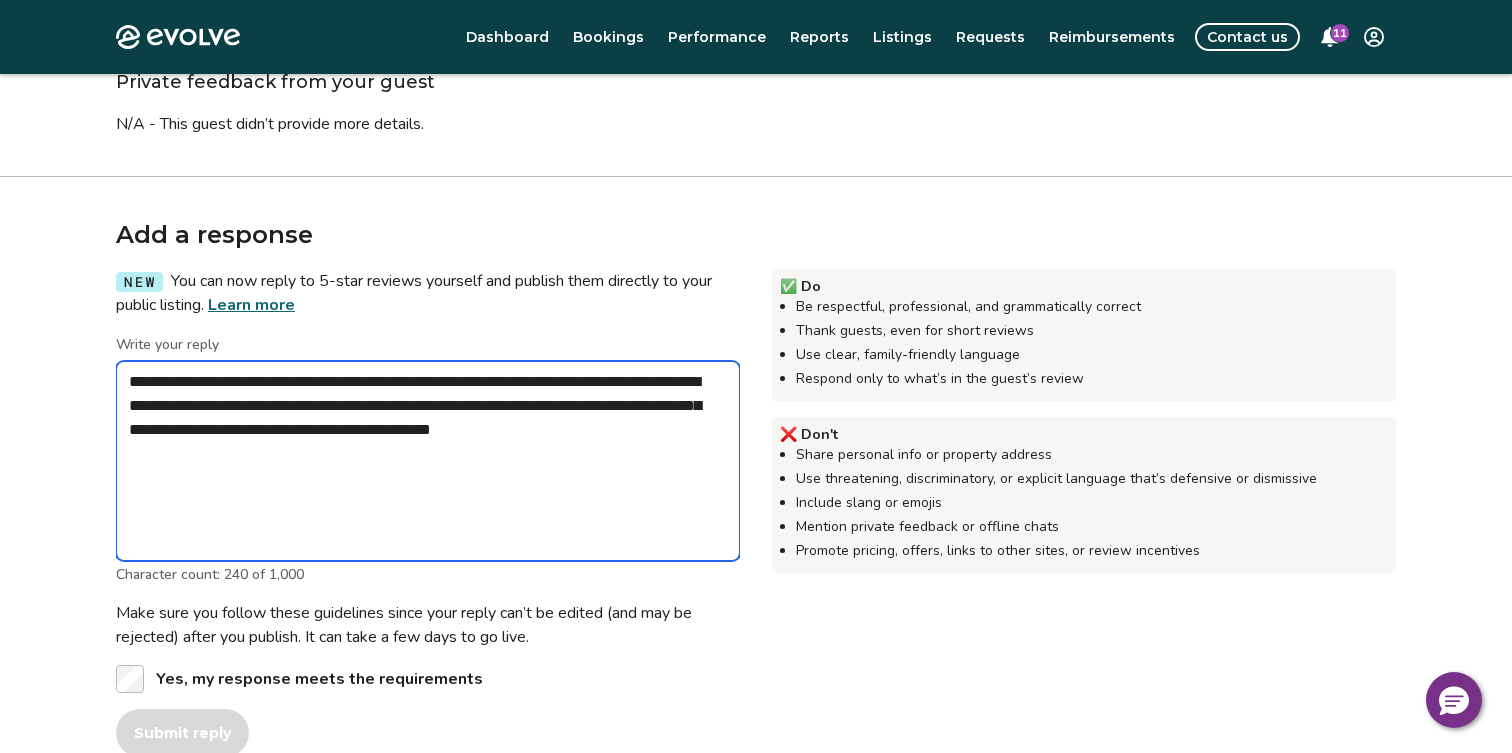scroll, scrollTop: 462, scrollLeft: 0, axis: vertical 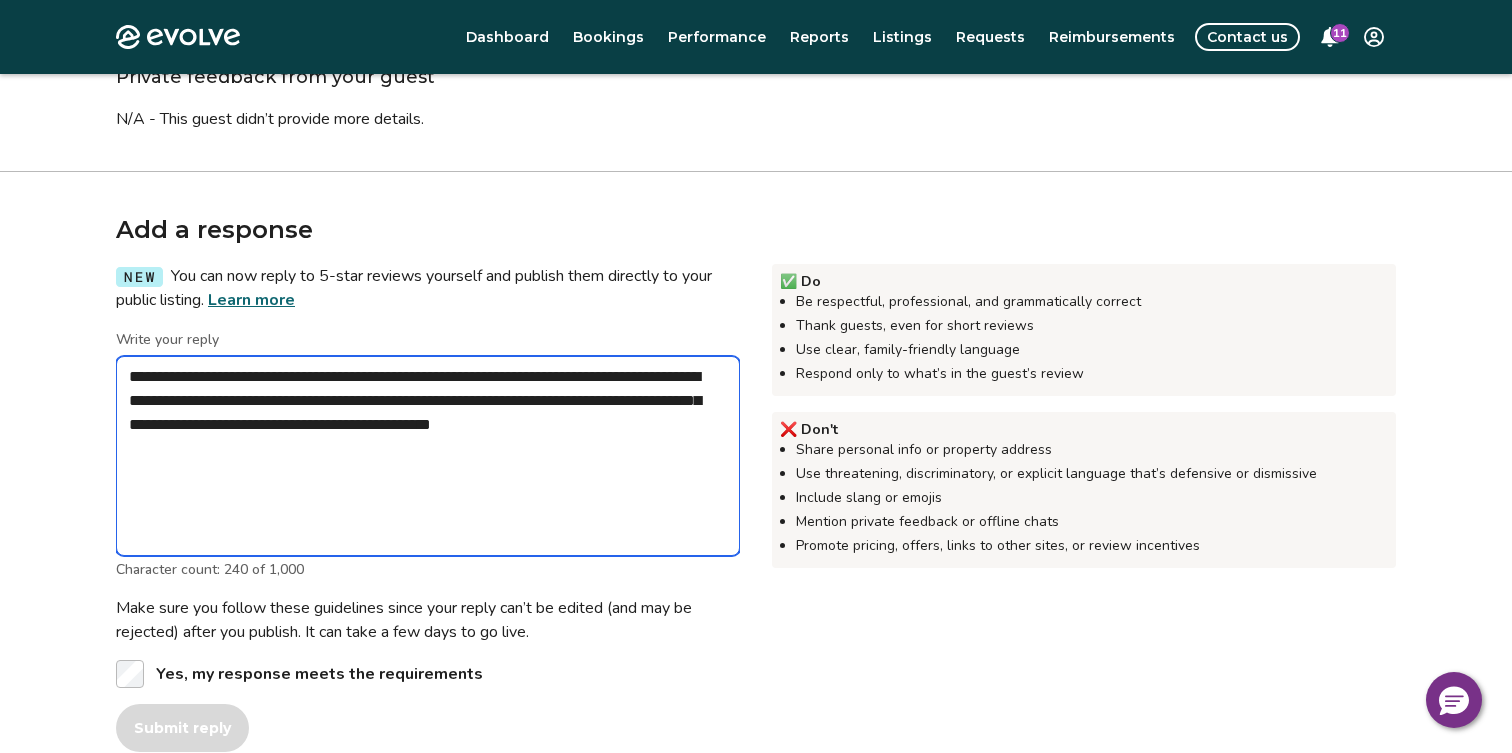 drag, startPoint x: 127, startPoint y: 401, endPoint x: 213, endPoint y: 543, distance: 166.01205 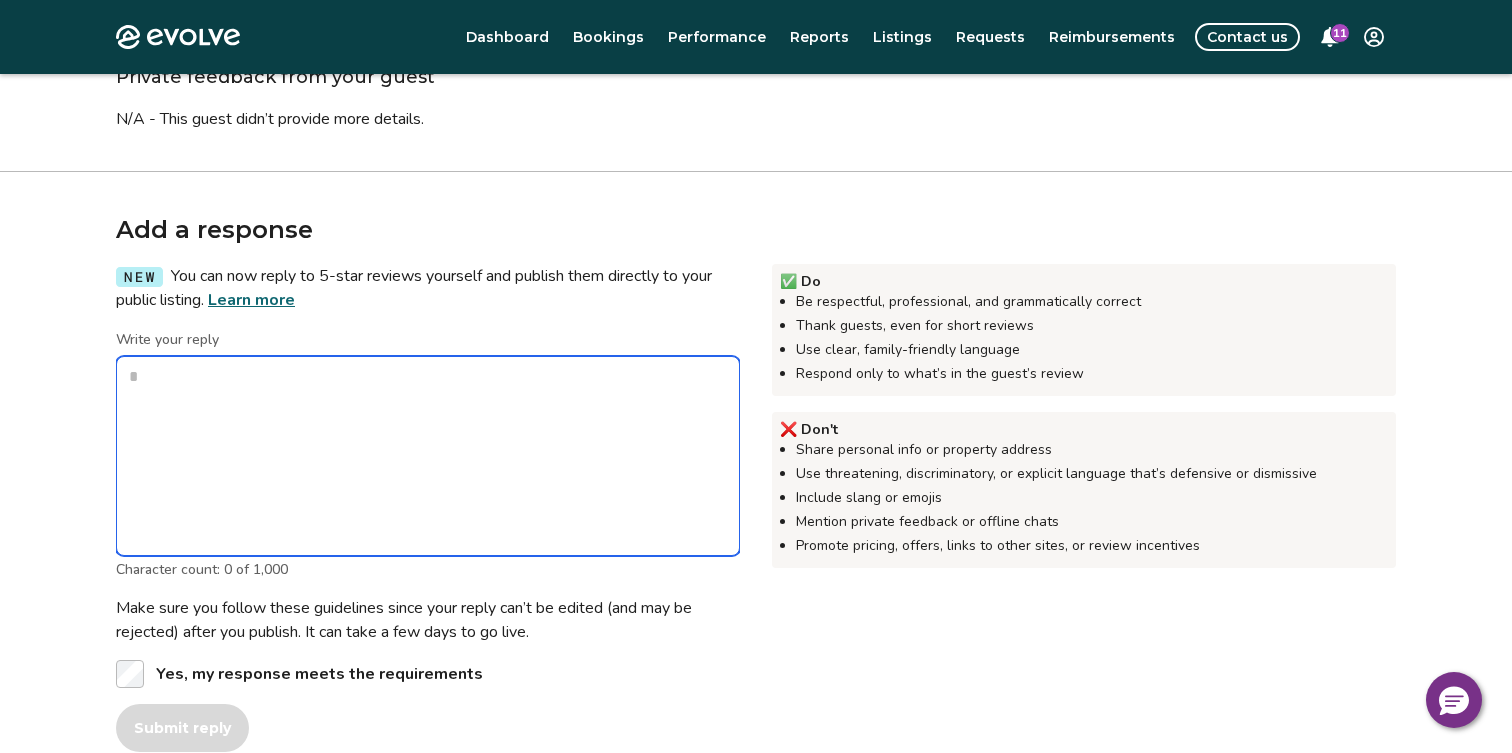 paste on "**********" 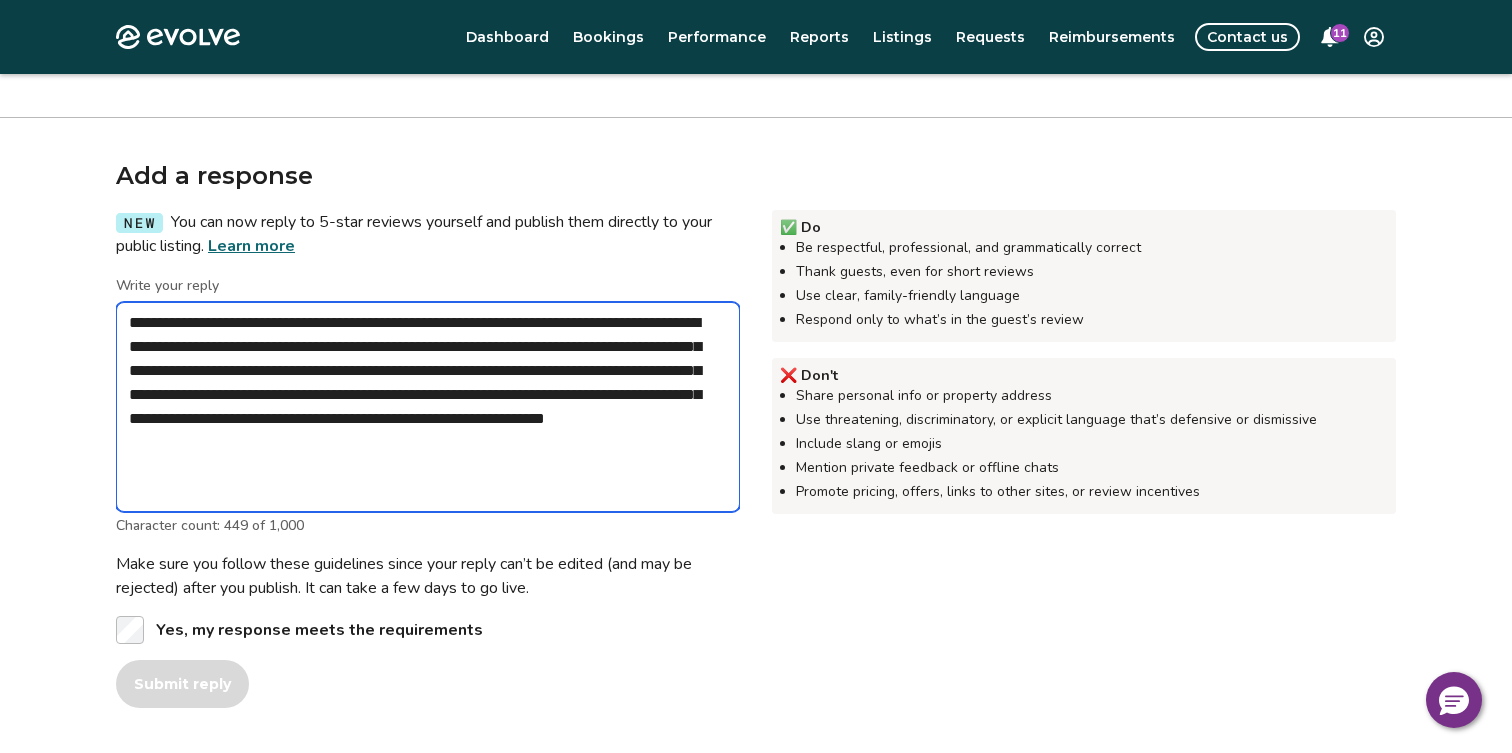 scroll, scrollTop: 504, scrollLeft: 0, axis: vertical 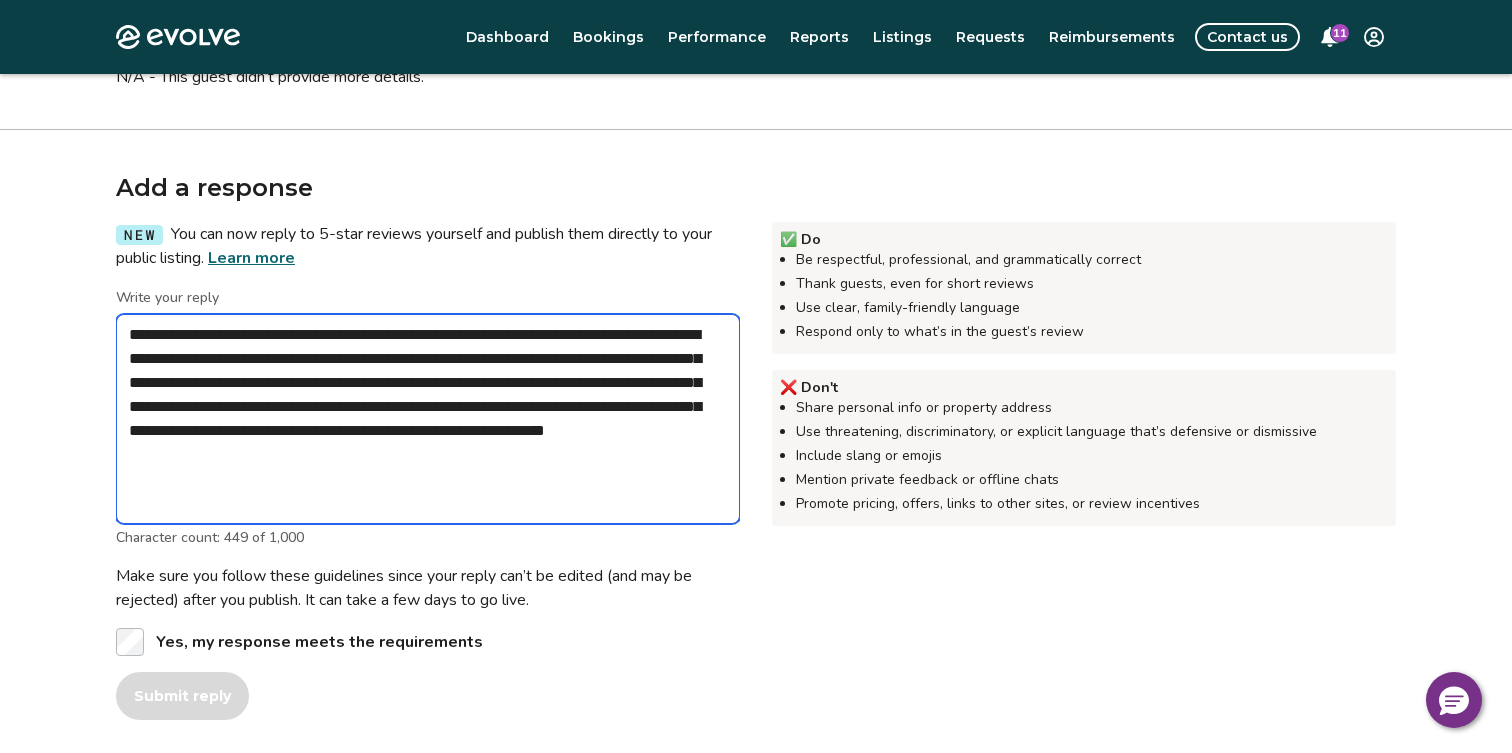 click on "**********" at bounding box center (428, 419) 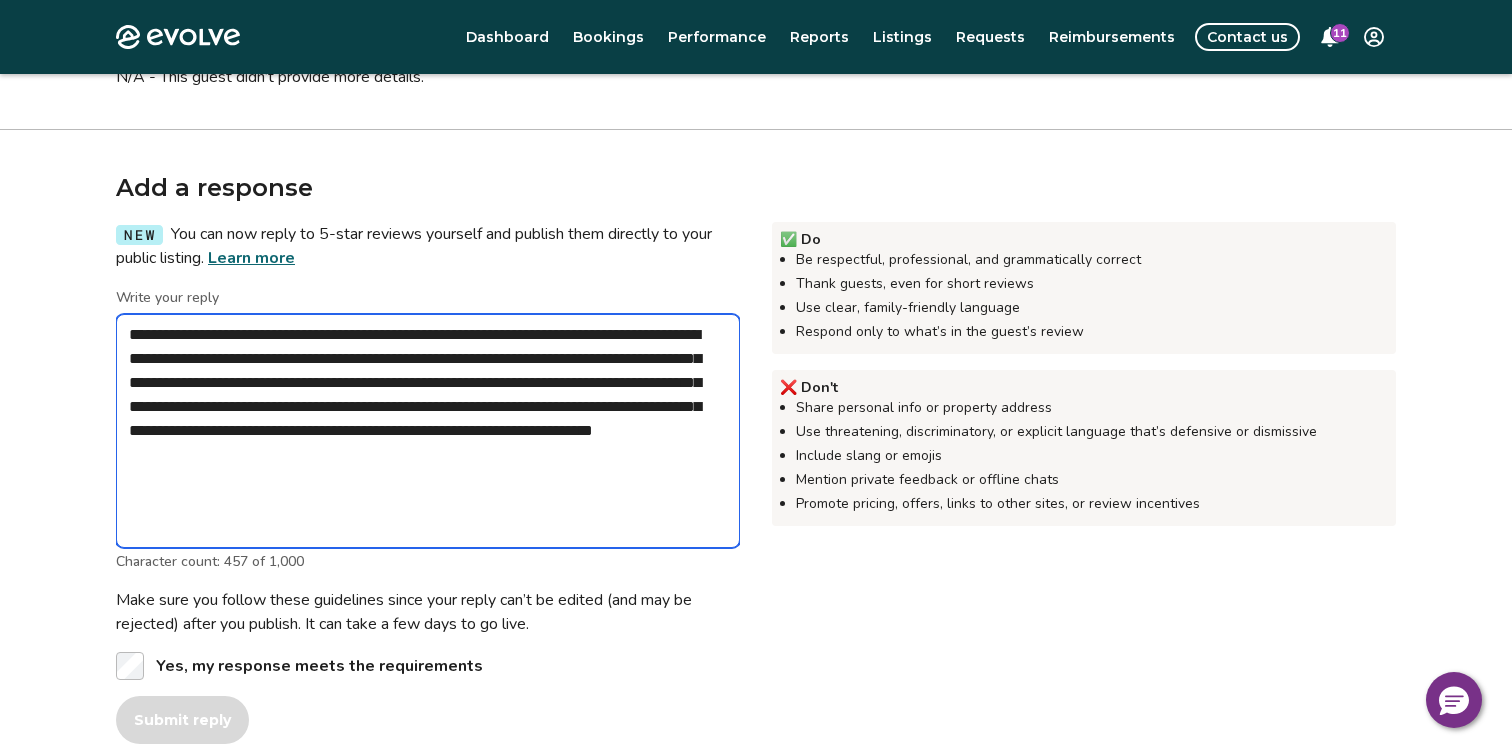 click on "**********" at bounding box center (428, 431) 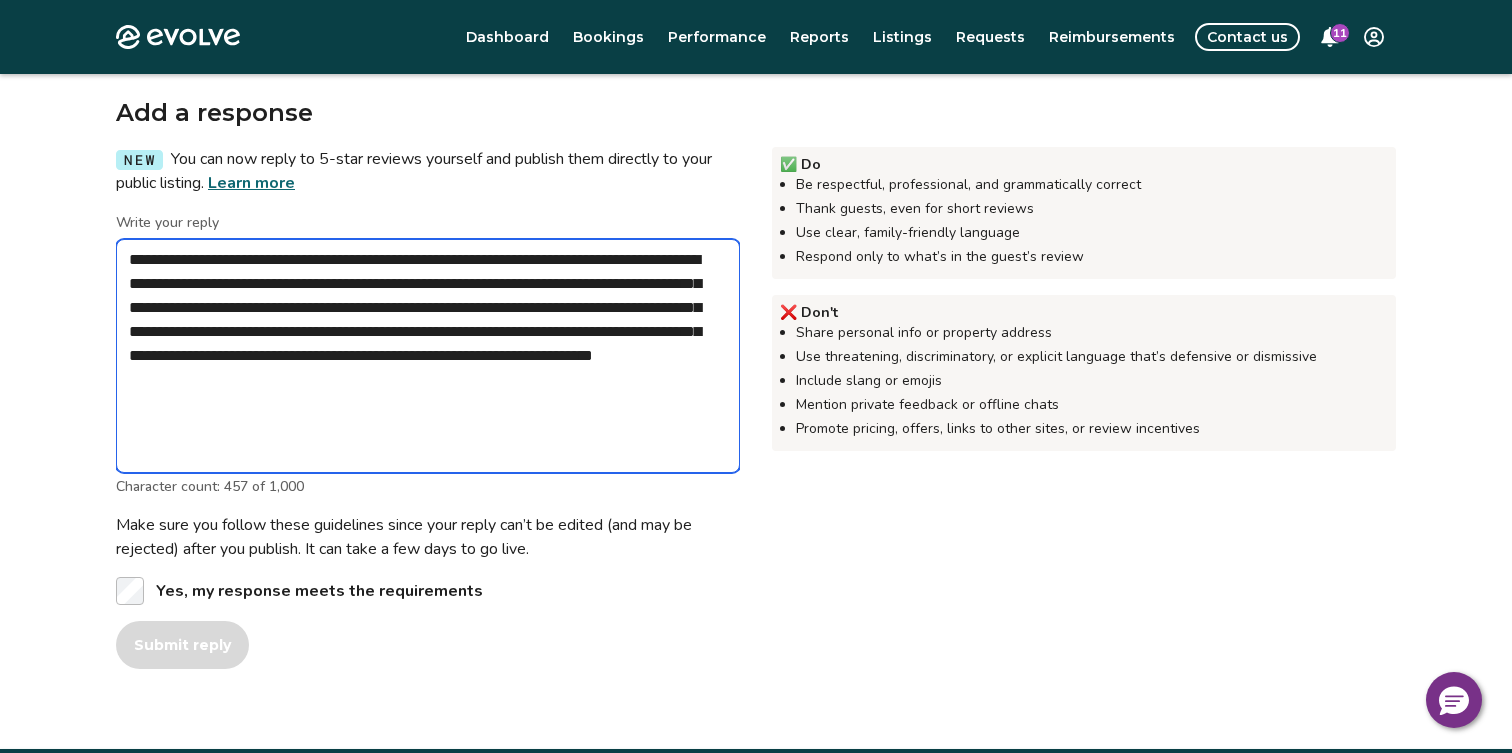 scroll, scrollTop: 582, scrollLeft: 0, axis: vertical 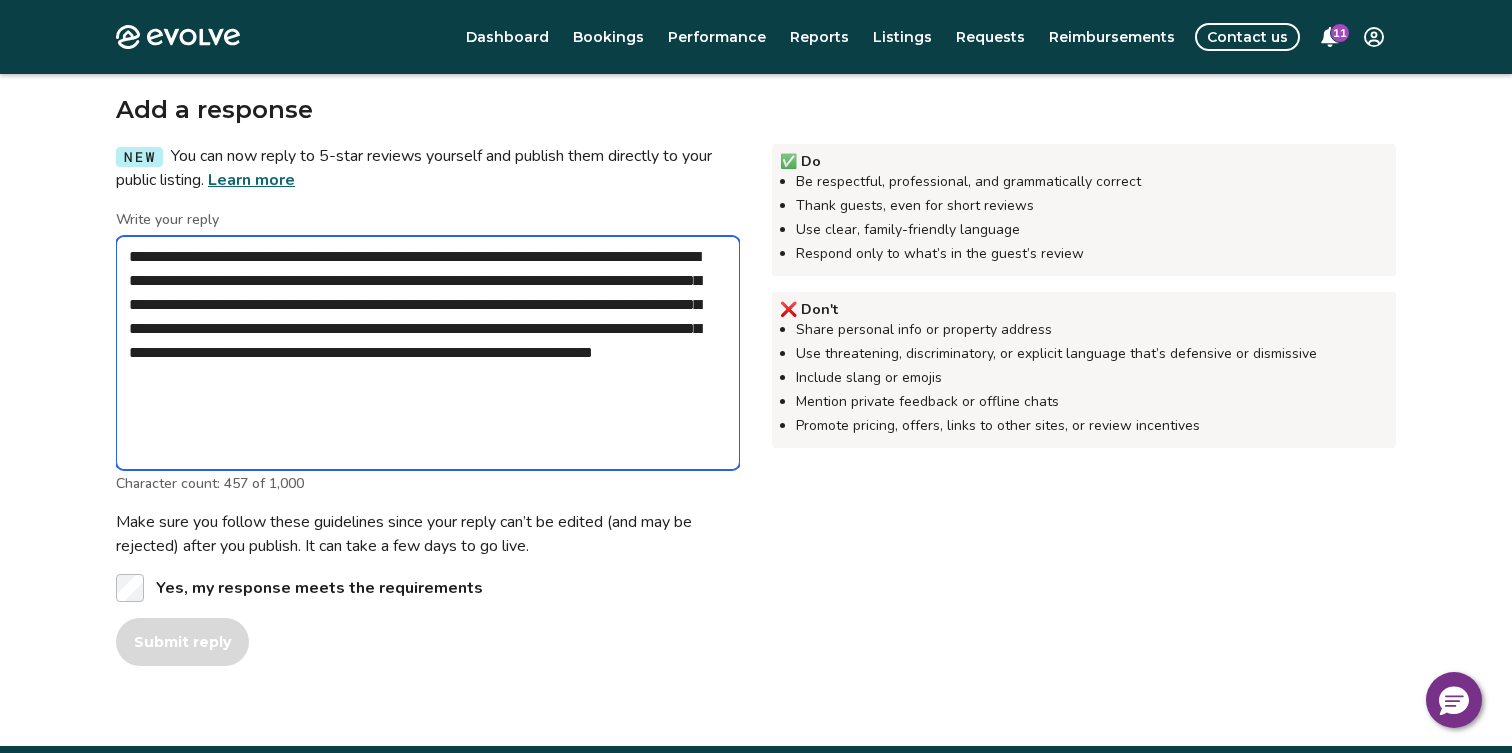 click on "**********" at bounding box center (428, 353) 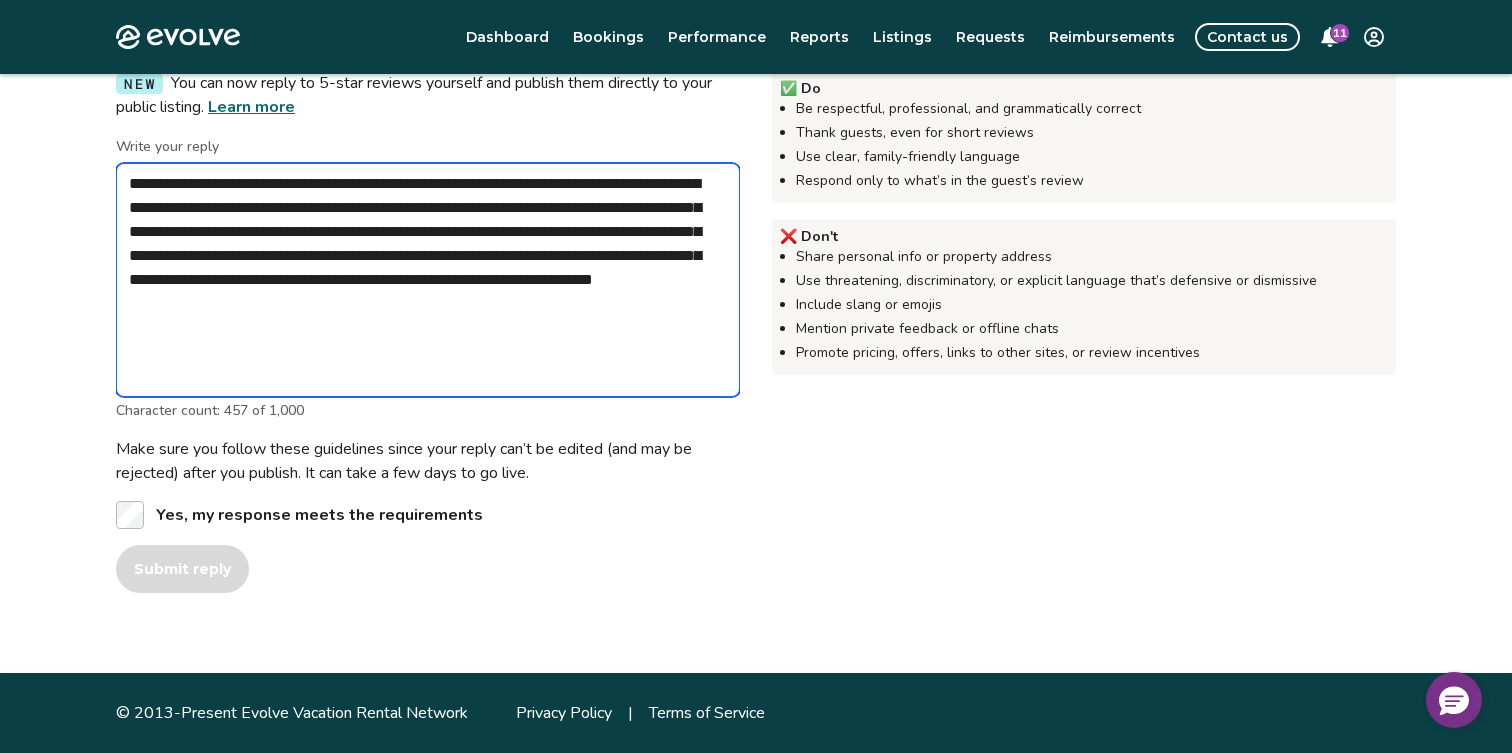 scroll, scrollTop: 679, scrollLeft: 0, axis: vertical 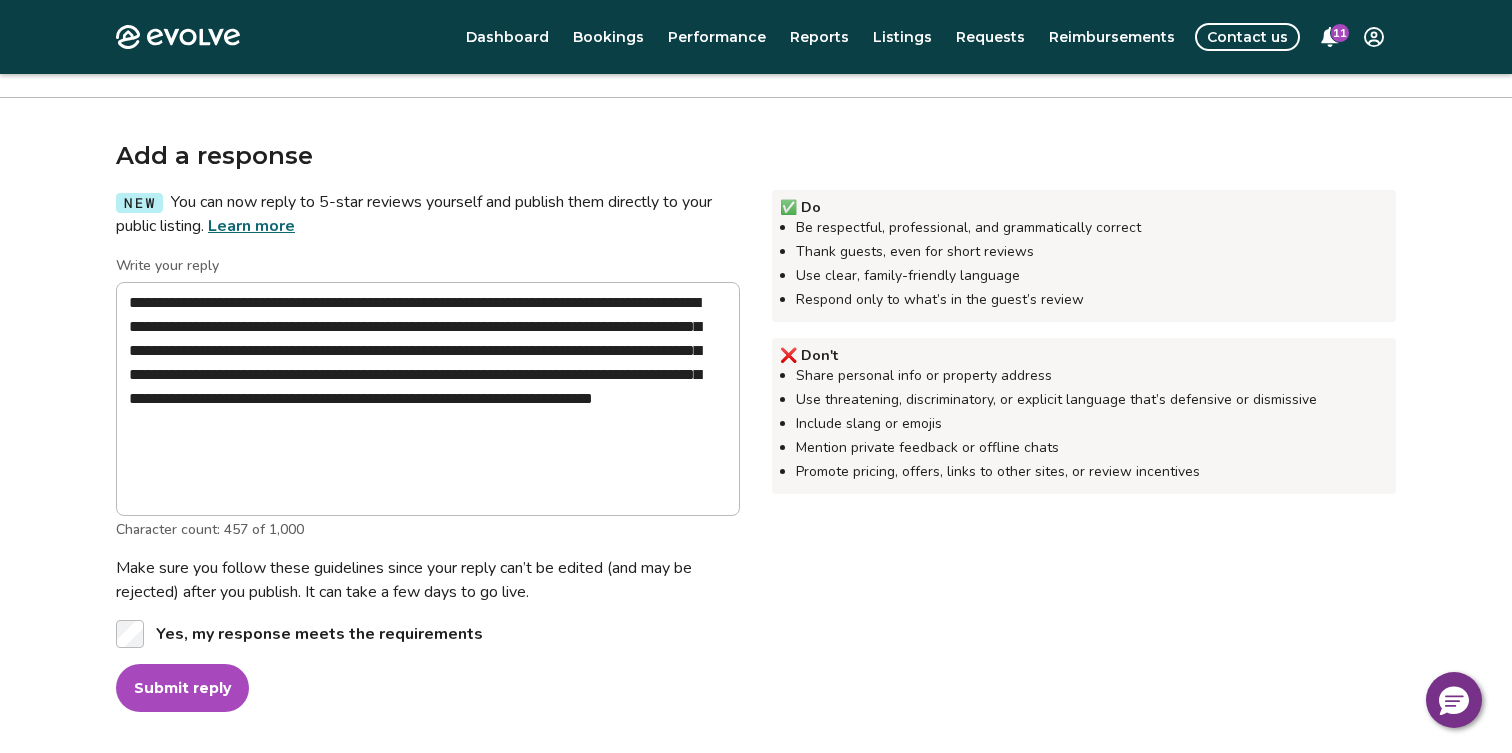 click on "Submit reply" at bounding box center (182, 688) 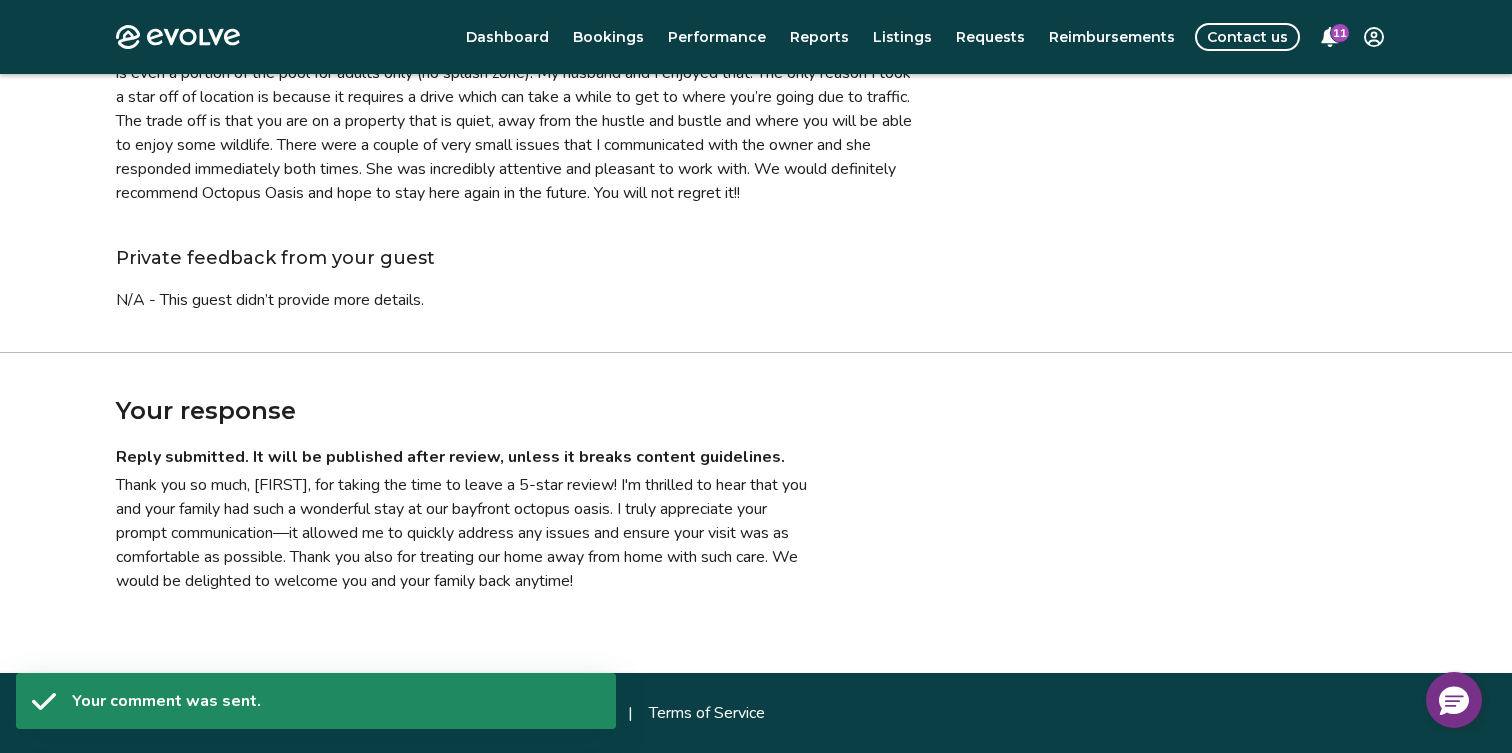 scroll, scrollTop: 0, scrollLeft: 0, axis: both 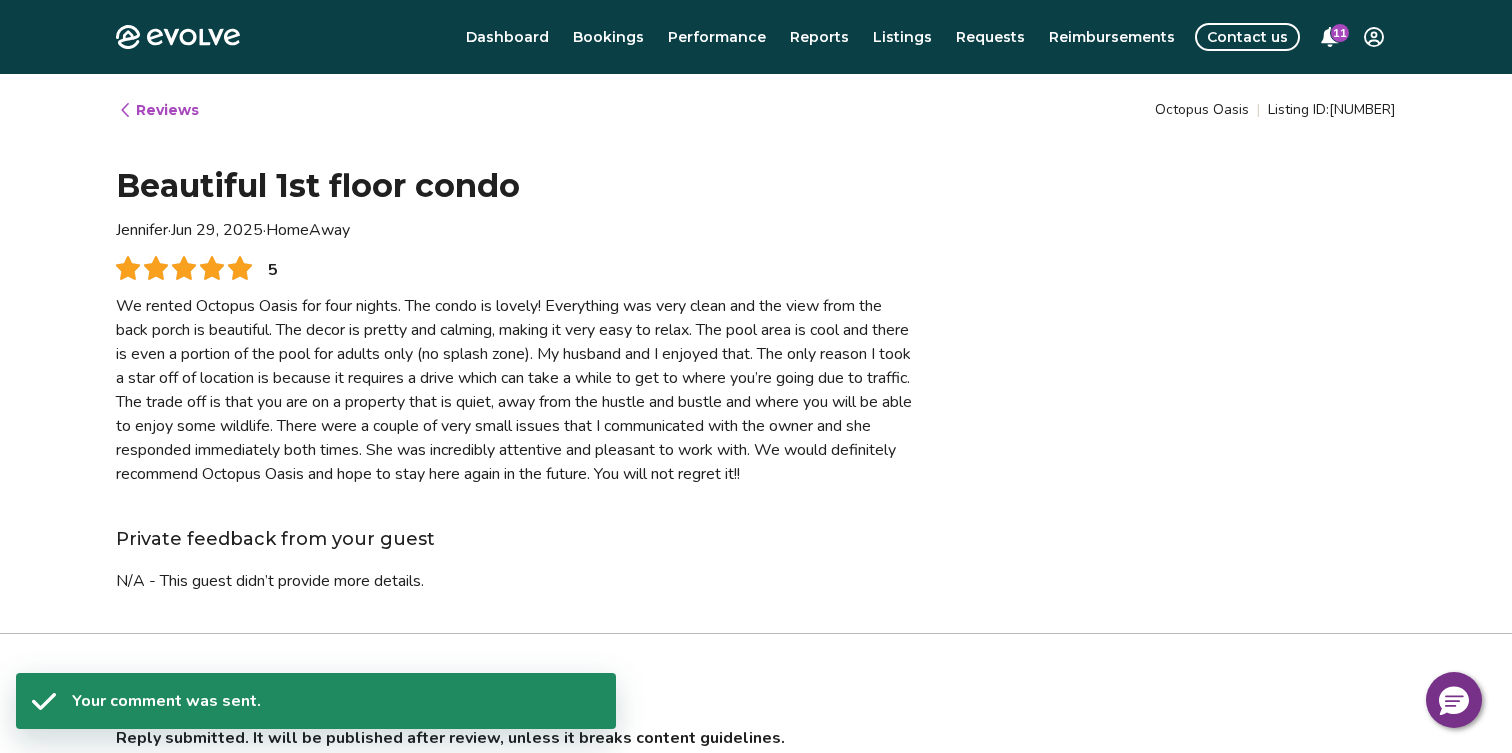 click on "Reviews" at bounding box center (158, 110) 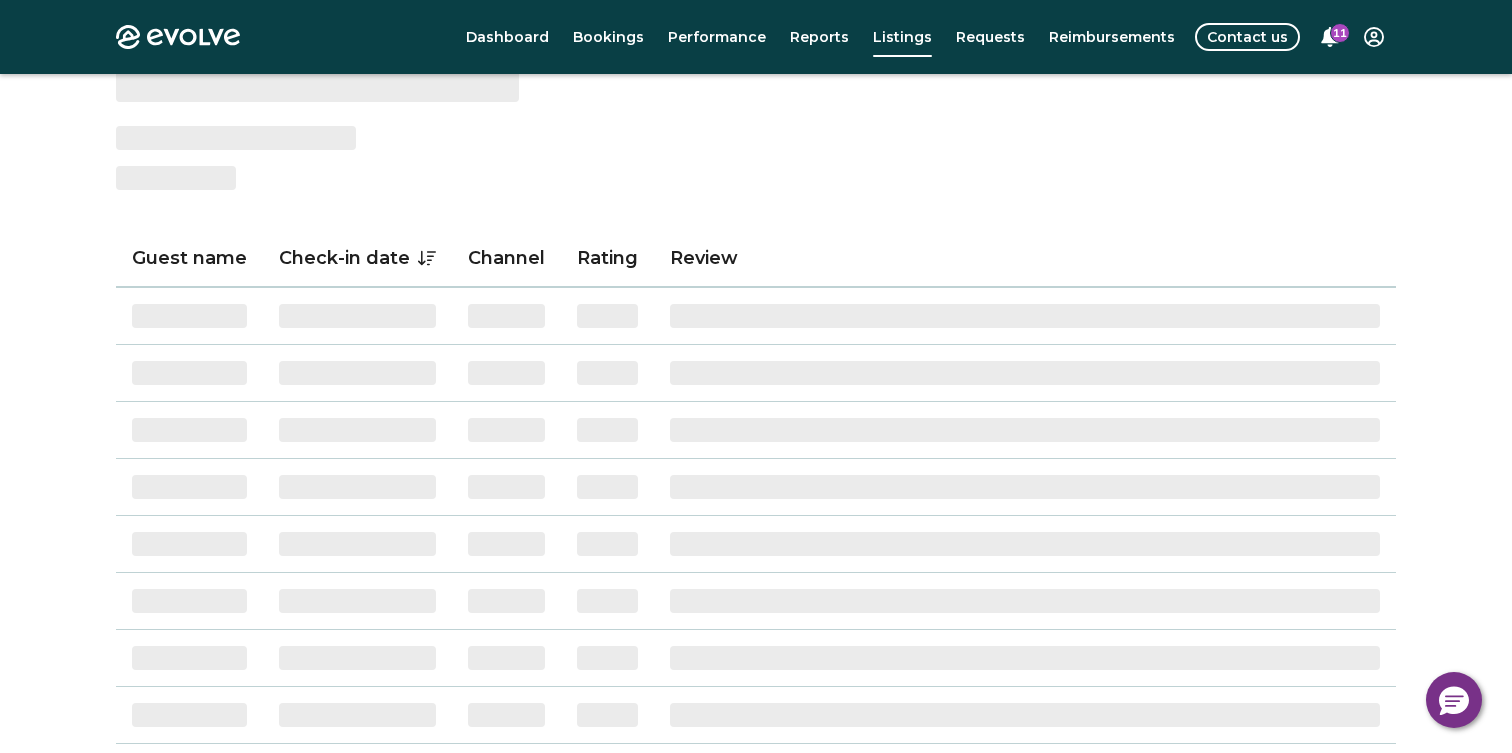 scroll, scrollTop: 464, scrollLeft: 0, axis: vertical 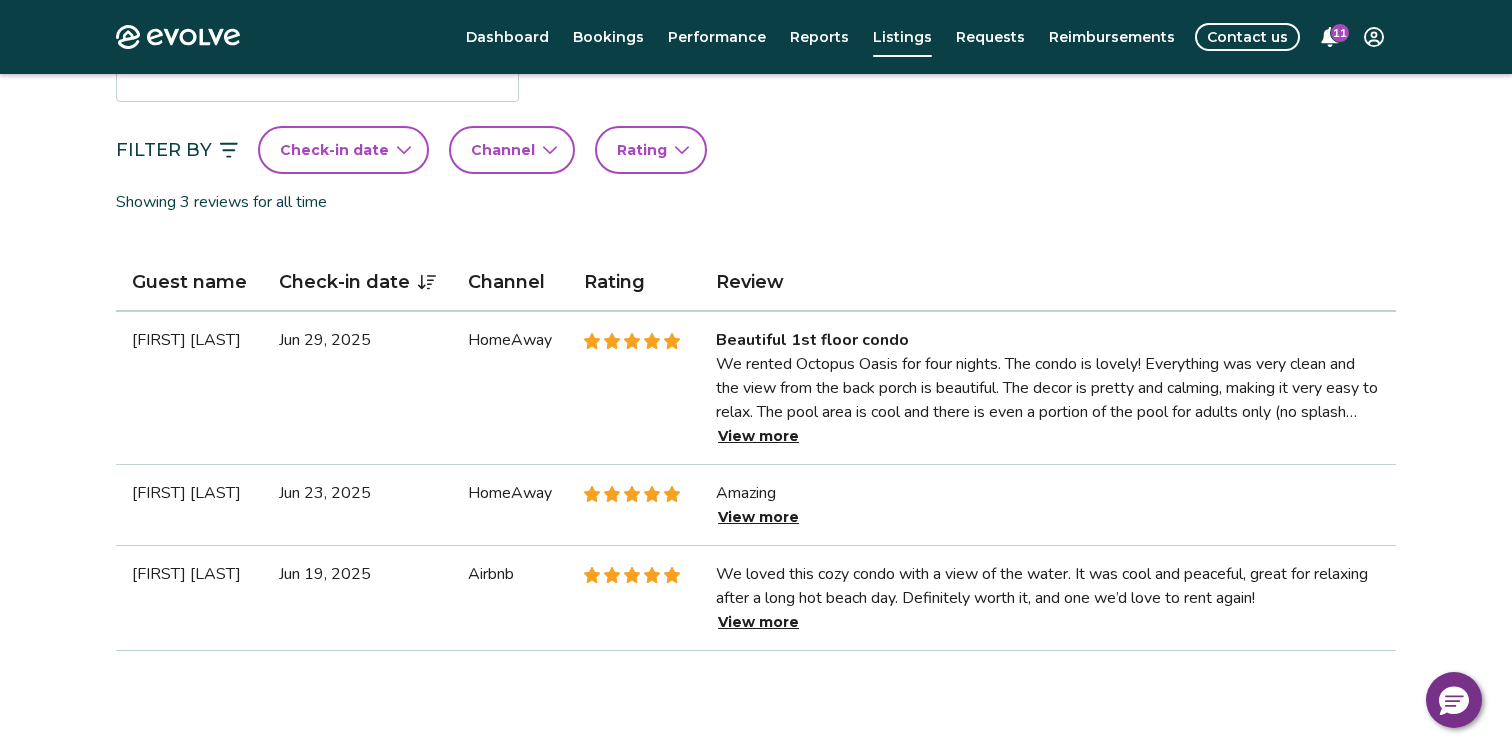 click on "View more" at bounding box center (758, 517) 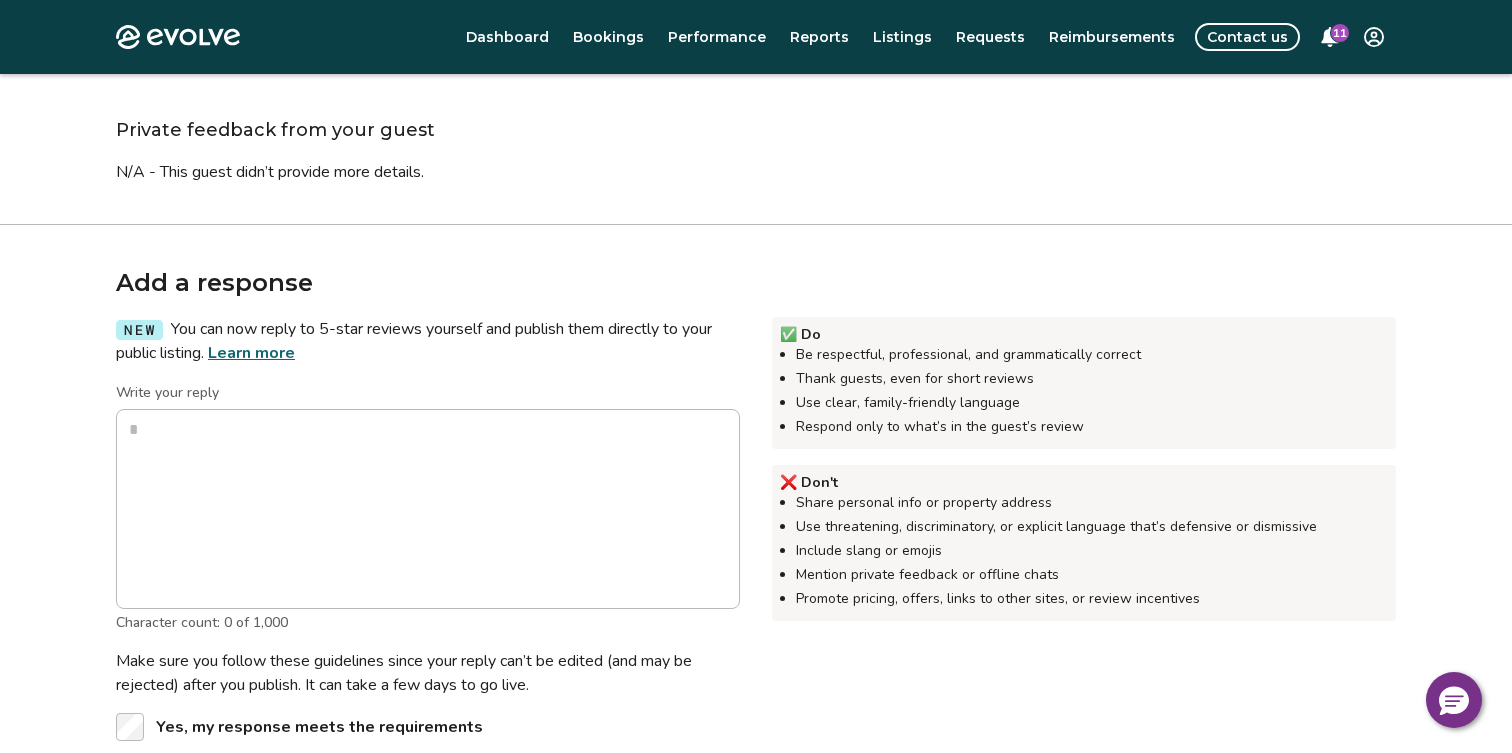 scroll, scrollTop: 243, scrollLeft: 0, axis: vertical 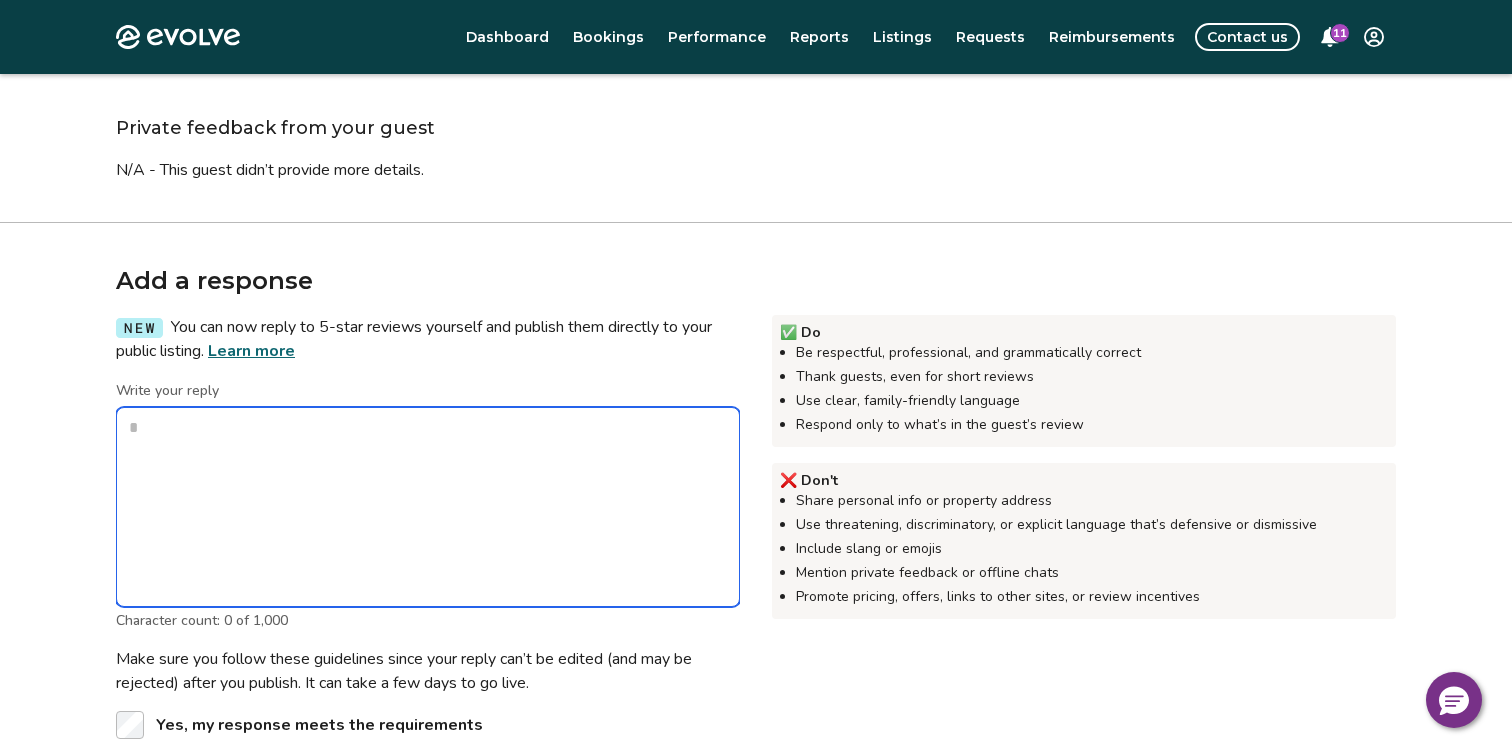 click on "Write your reply" at bounding box center (428, 507) 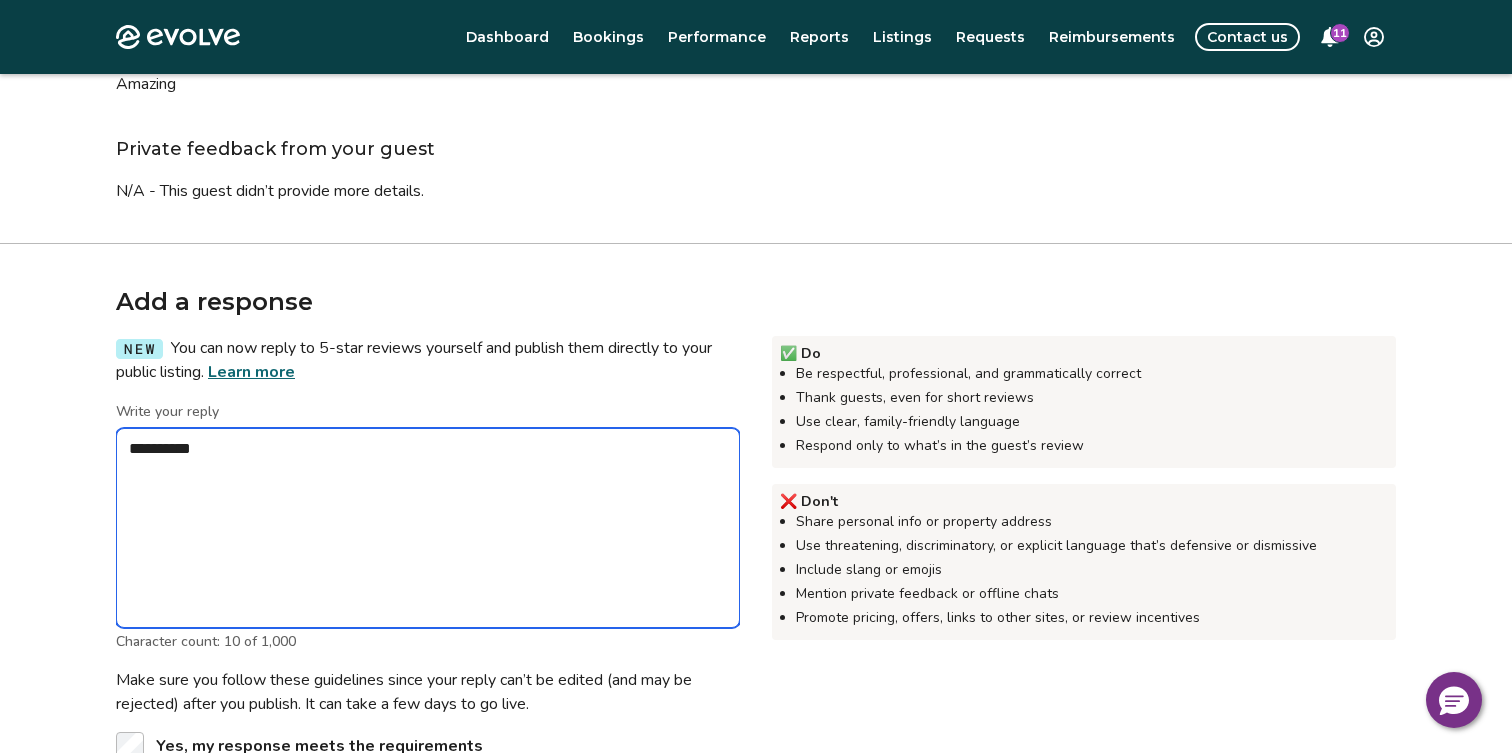 scroll, scrollTop: 349, scrollLeft: 0, axis: vertical 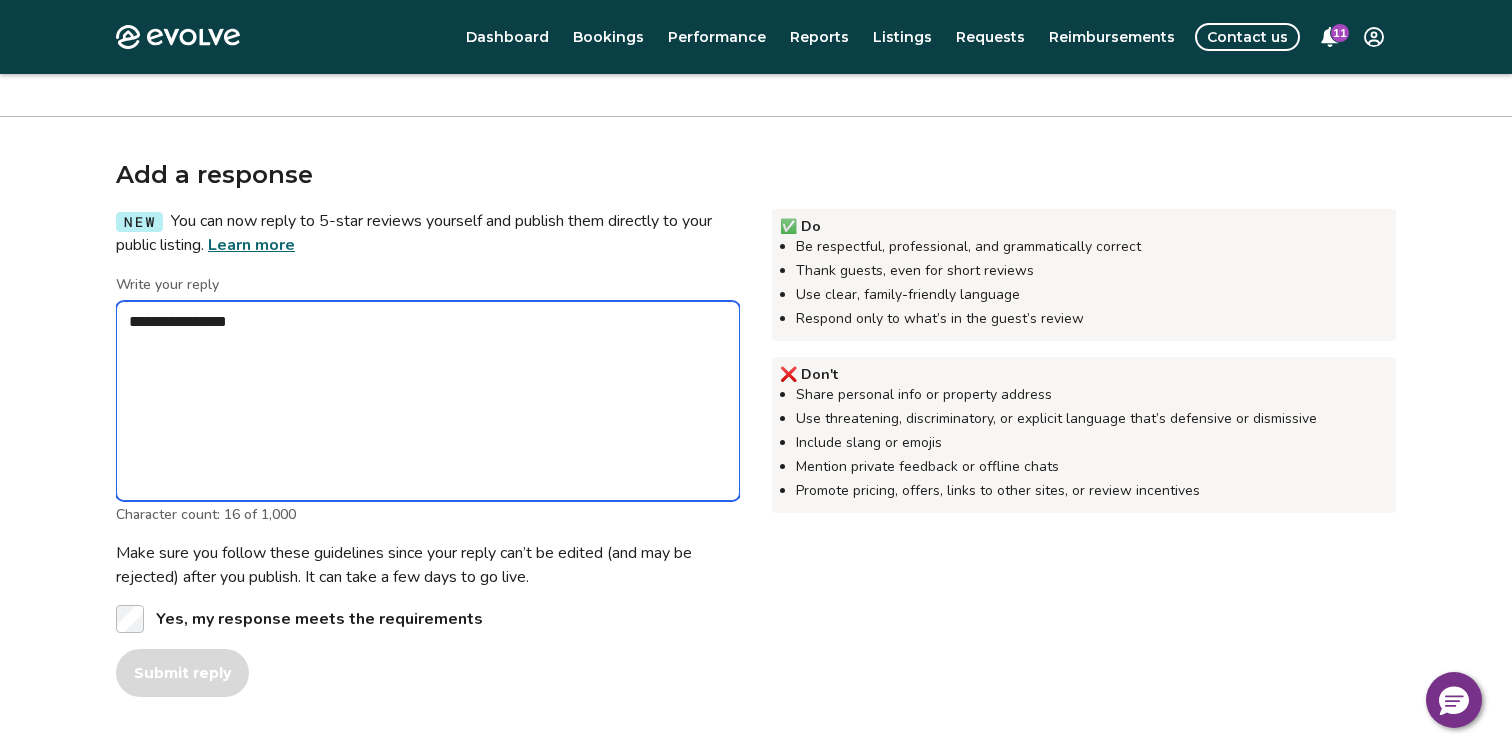 click on "**********" at bounding box center (428, 401) 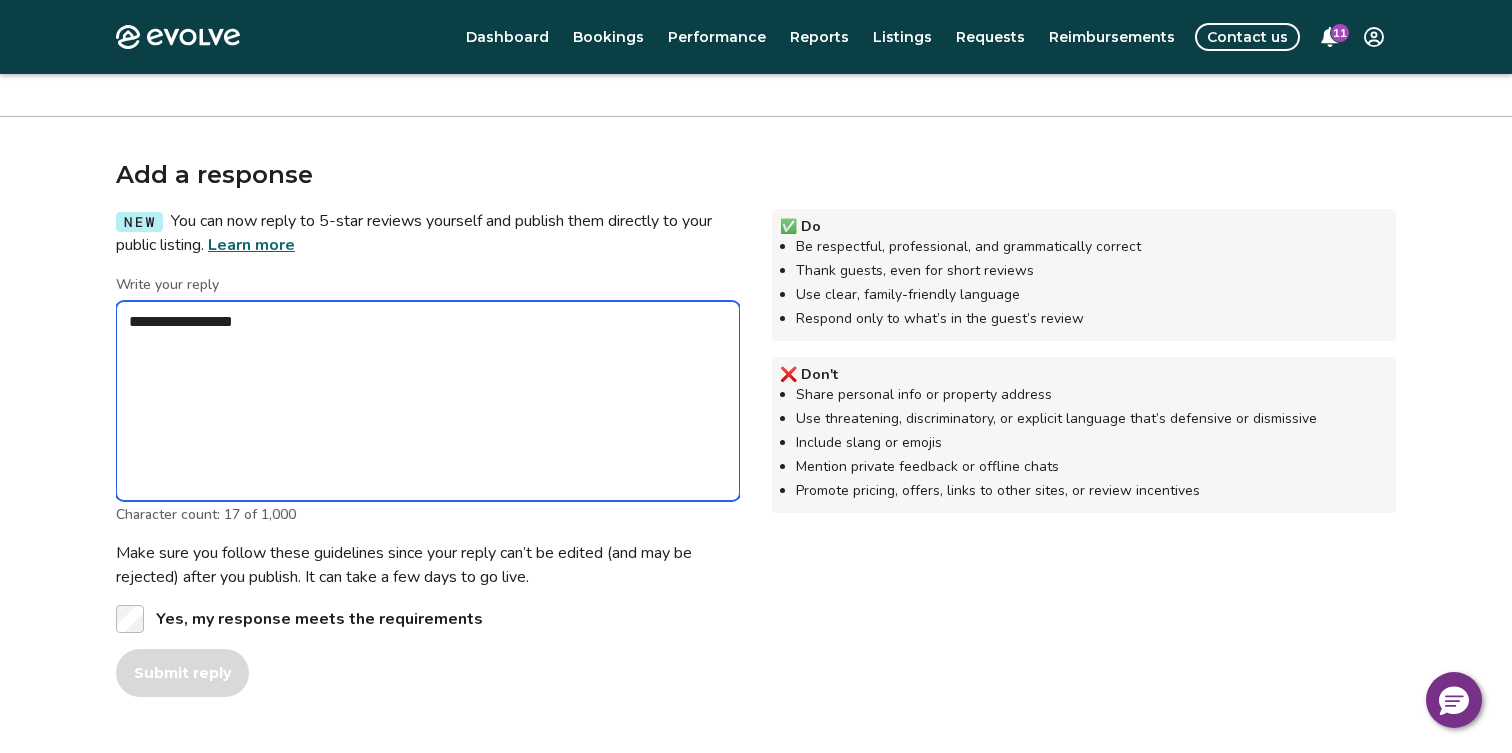 click on "**********" at bounding box center (428, 401) 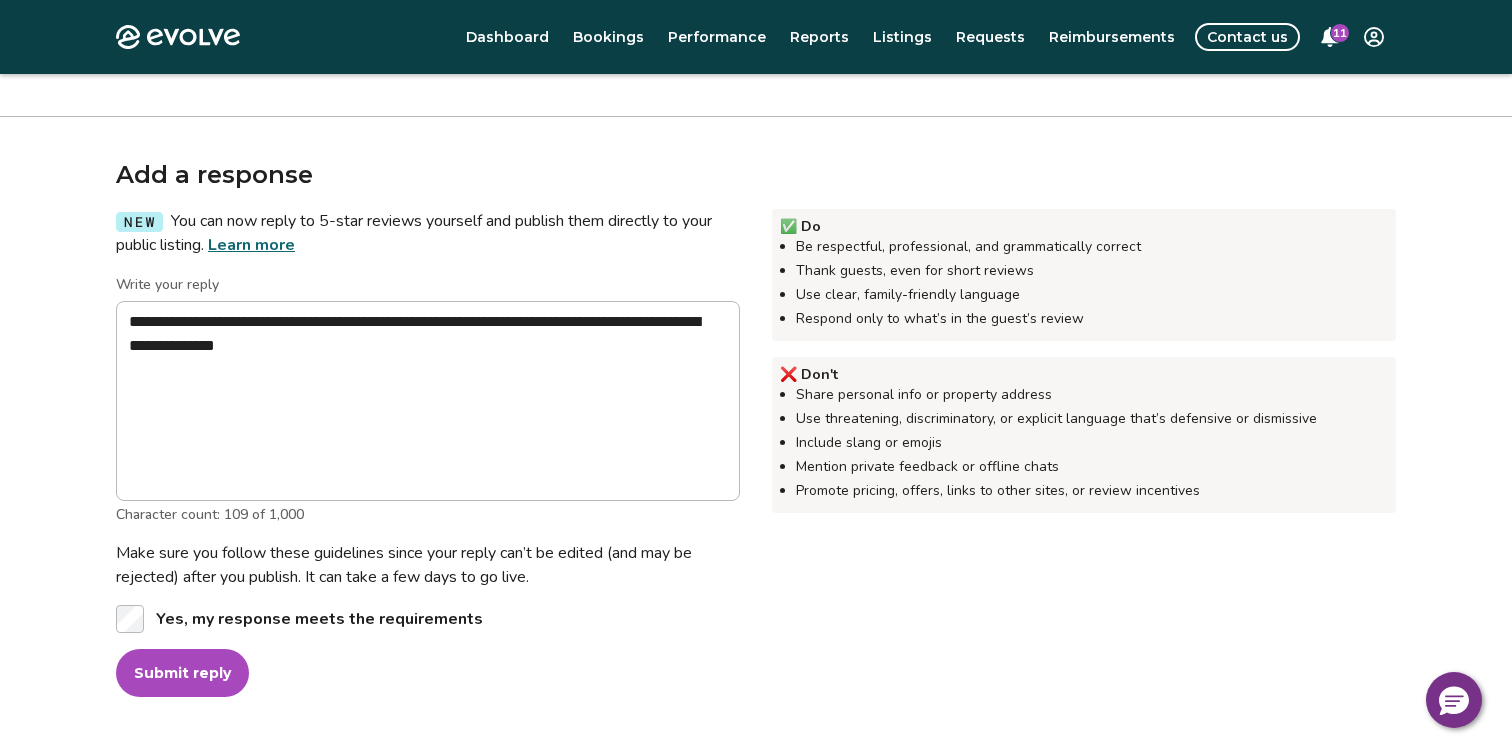 click on "Submit reply" at bounding box center (182, 673) 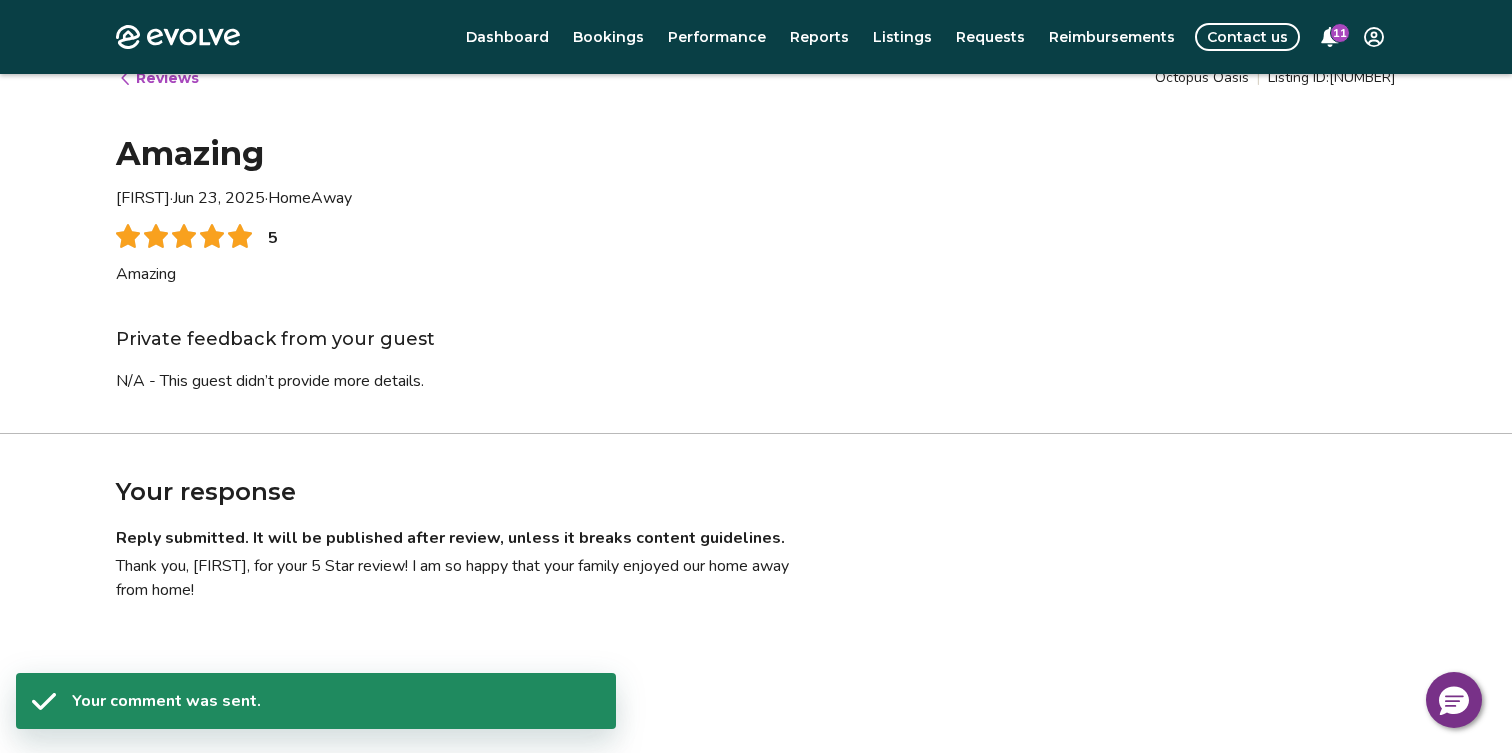 scroll, scrollTop: 0, scrollLeft: 0, axis: both 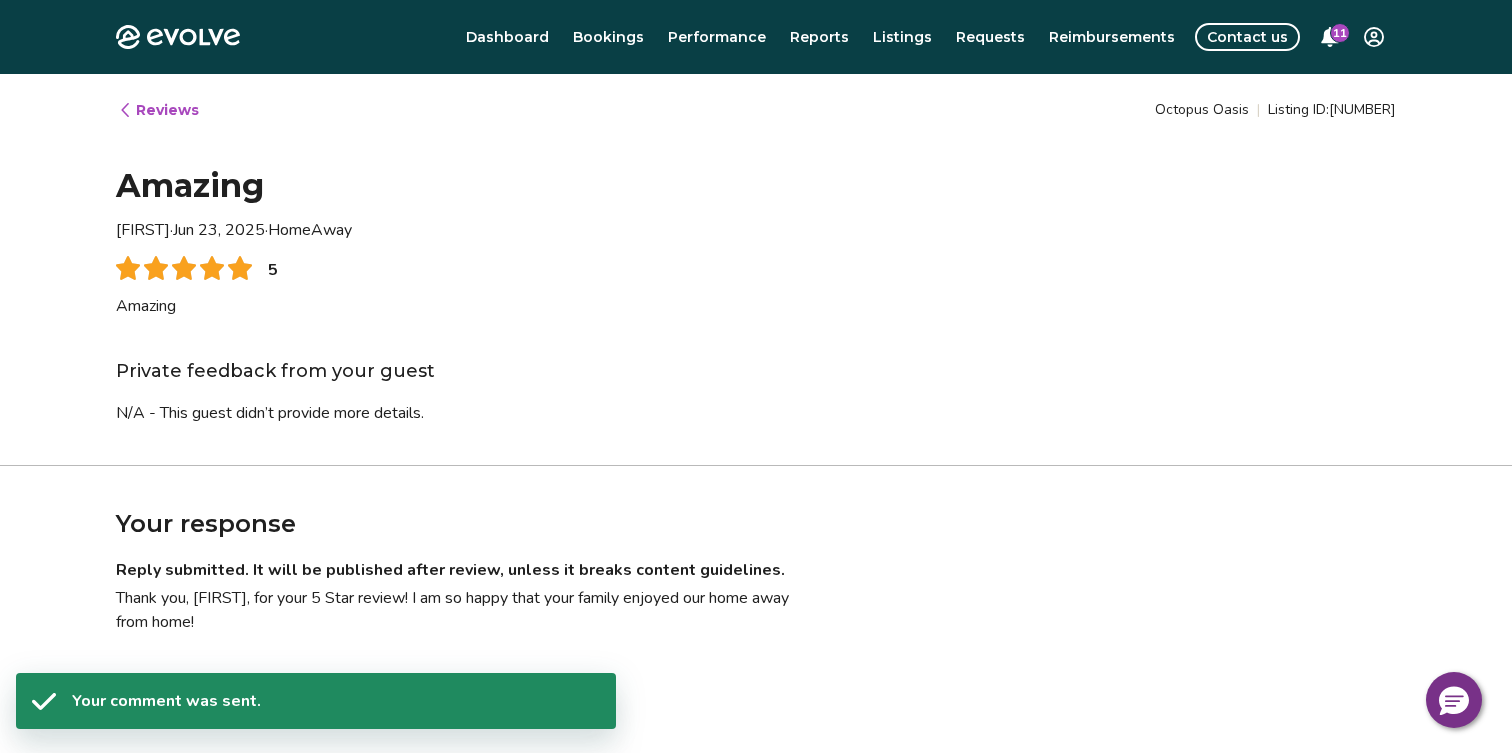 click on "Reviews" at bounding box center (158, 110) 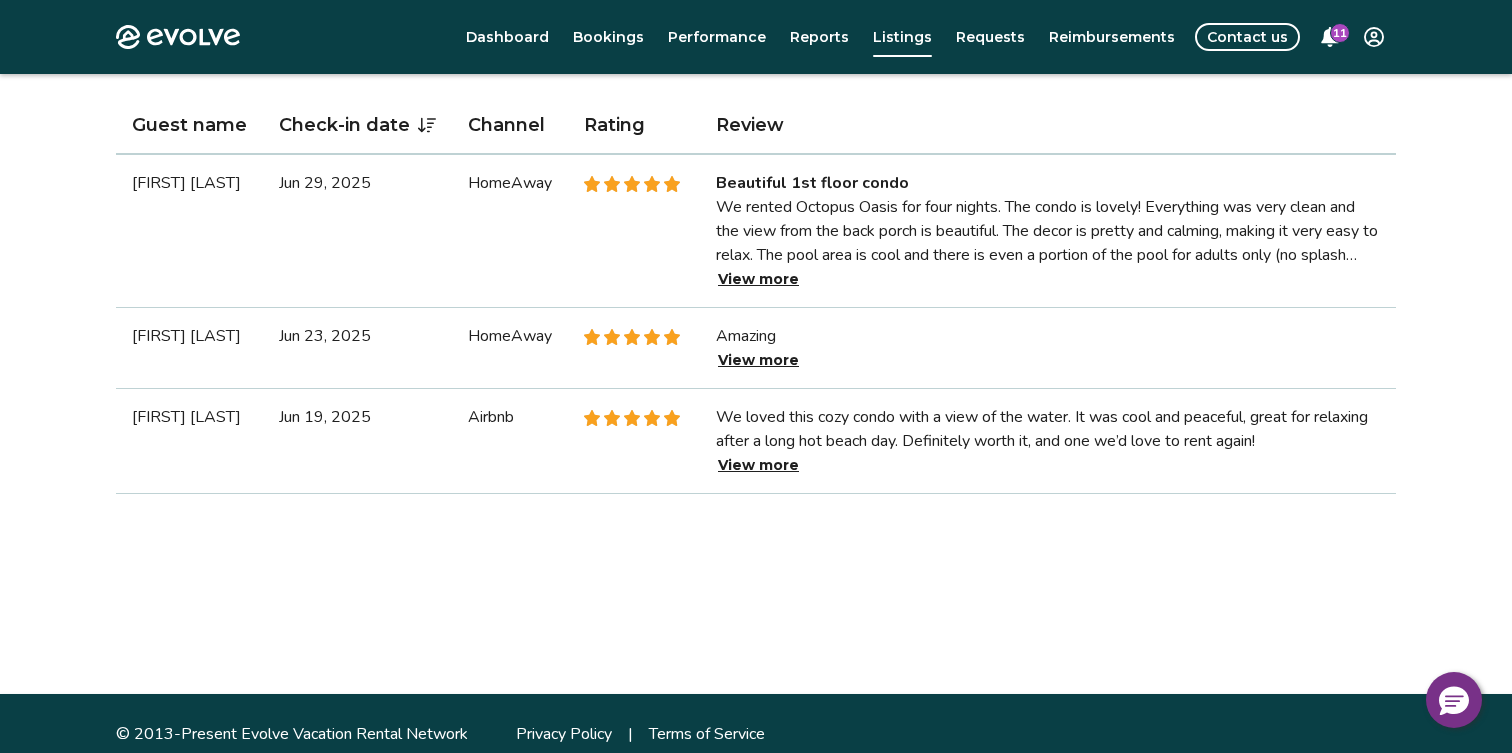 scroll, scrollTop: 642, scrollLeft: 0, axis: vertical 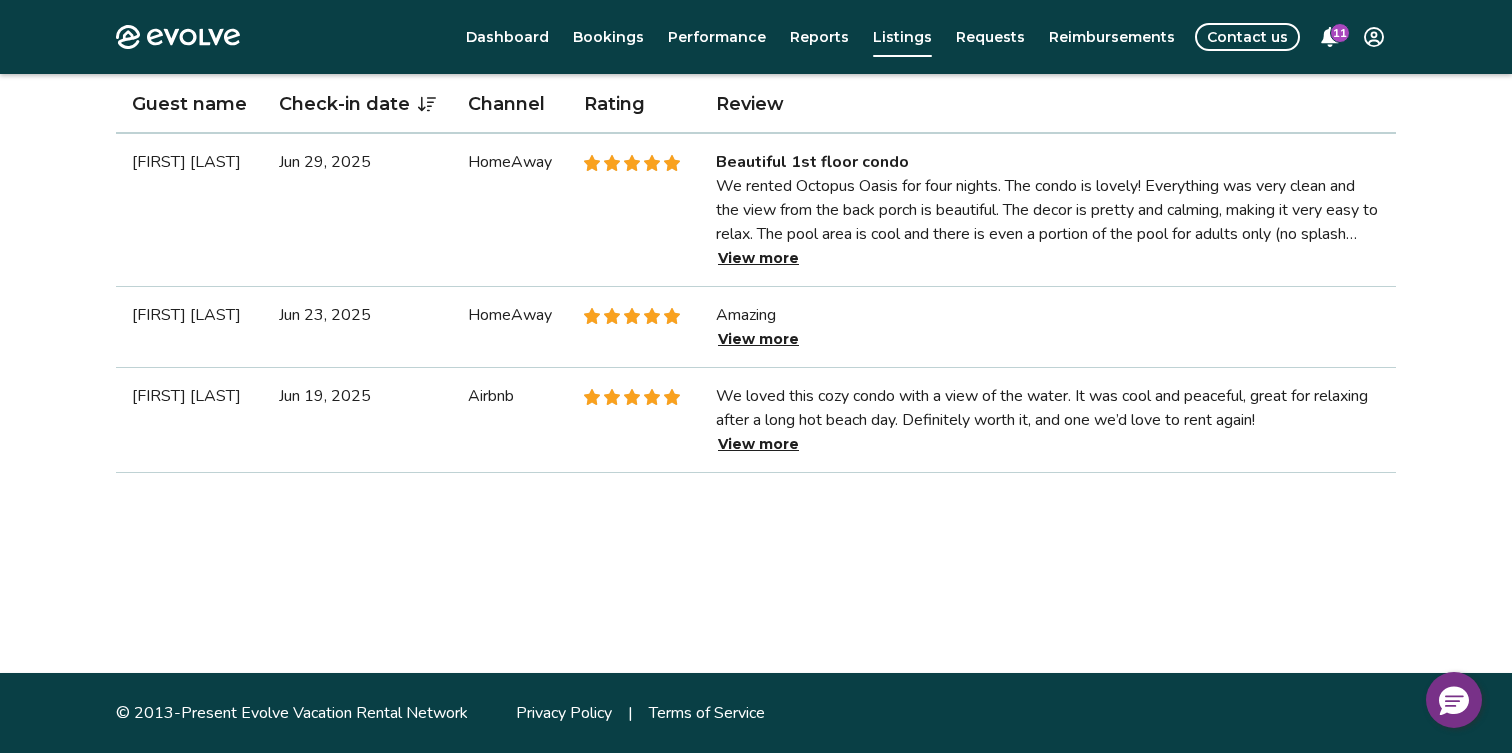 click on "View more" at bounding box center (758, 444) 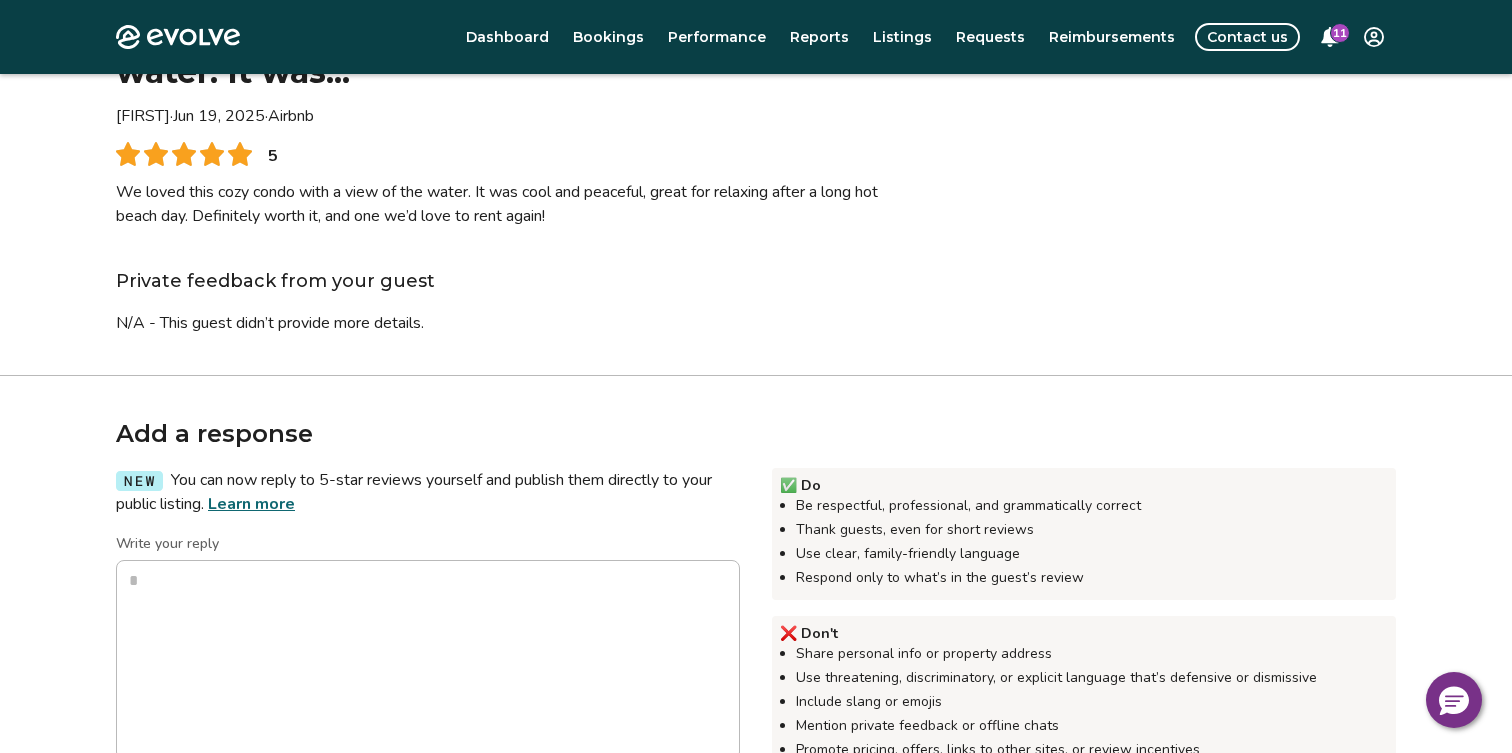 scroll, scrollTop: 302, scrollLeft: 0, axis: vertical 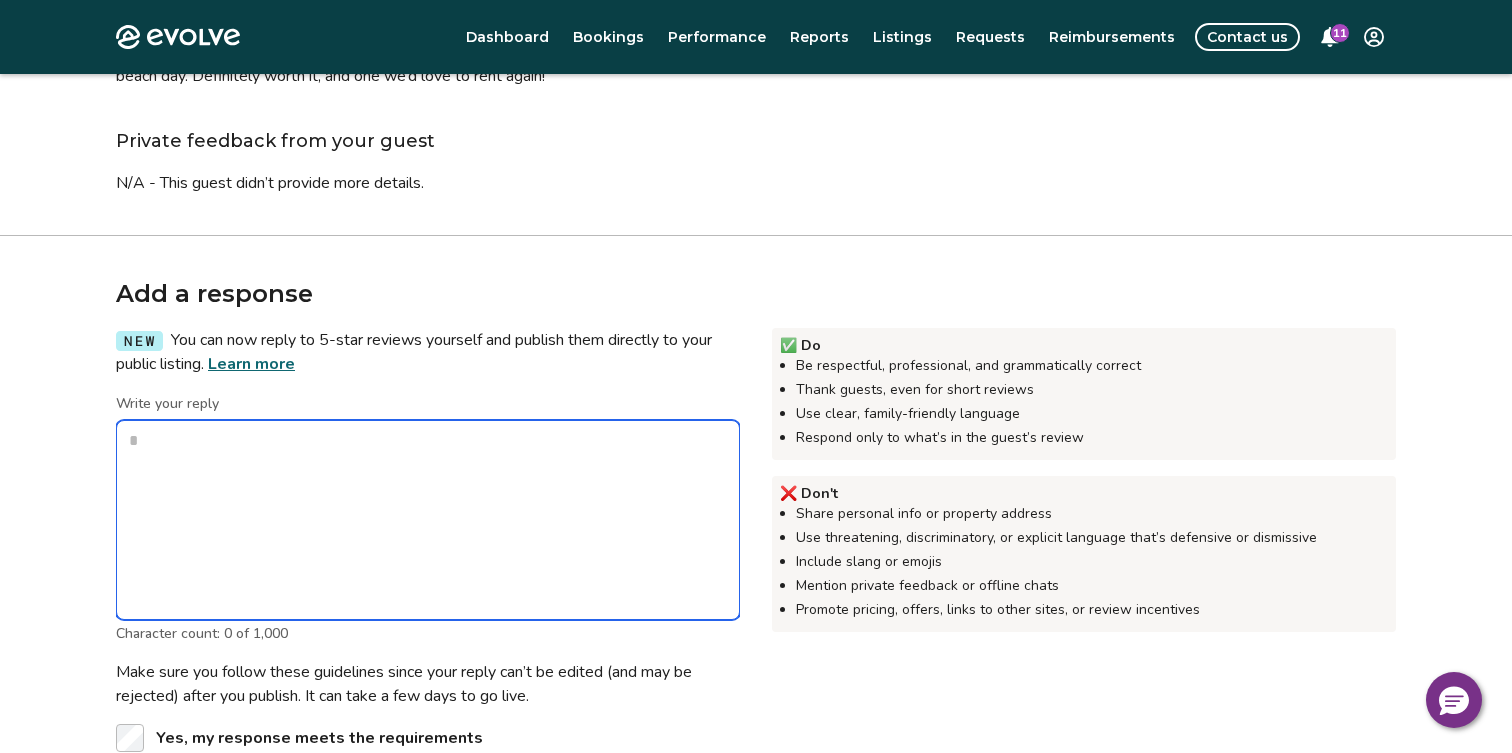 click on "Write your reply" at bounding box center [428, 520] 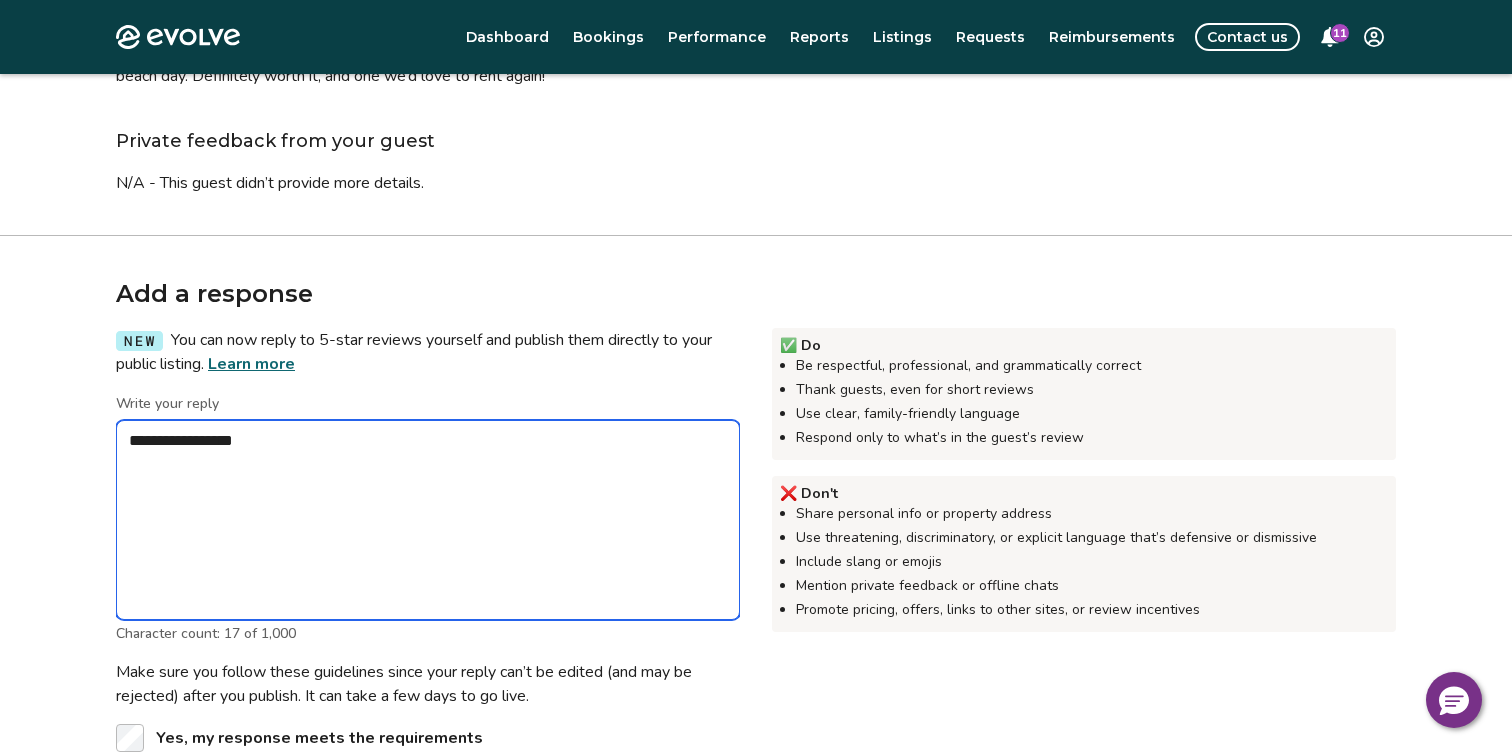 click on "**********" at bounding box center (428, 520) 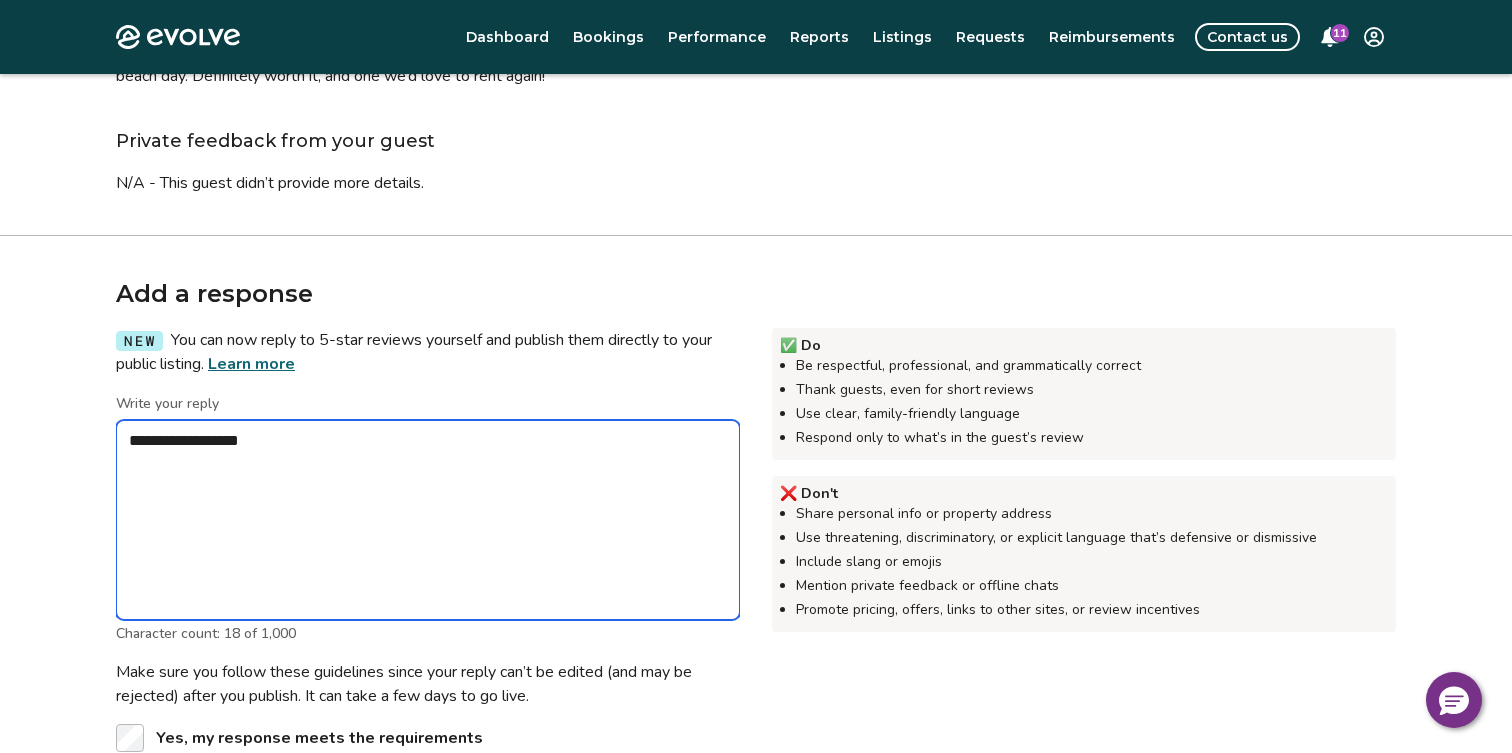 click on "**********" at bounding box center [428, 520] 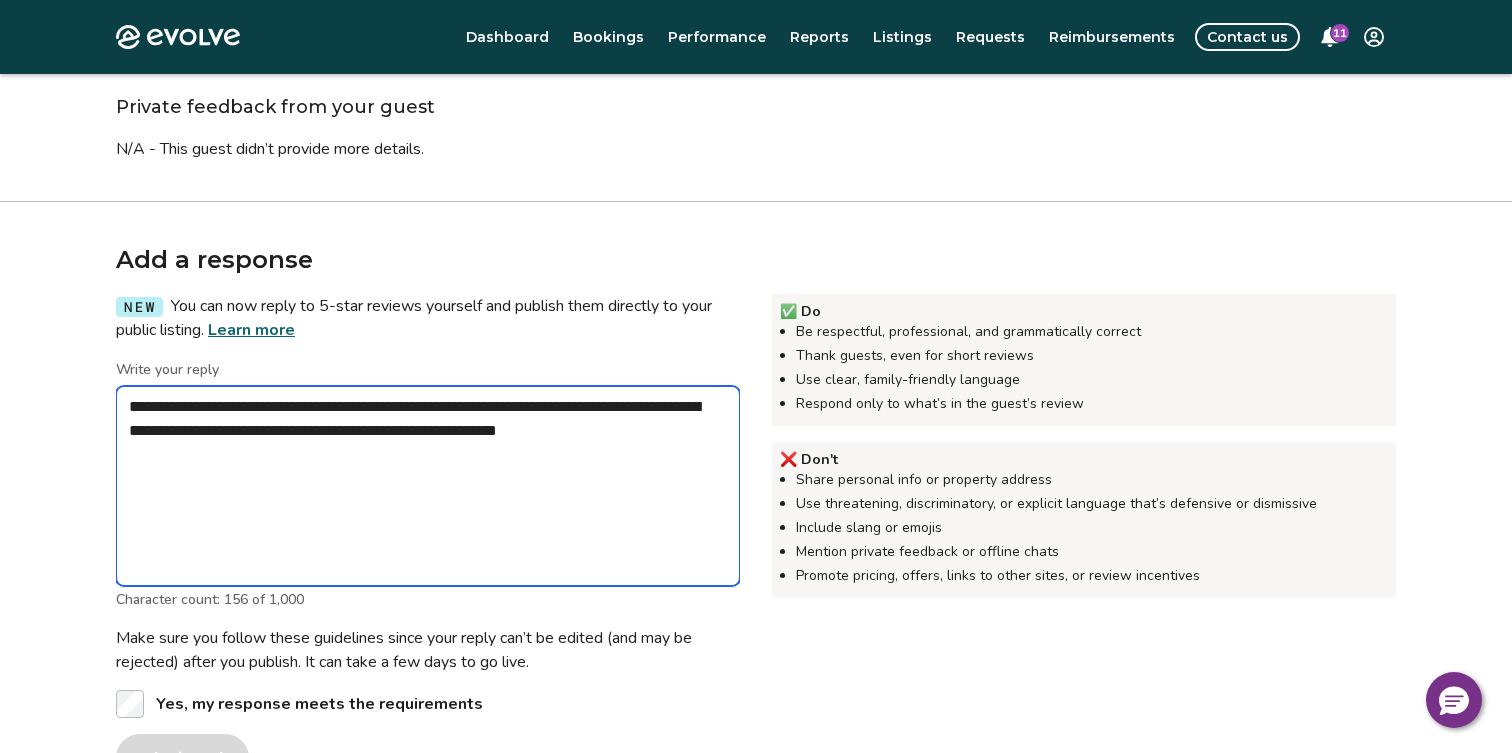 scroll, scrollTop: 339, scrollLeft: 0, axis: vertical 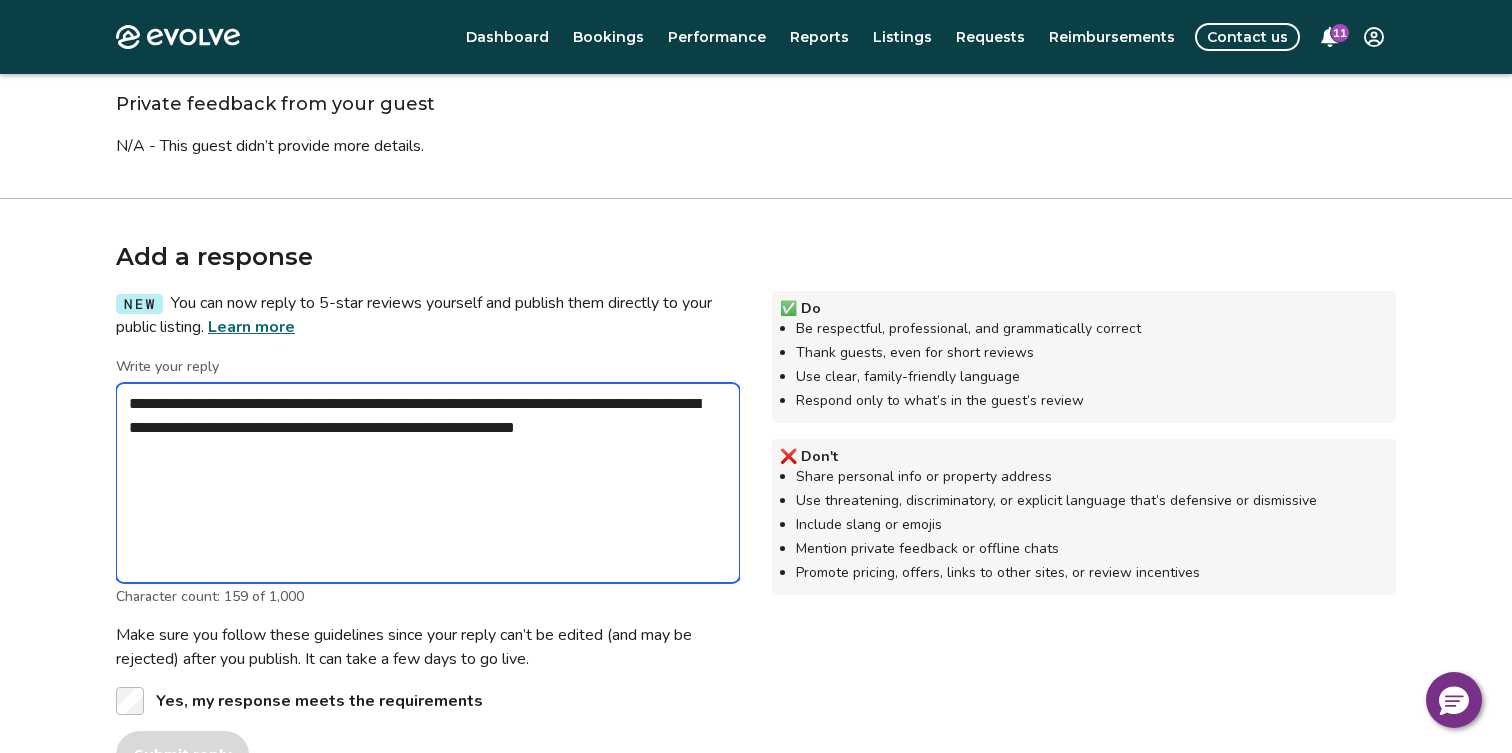 drag, startPoint x: 267, startPoint y: 430, endPoint x: 521, endPoint y: 433, distance: 254.01772 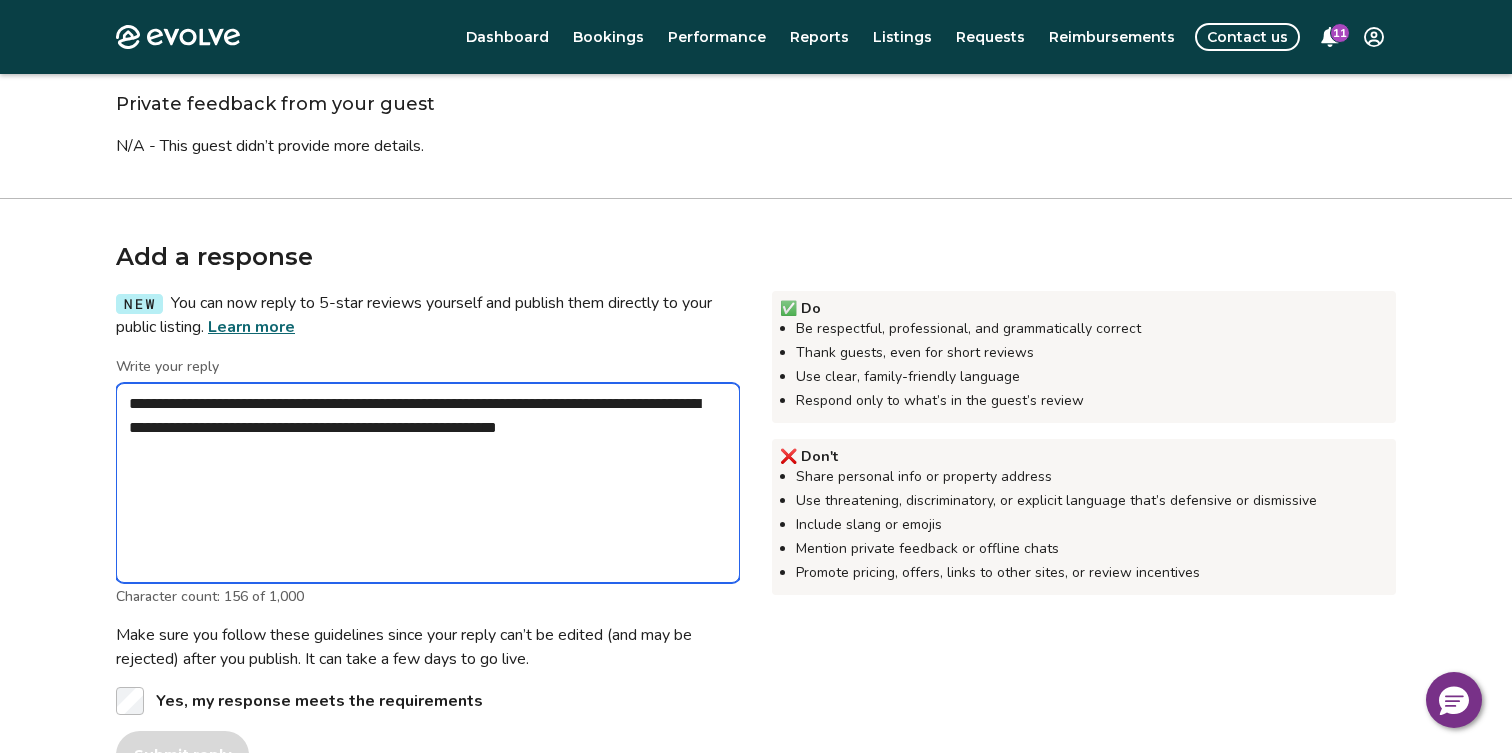 click on "**********" at bounding box center (428, 483) 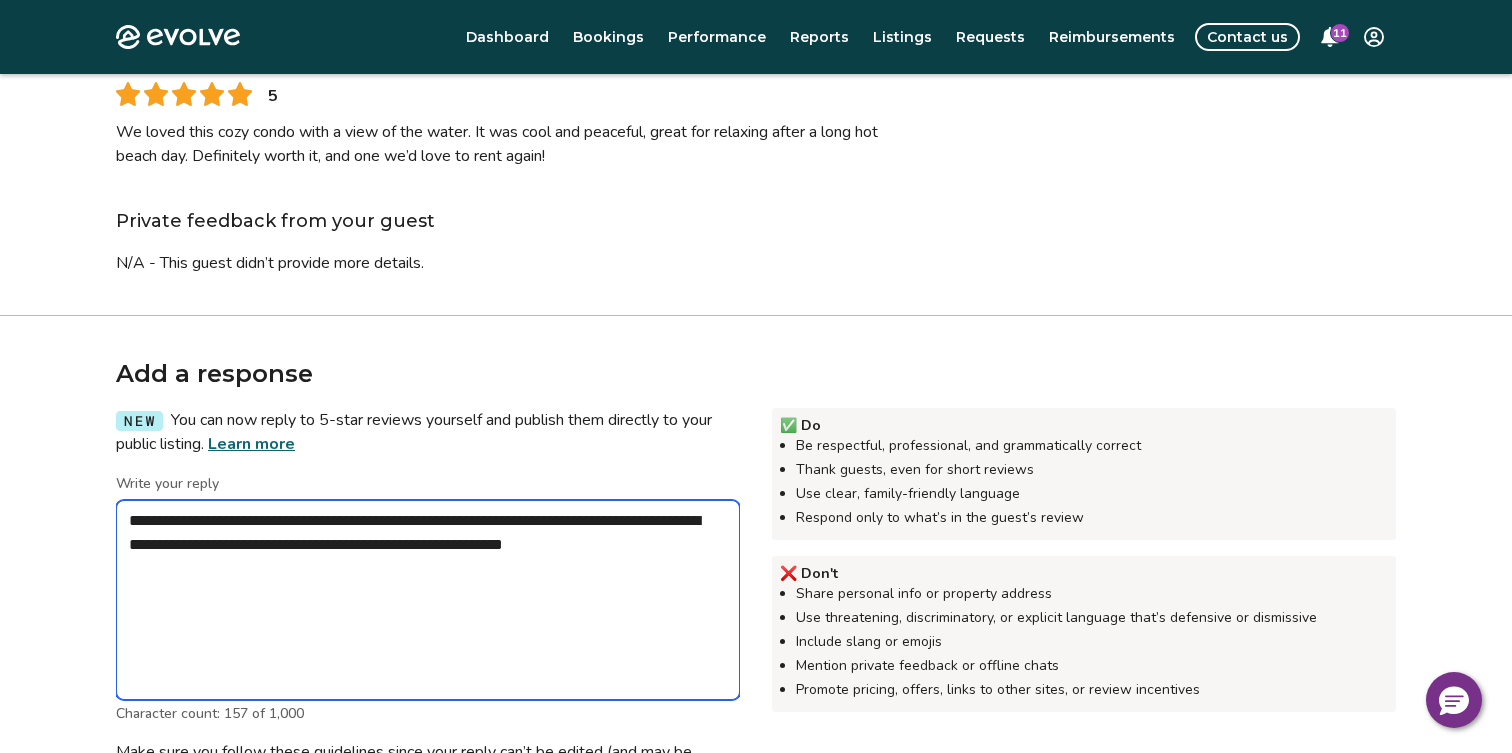 scroll, scrollTop: 223, scrollLeft: 0, axis: vertical 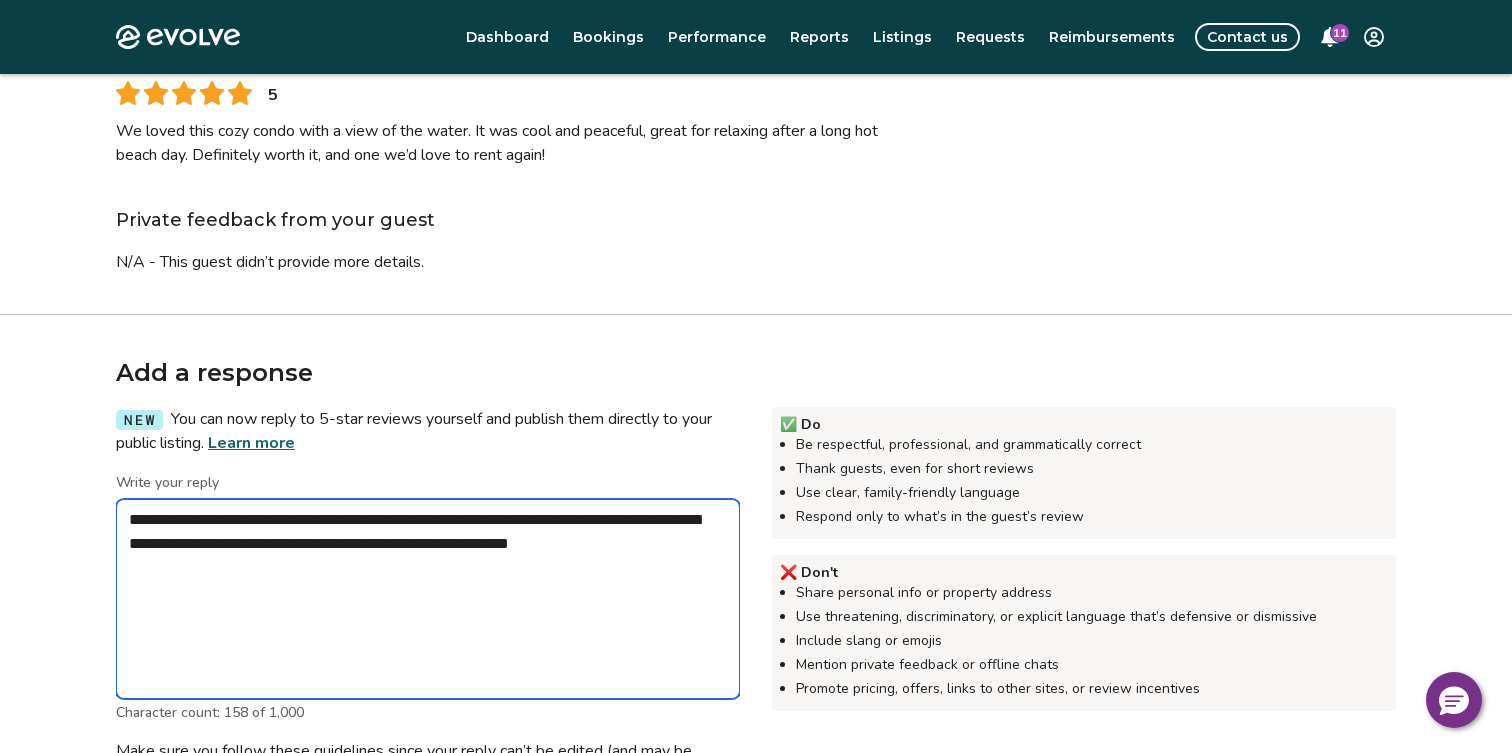 click on "**********" at bounding box center [428, 599] 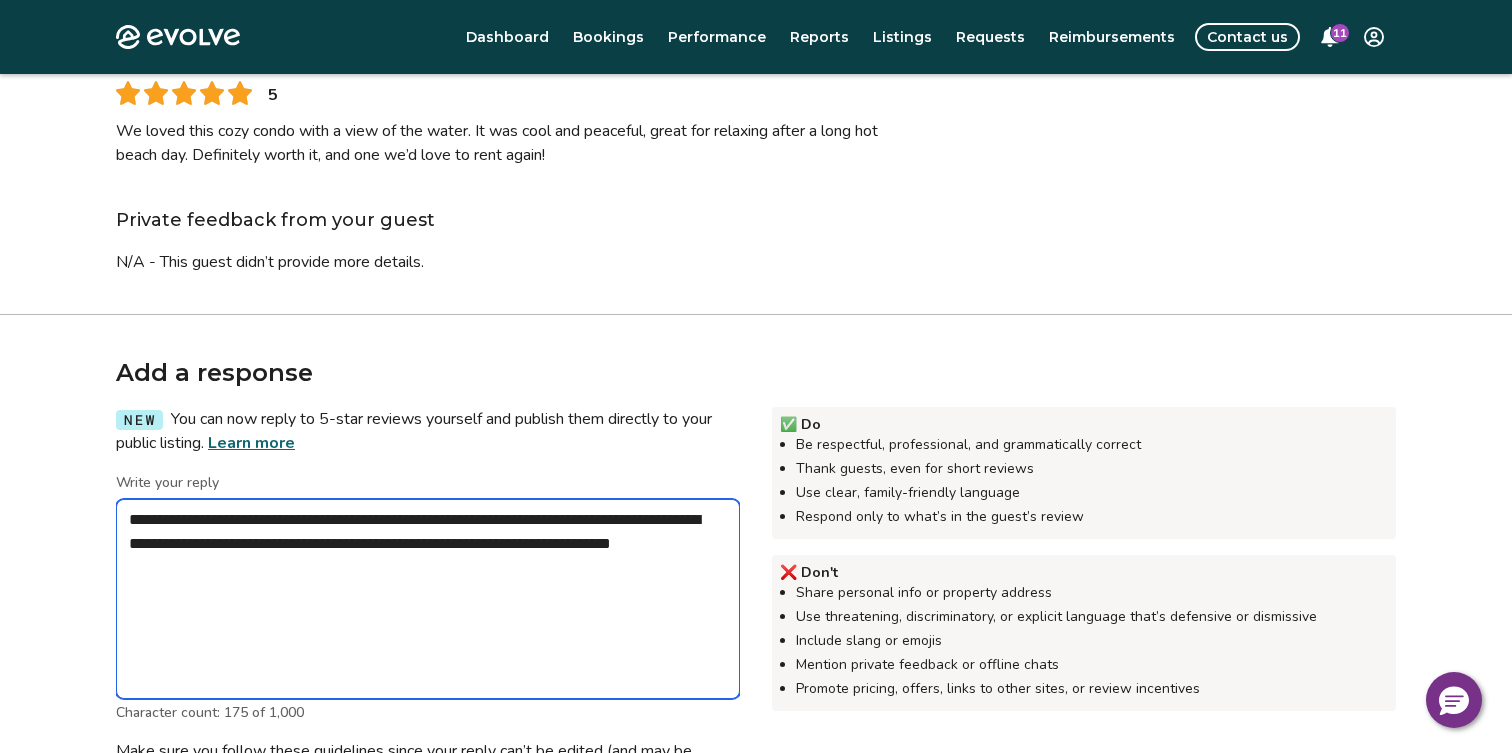click on "**********" at bounding box center (428, 599) 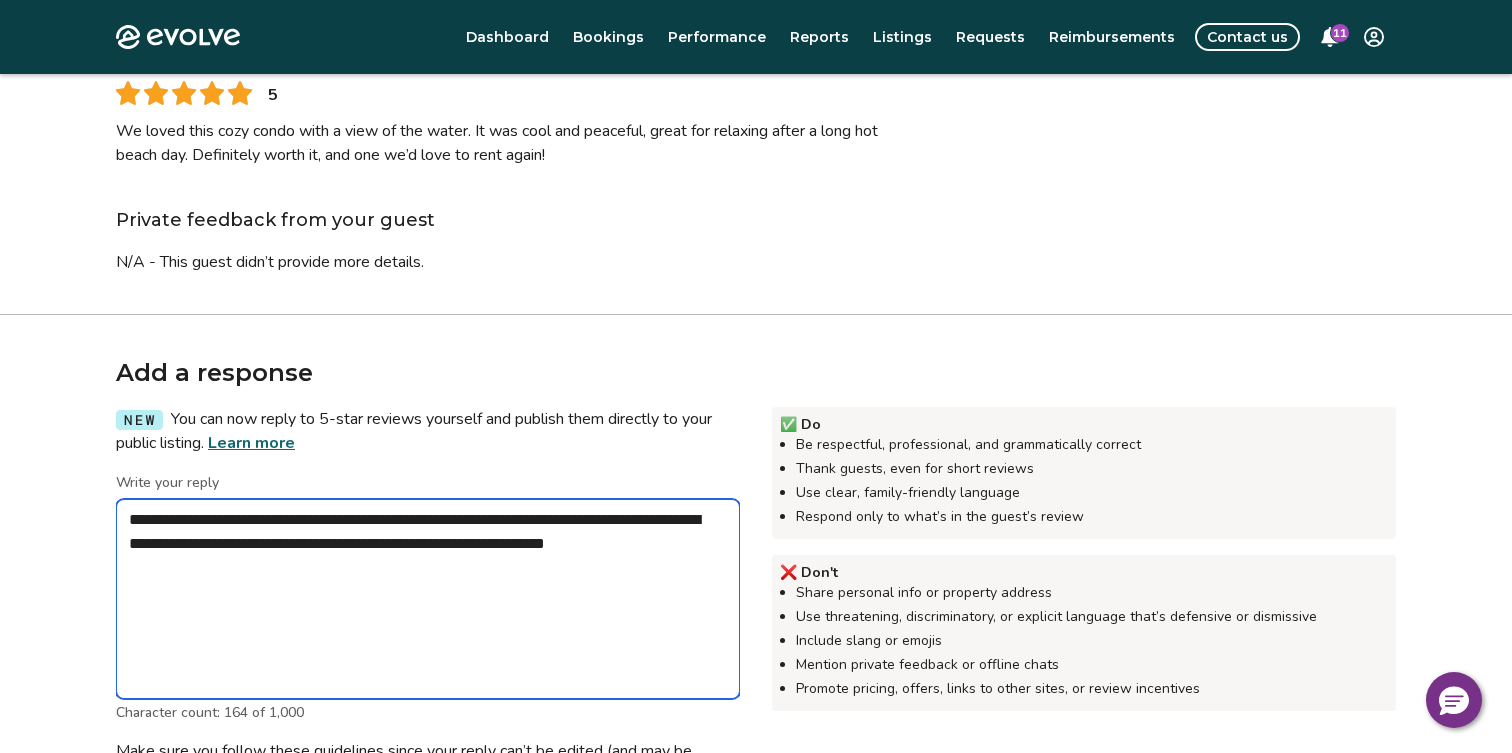 click on "**********" at bounding box center (428, 599) 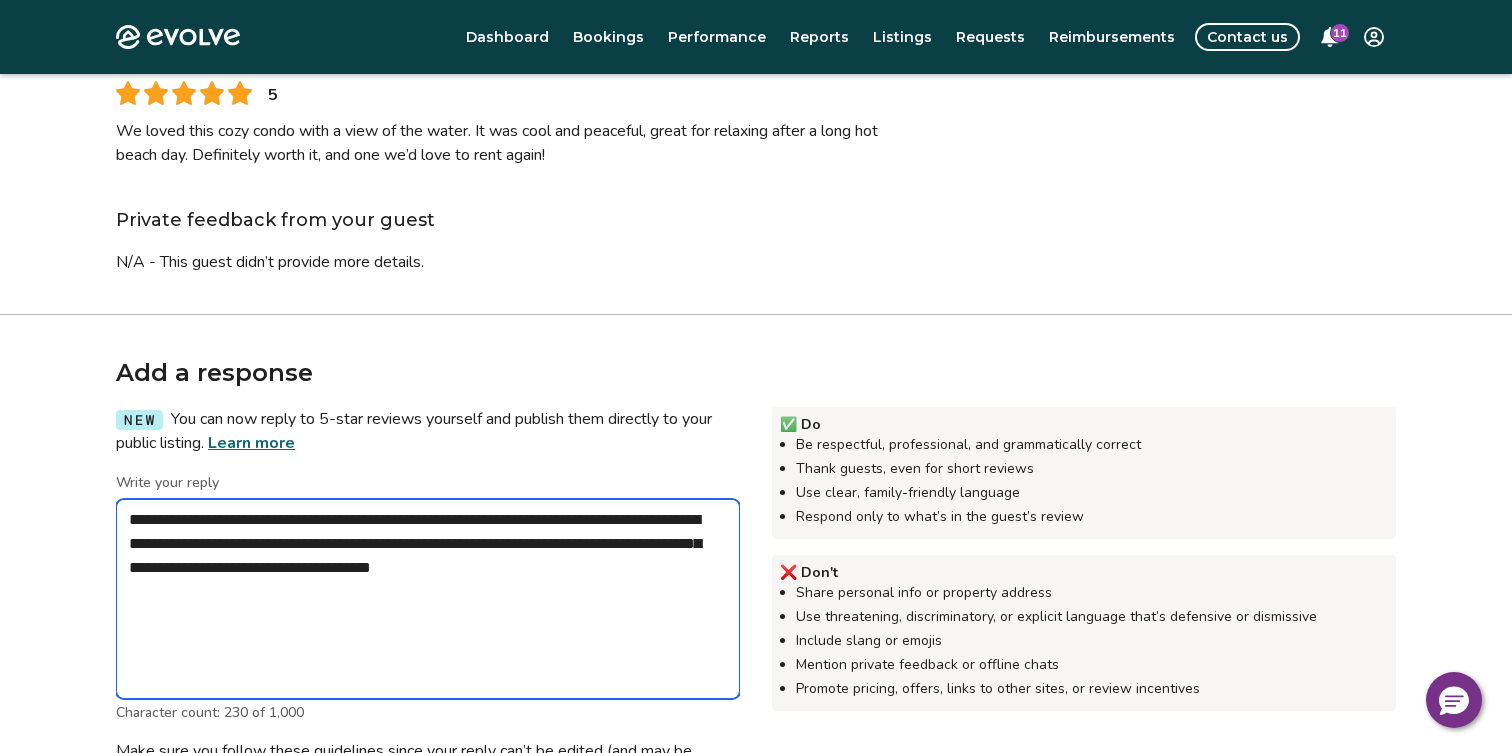 click on "**********" at bounding box center (428, 599) 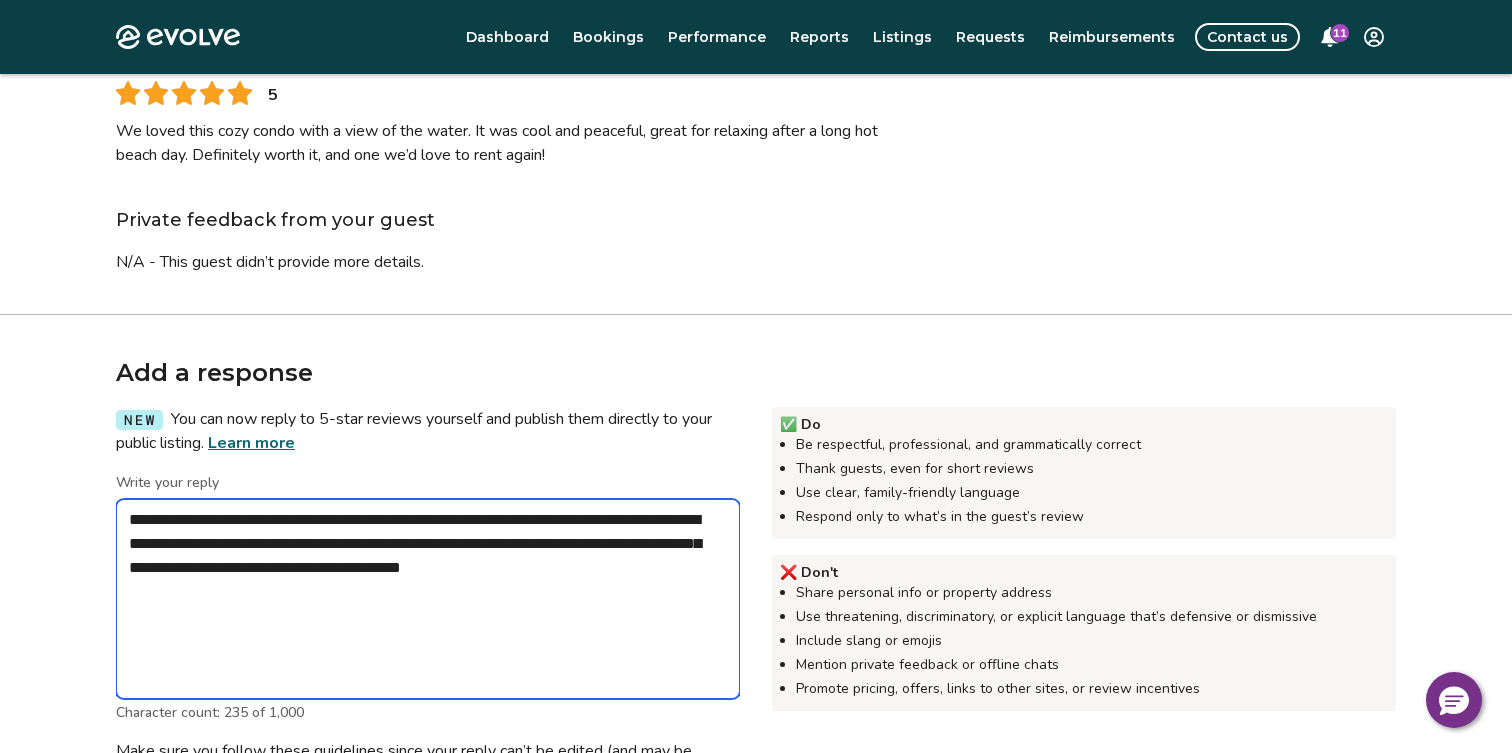 click on "**********" at bounding box center (428, 599) 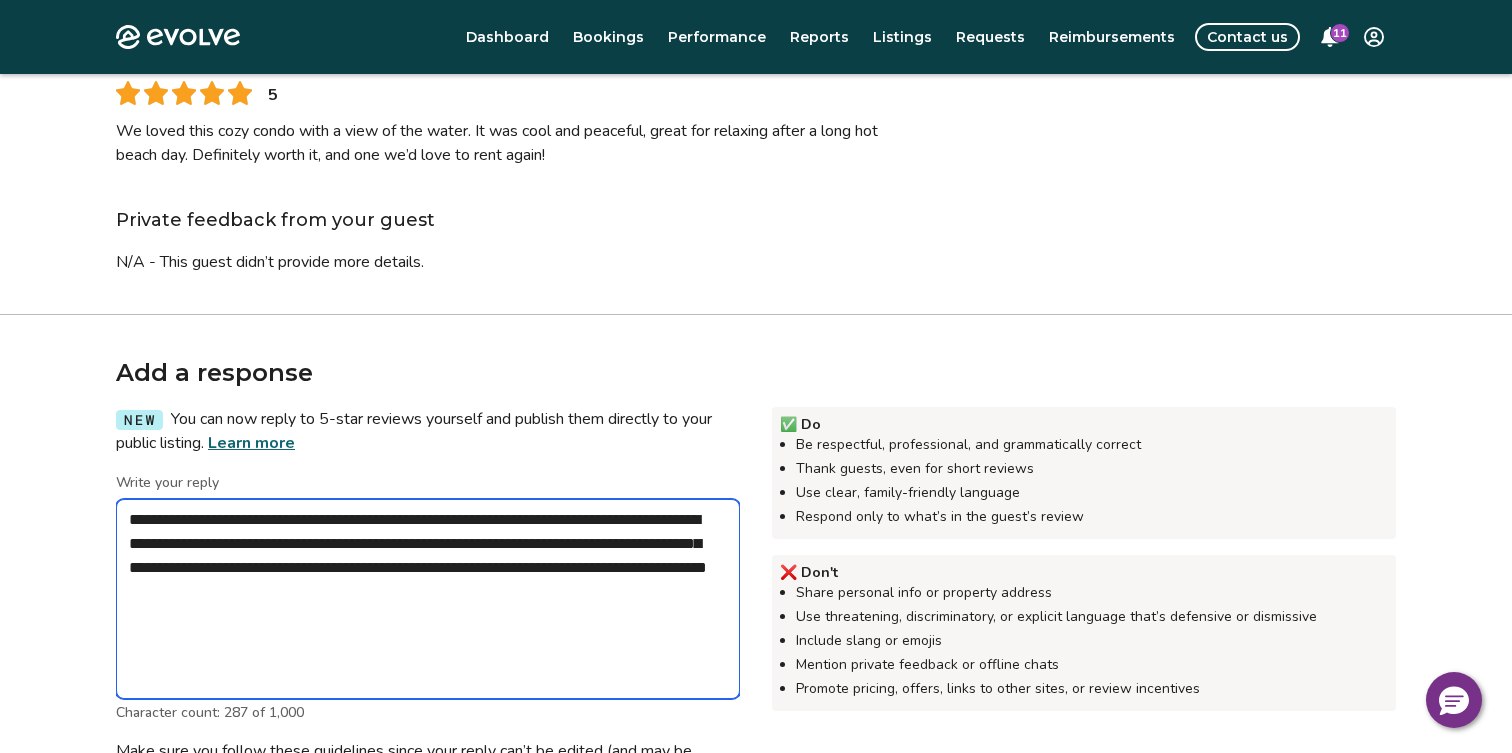 drag, startPoint x: 131, startPoint y: 517, endPoint x: 334, endPoint y: 626, distance: 230.41267 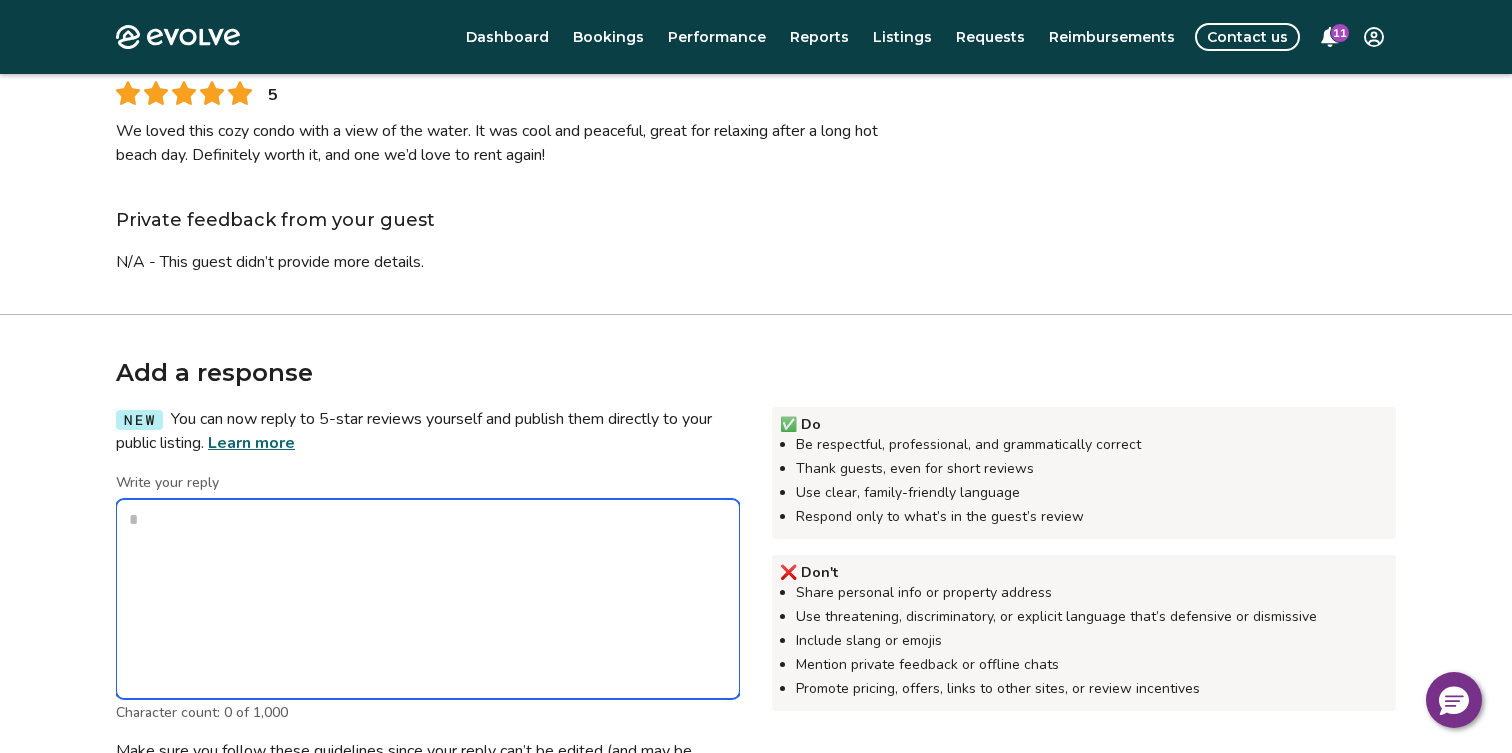 paste on "**********" 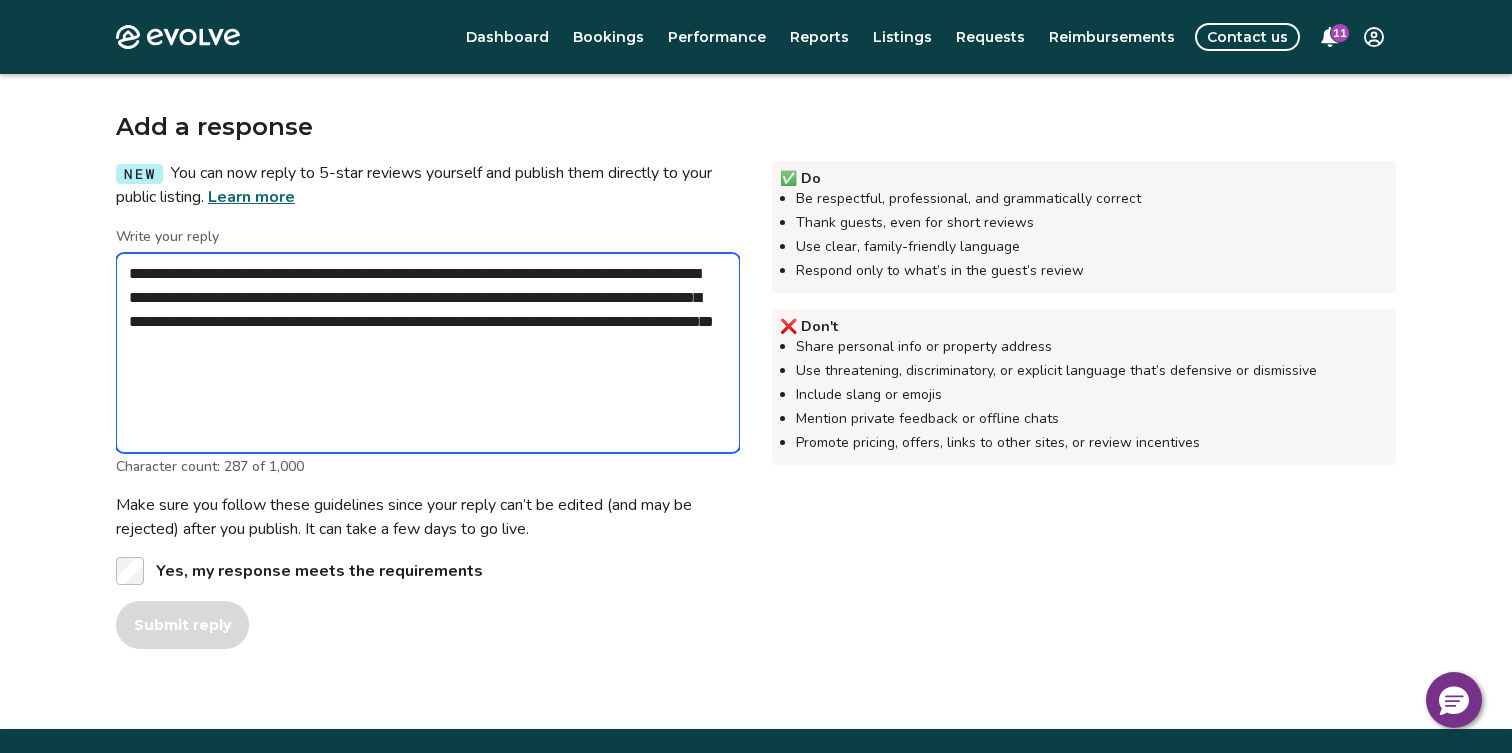 scroll, scrollTop: 525, scrollLeft: 0, axis: vertical 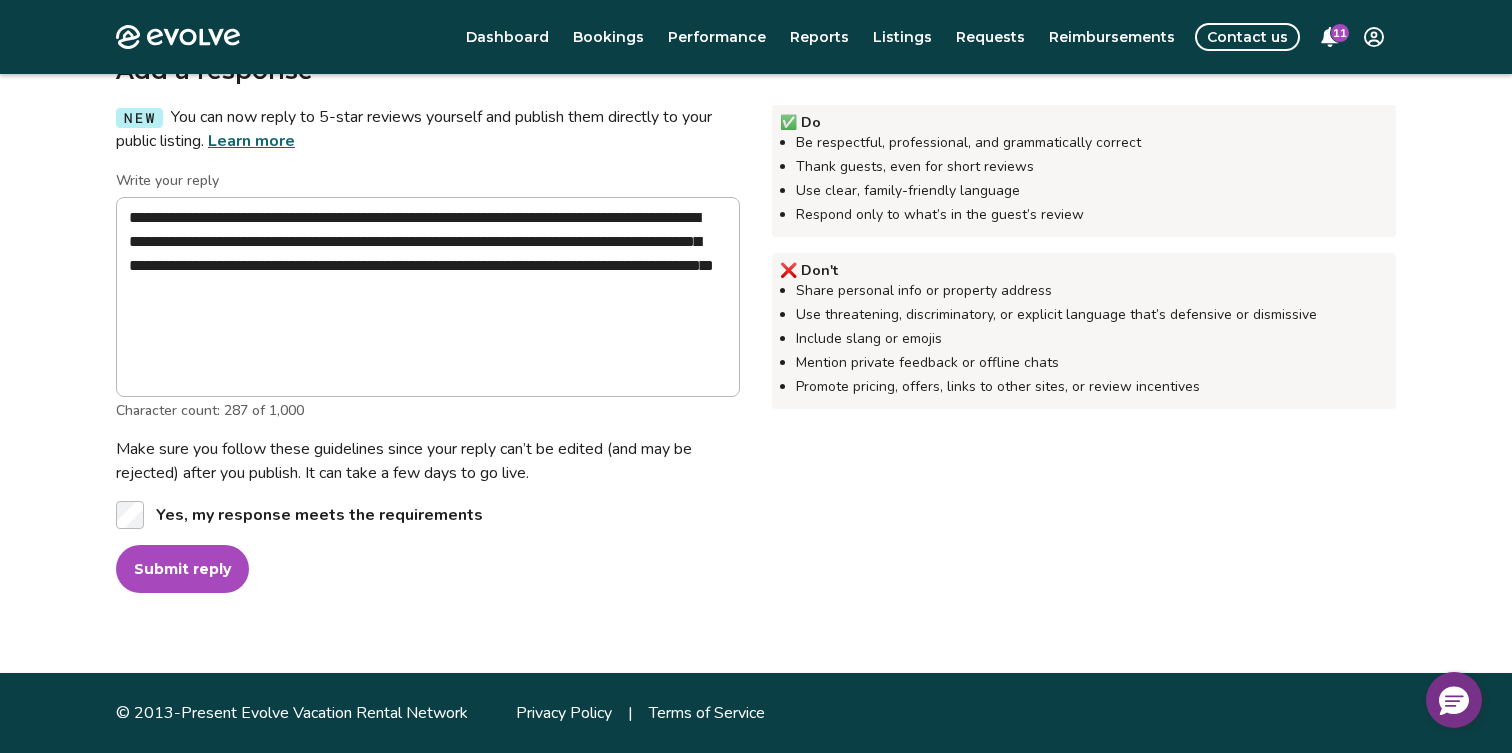 click on "Submit reply" at bounding box center [182, 569] 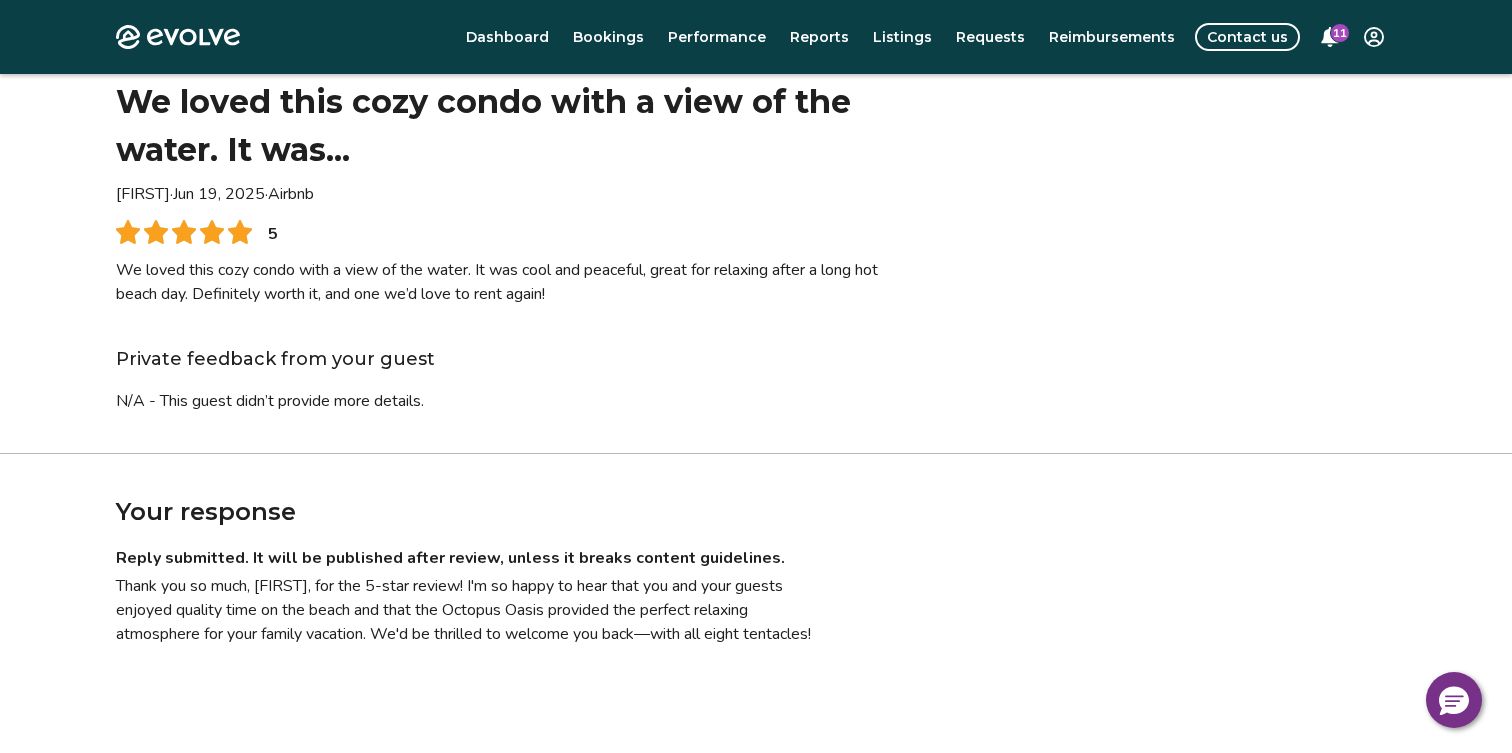 scroll, scrollTop: 218, scrollLeft: 0, axis: vertical 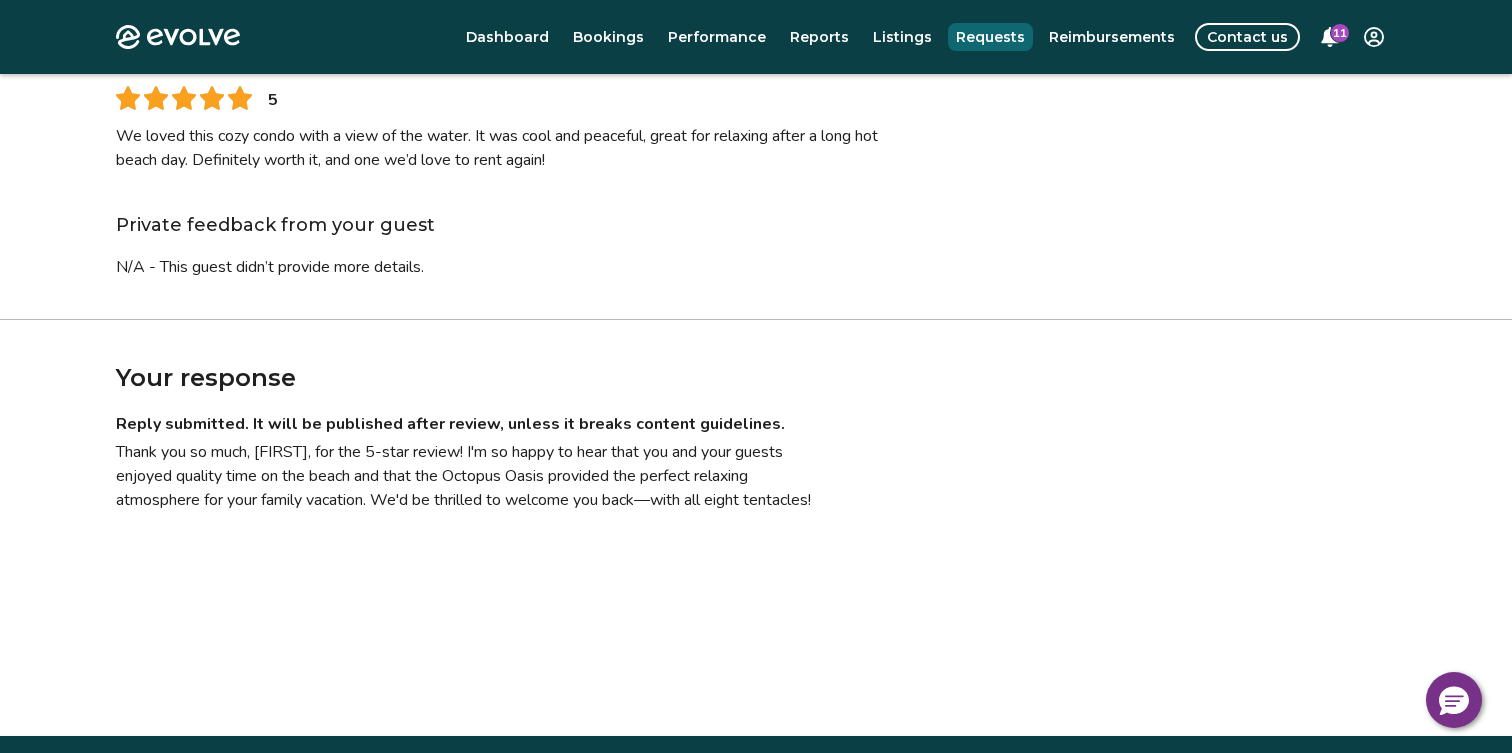 click on "Requests" at bounding box center [990, 37] 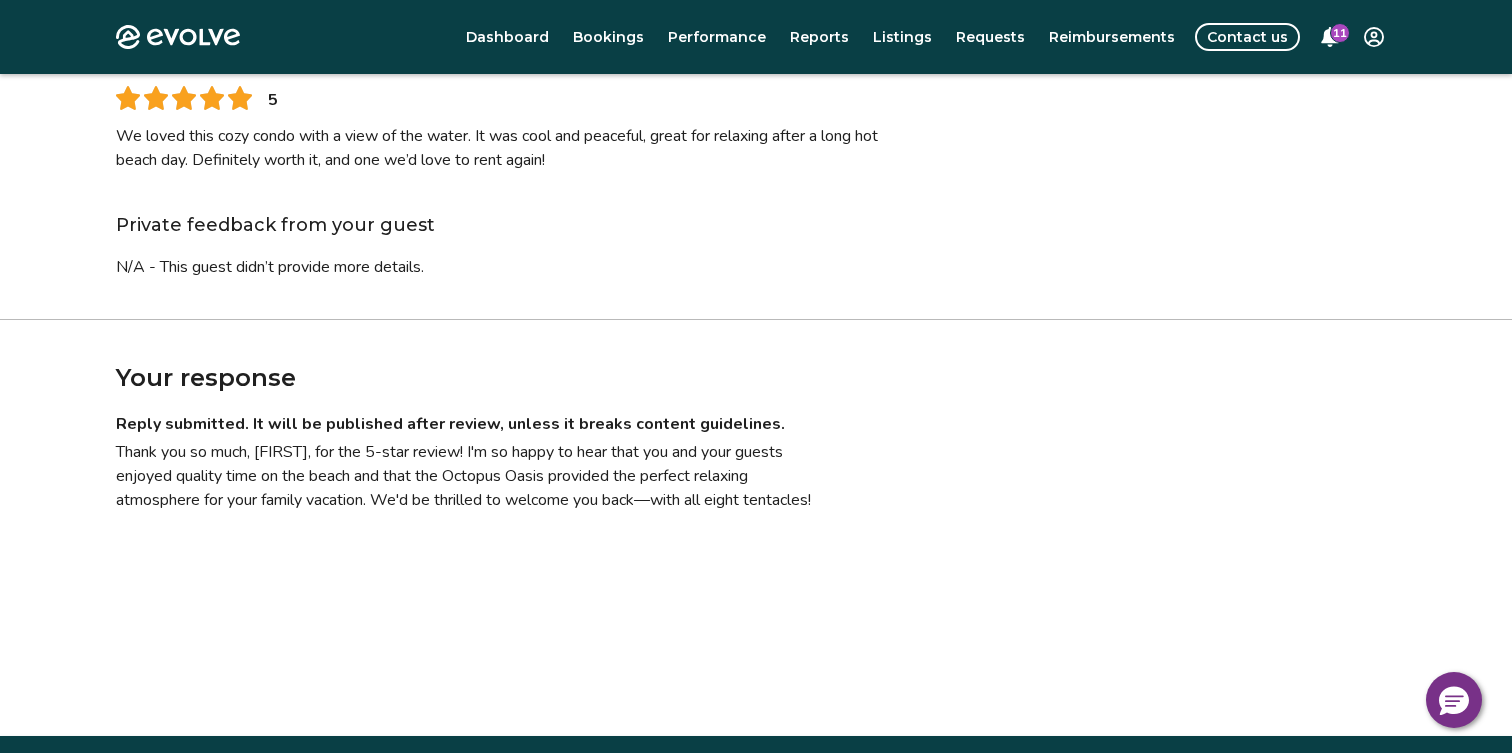 scroll, scrollTop: 0, scrollLeft: 0, axis: both 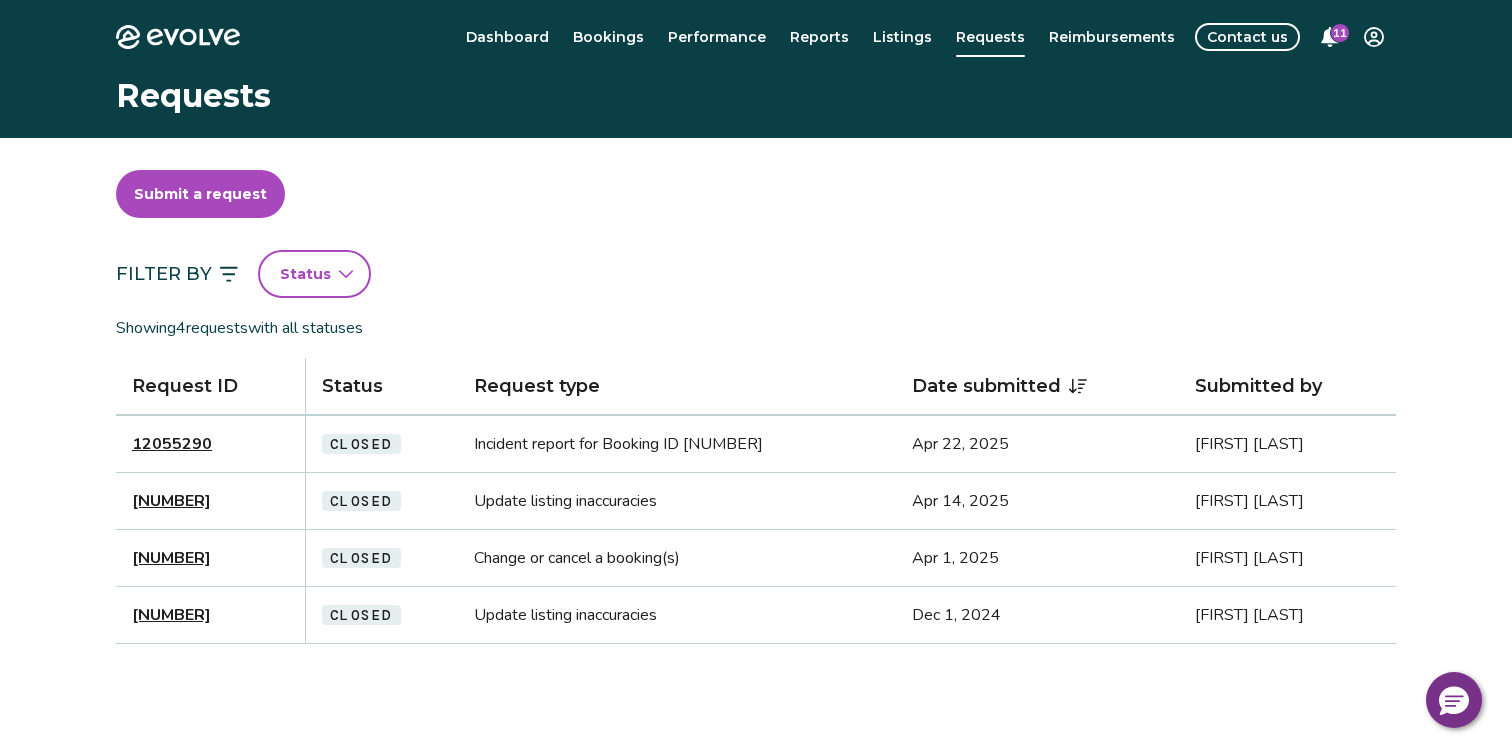 click on "Submit a request" at bounding box center [200, 194] 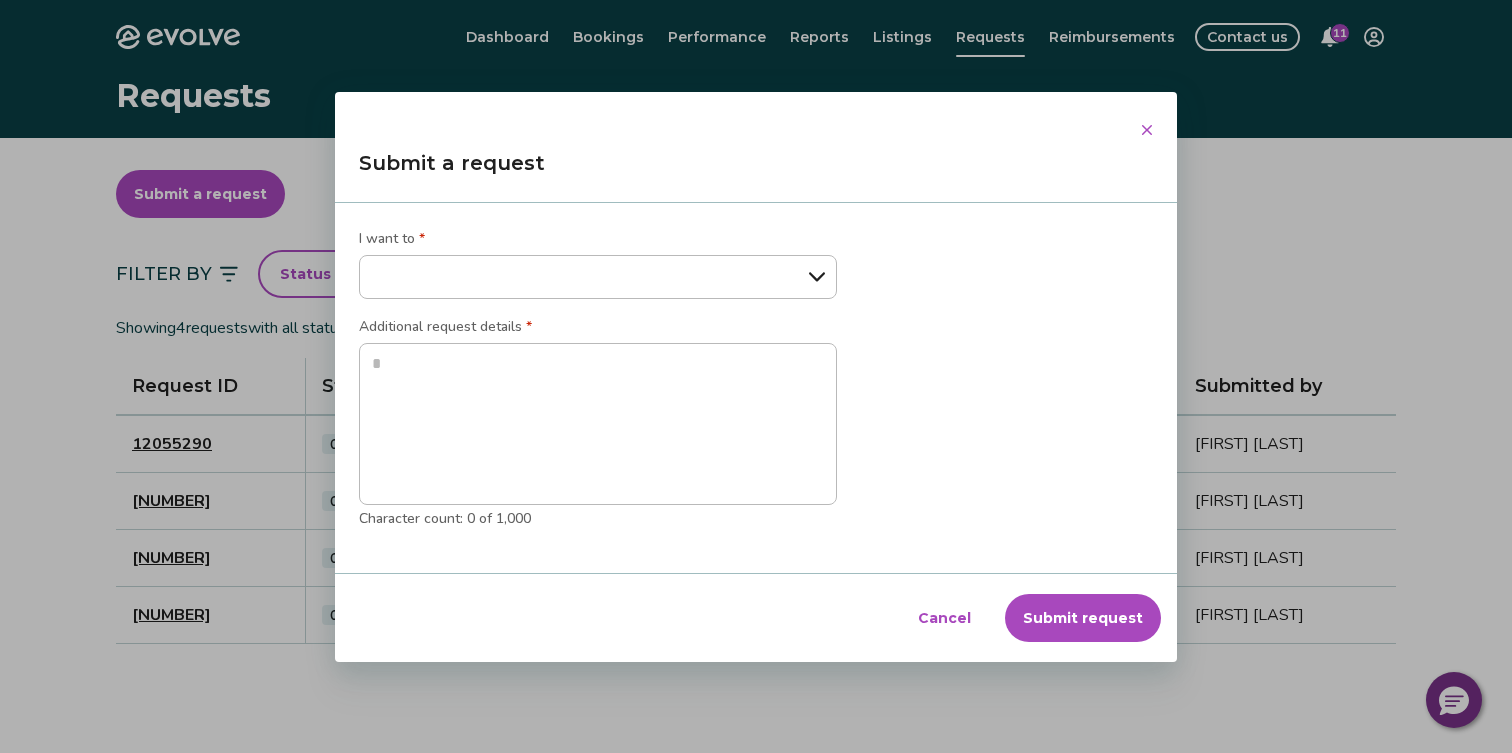 click on "**********" at bounding box center [598, 277] 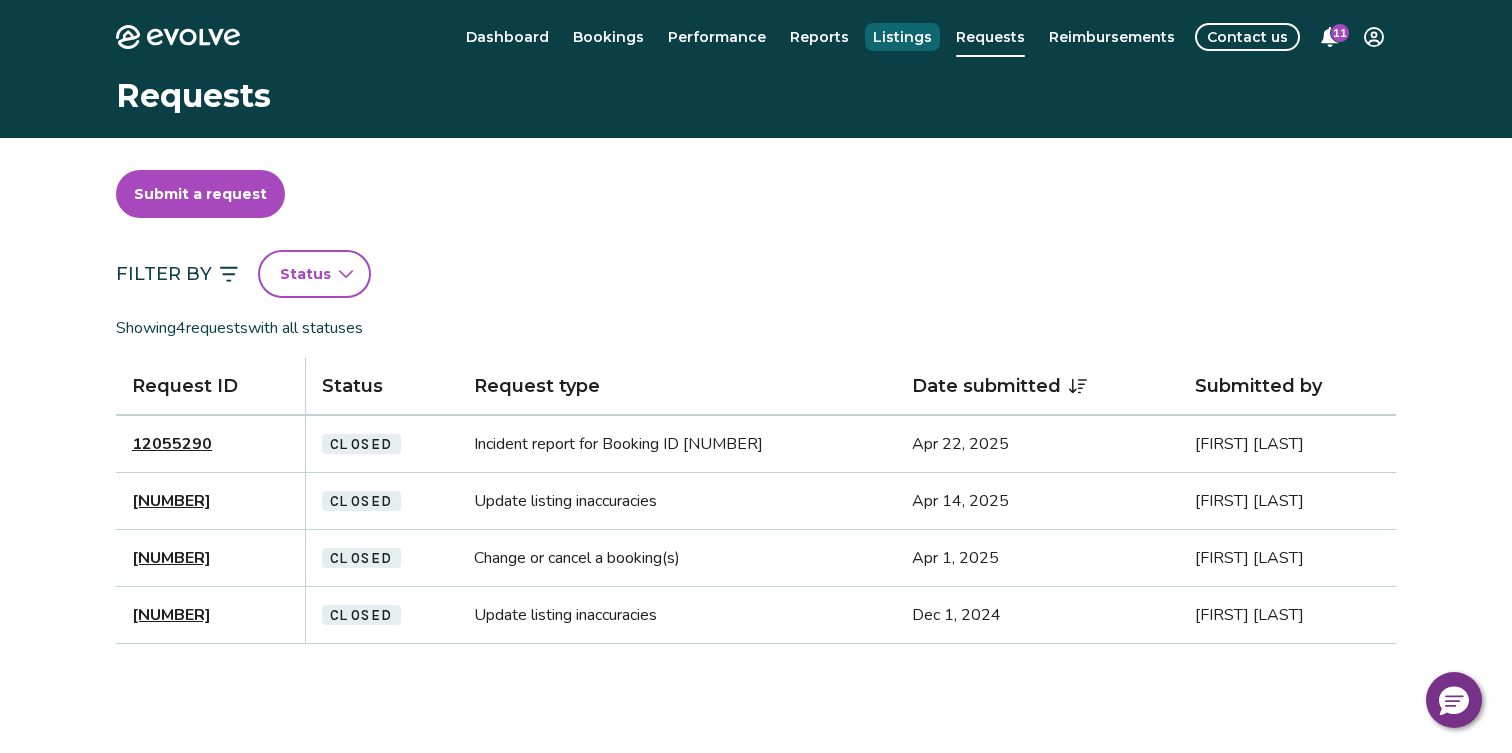 click on "Listings" at bounding box center [902, 37] 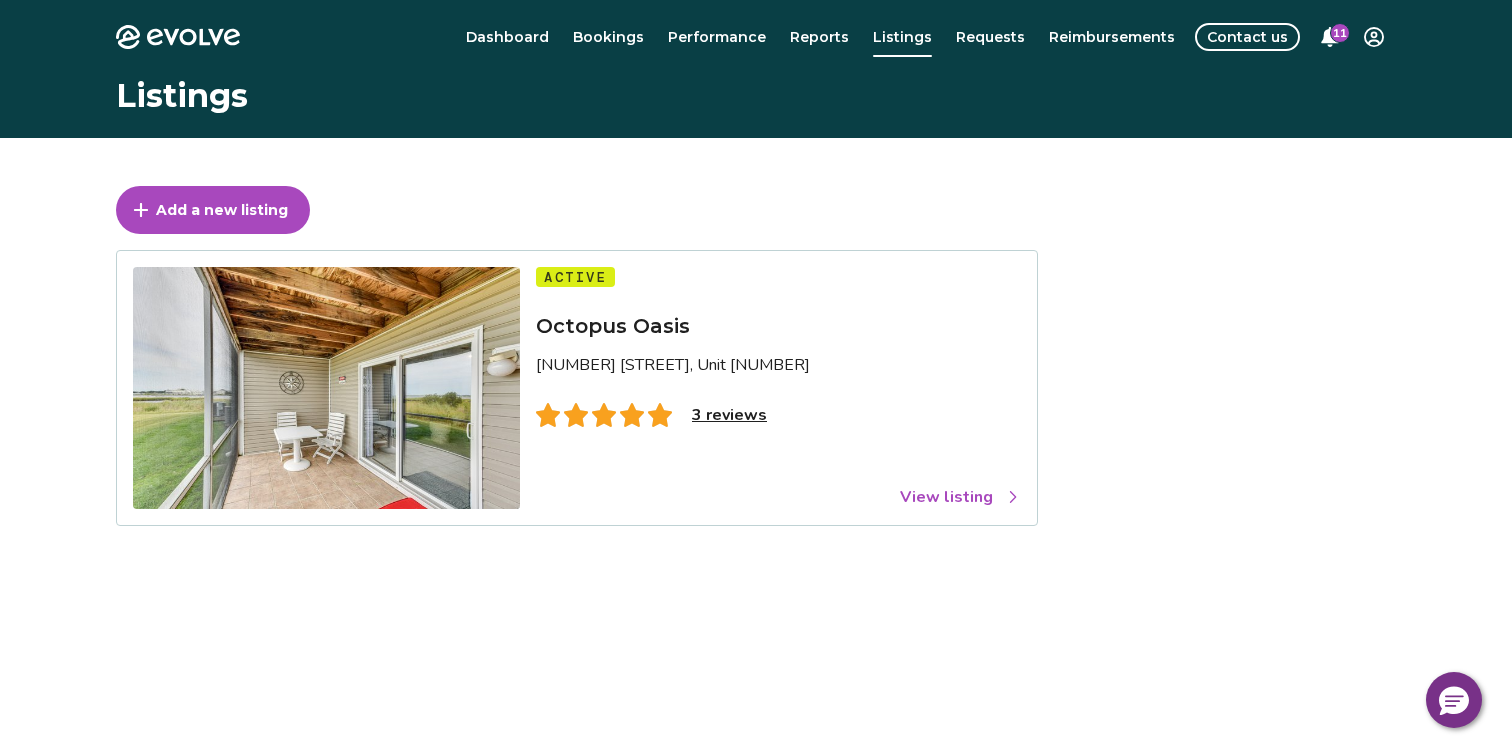 click on "View listing" at bounding box center [960, 497] 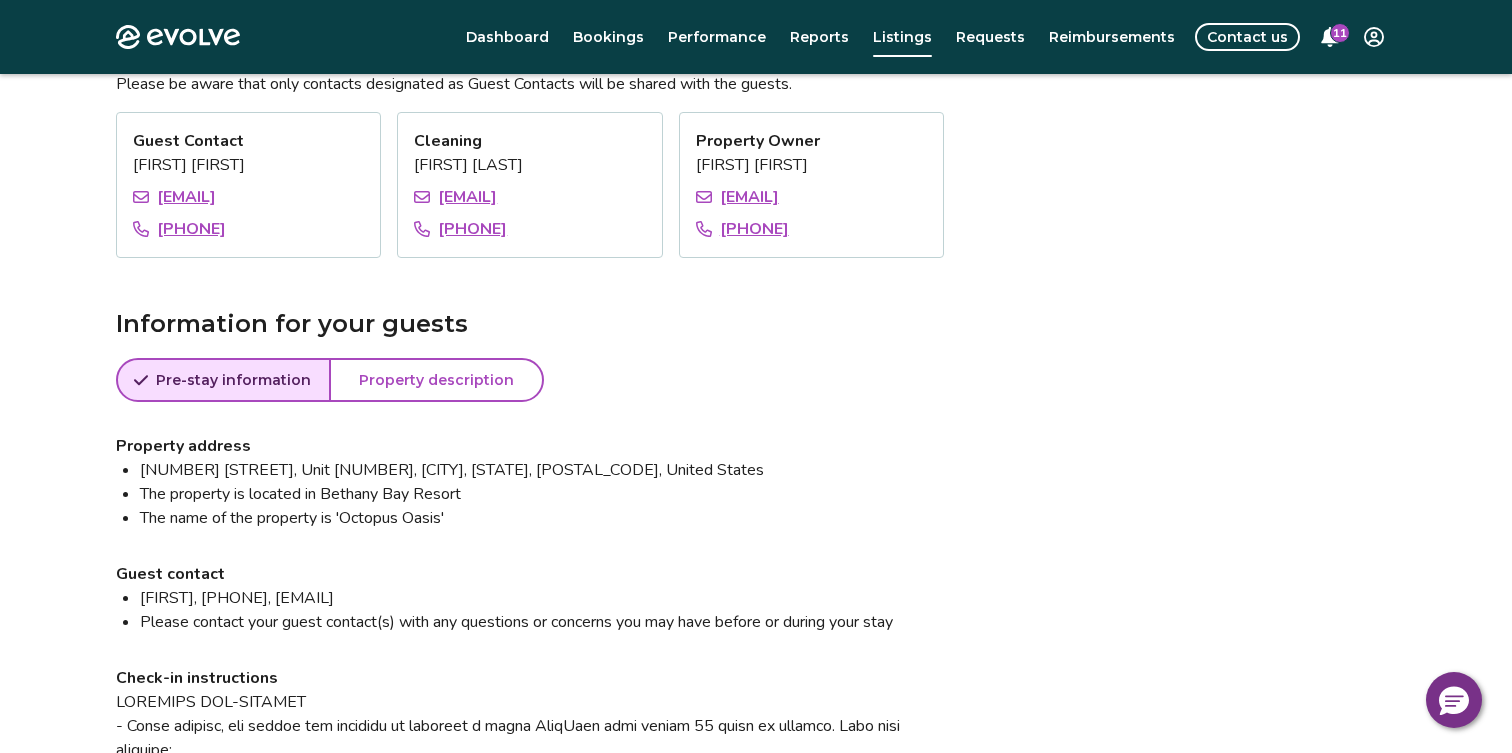 scroll, scrollTop: 1255, scrollLeft: 0, axis: vertical 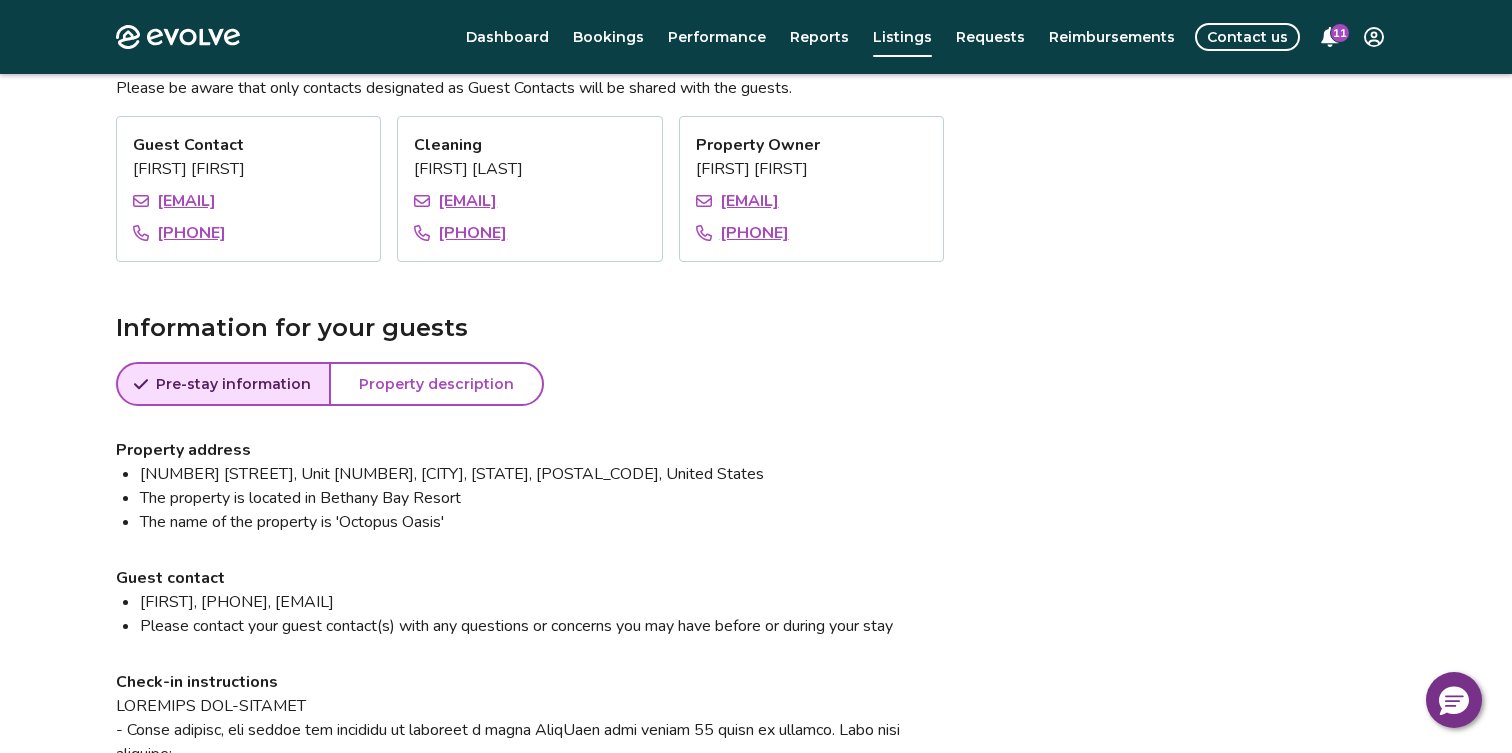 click on "Property description" at bounding box center (436, 384) 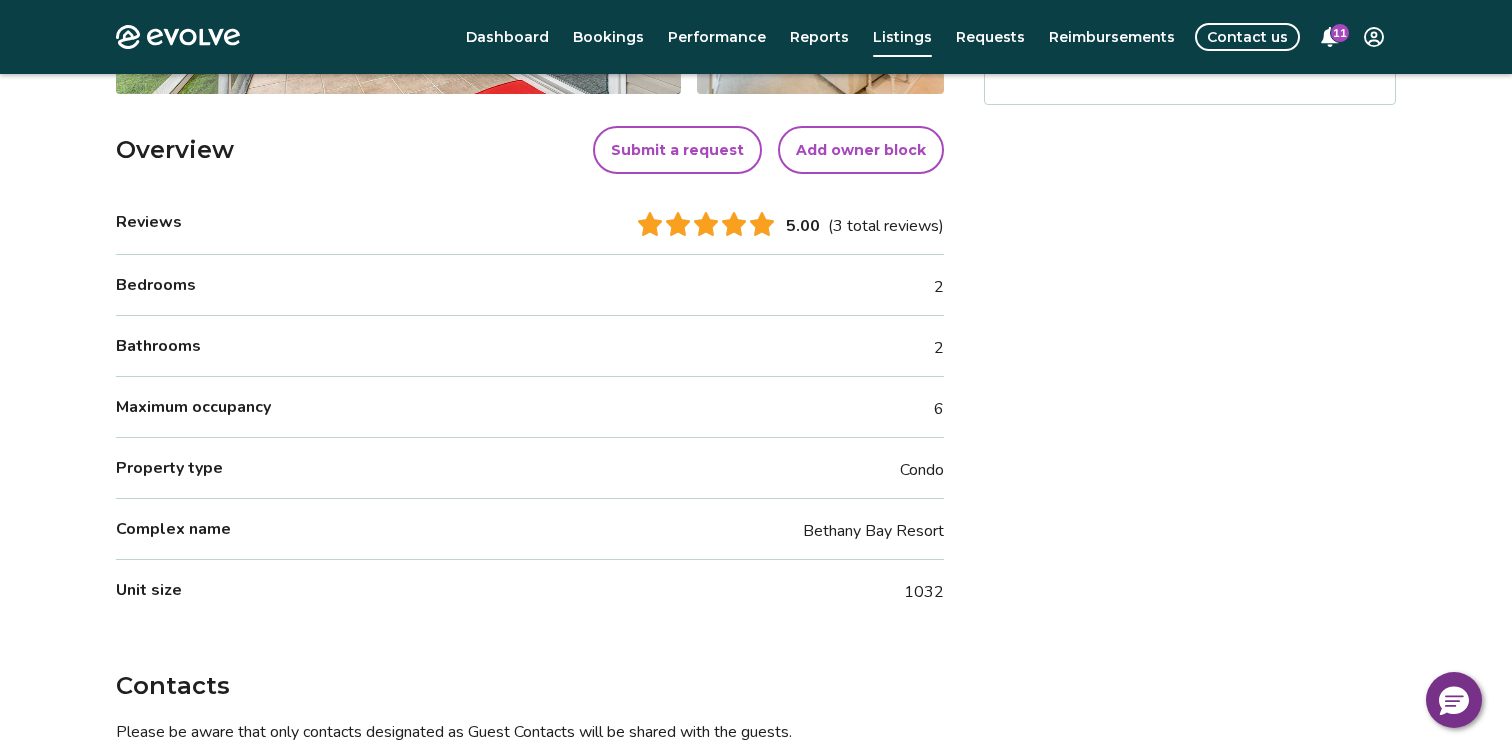 scroll, scrollTop: 613, scrollLeft: 0, axis: vertical 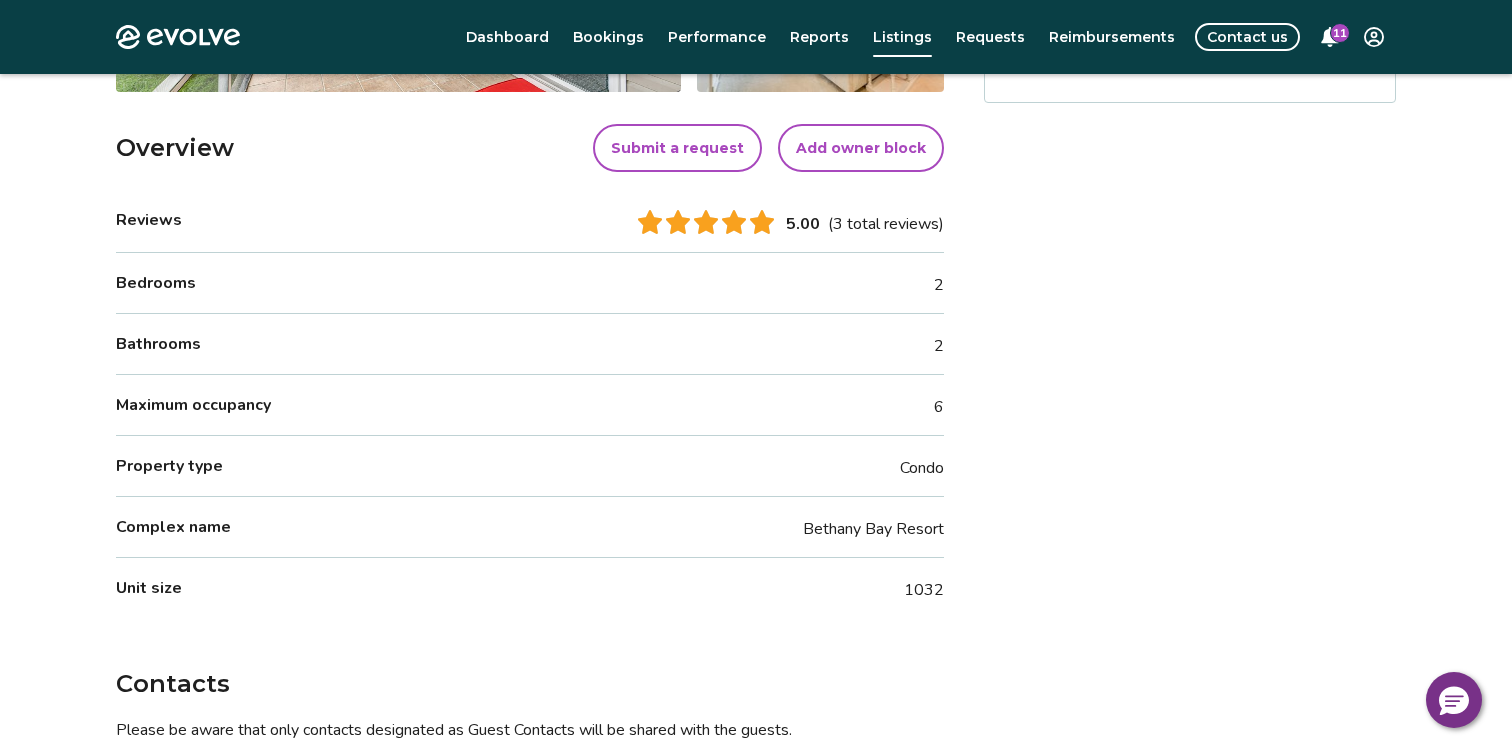 click on "Submit a request" at bounding box center [677, 148] 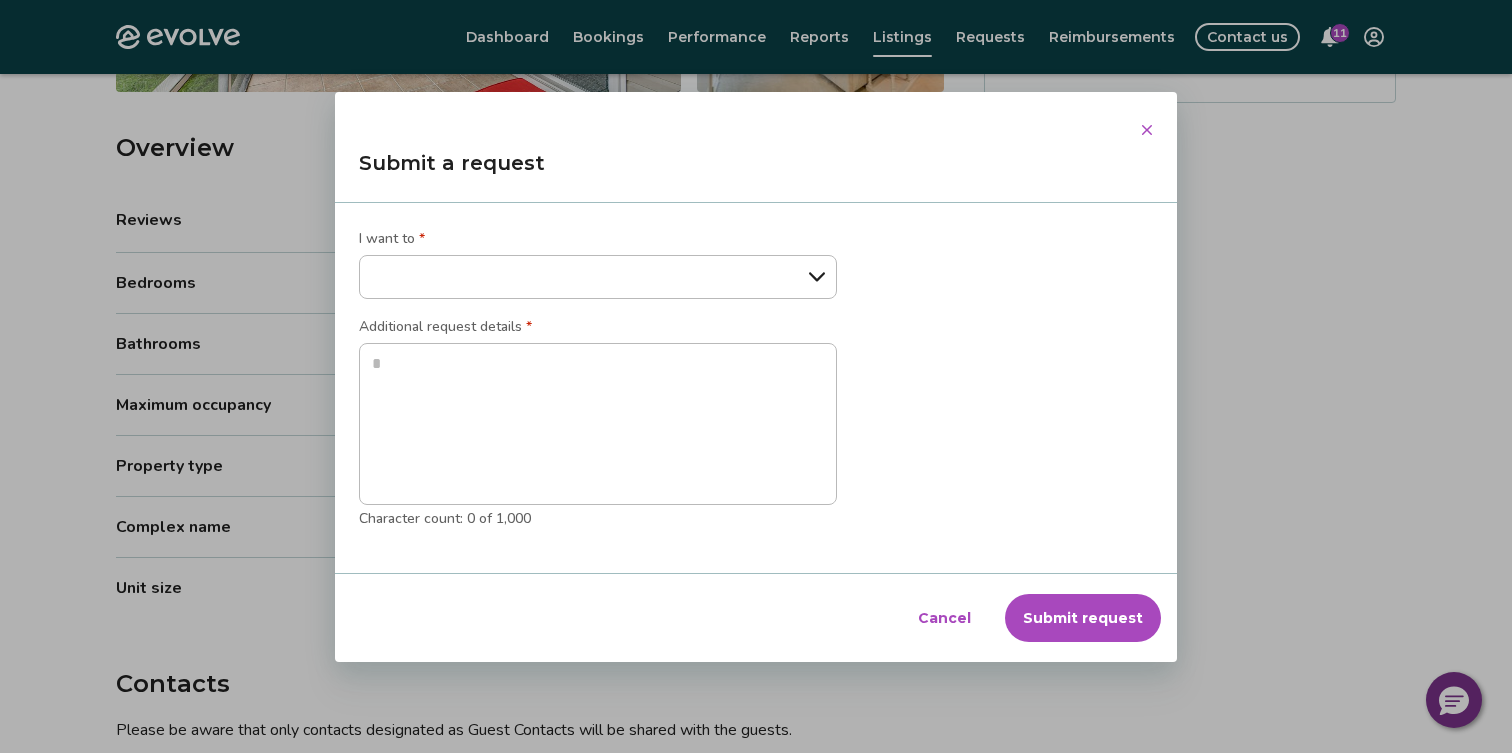 click on "**********" at bounding box center (598, 277) 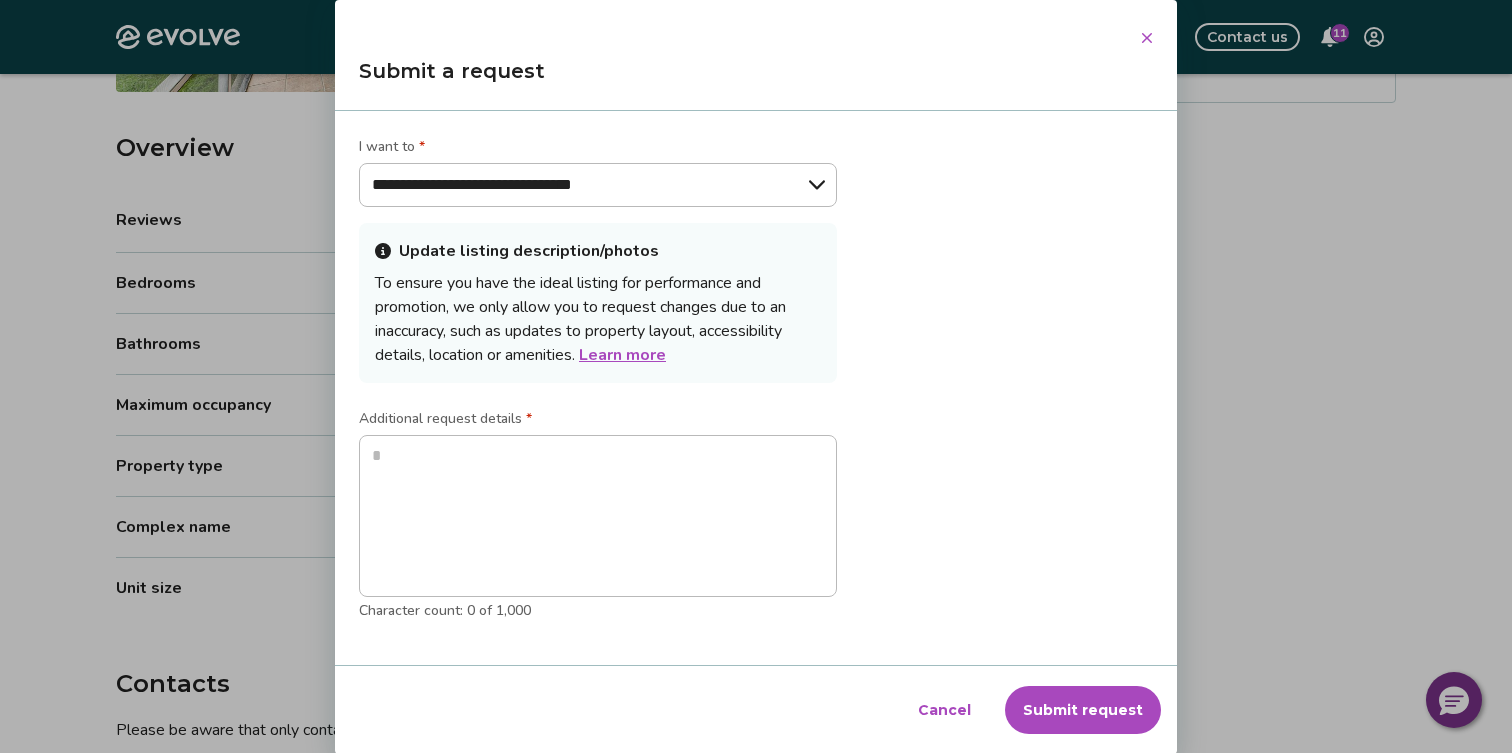 click on "**********" at bounding box center [598, 185] 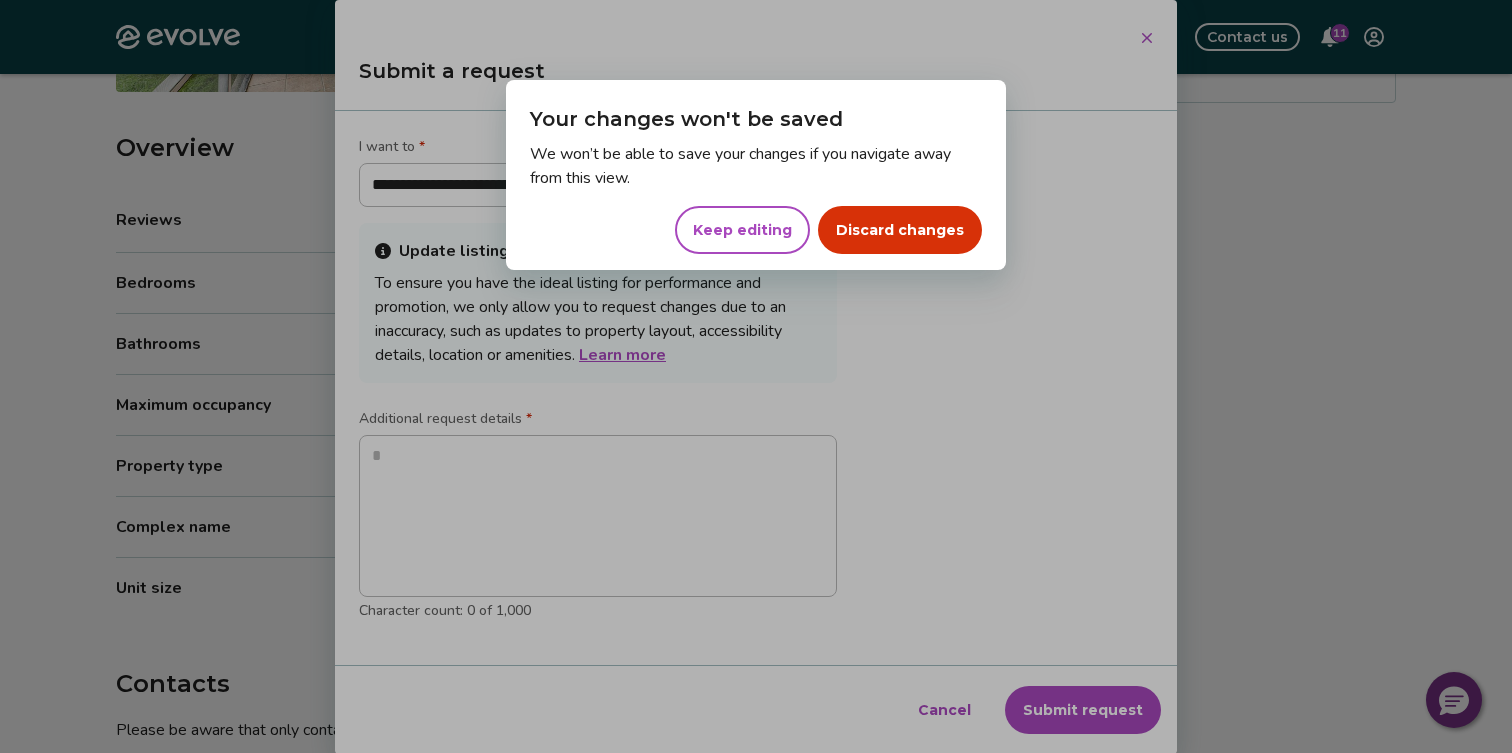 click on "Discard changes" at bounding box center [900, 230] 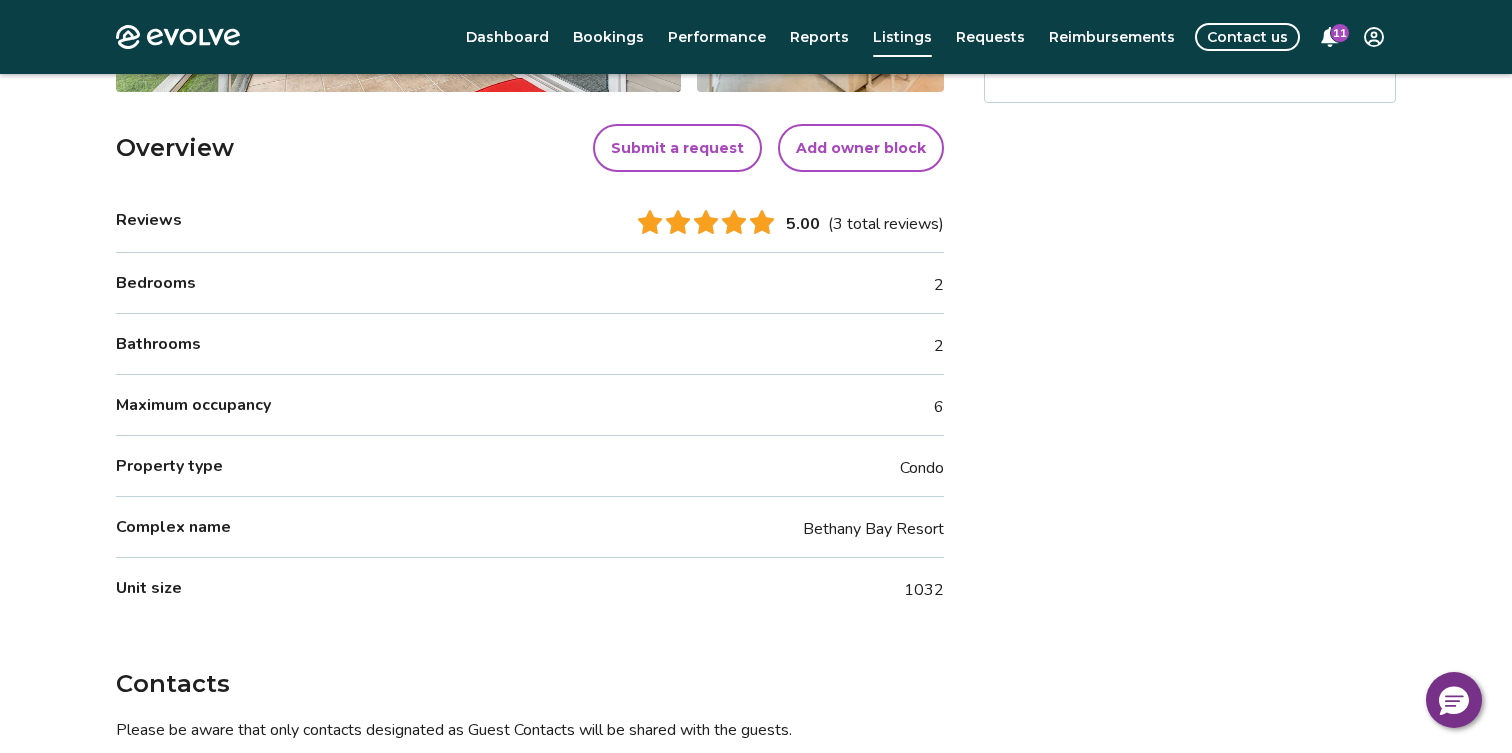 drag, startPoint x: 1344, startPoint y: 197, endPoint x: 1392, endPoint y: 581, distance: 386.98837 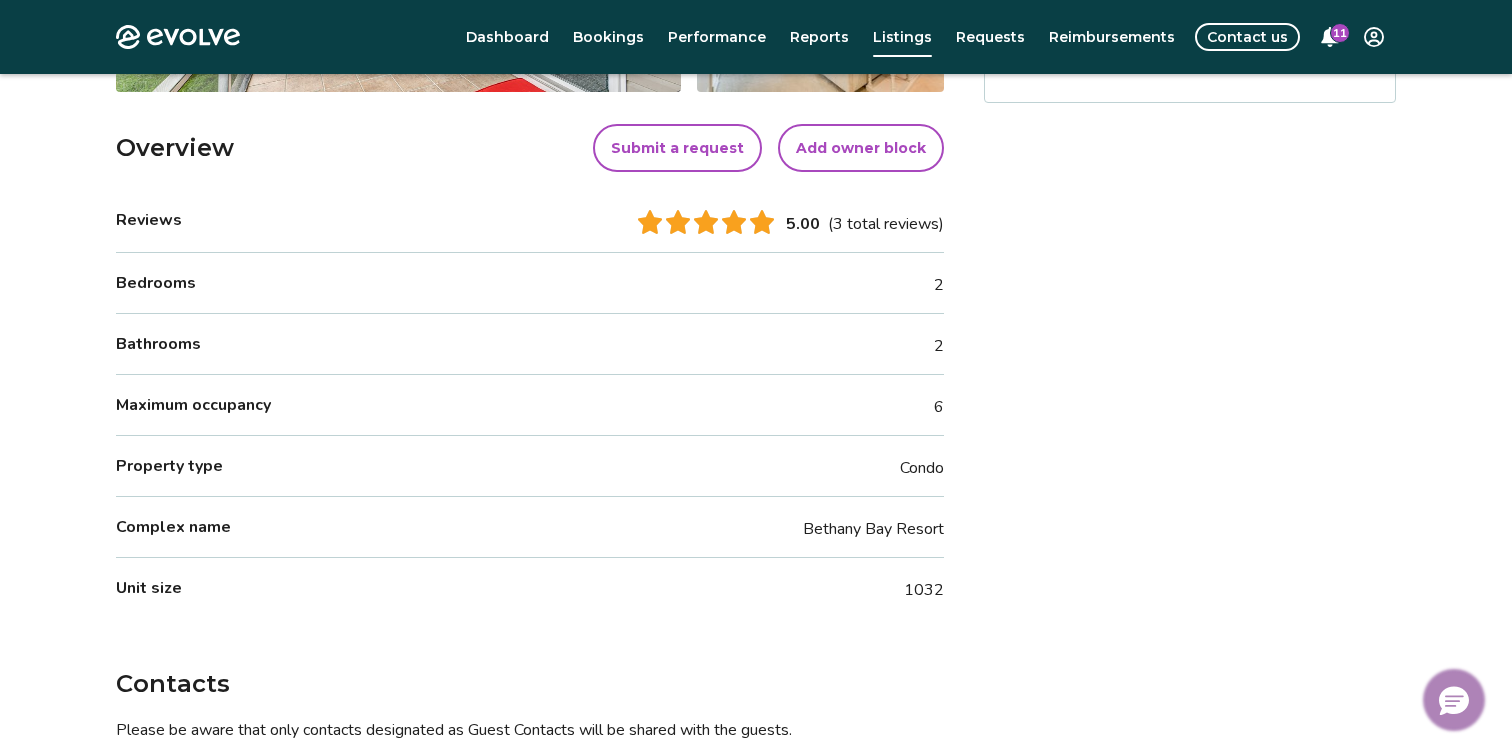 click 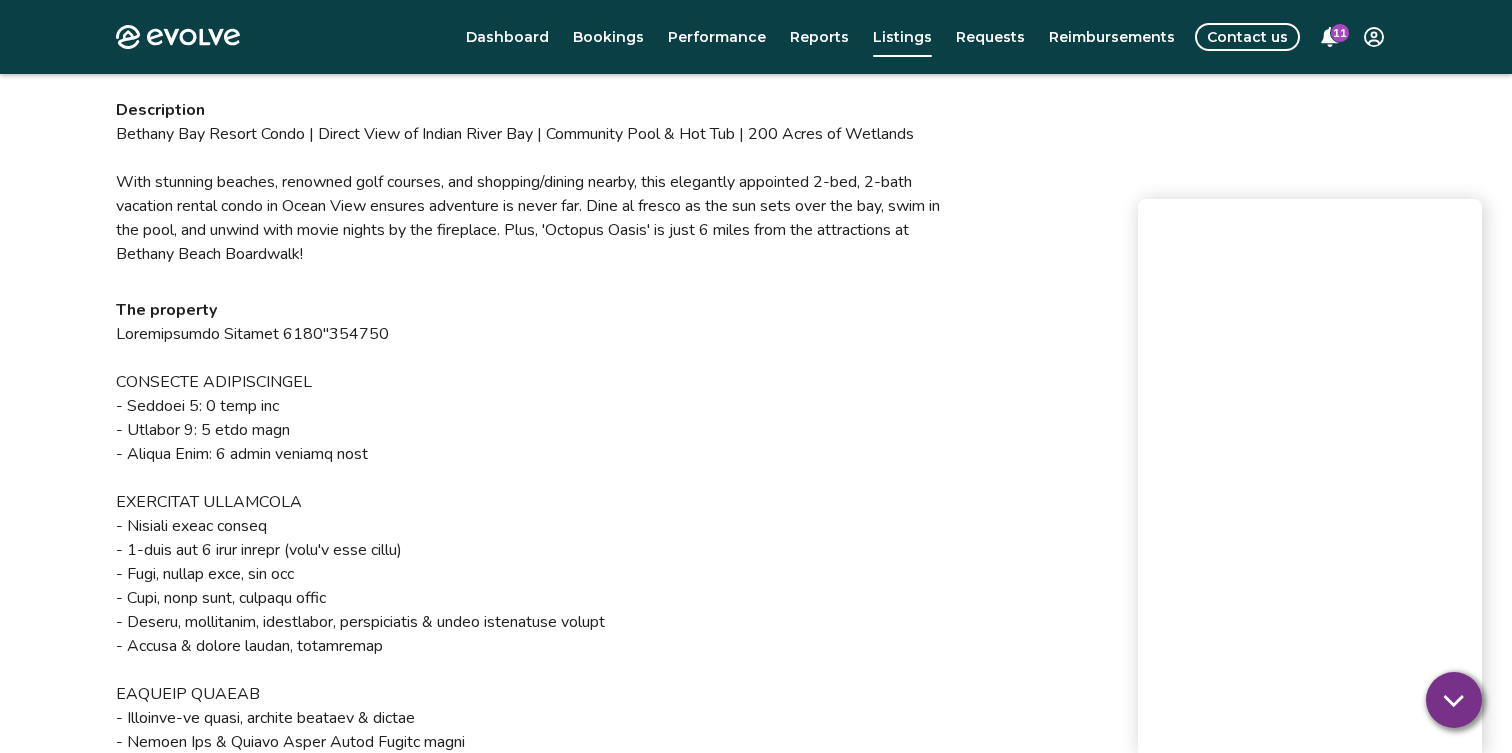 scroll, scrollTop: 1685, scrollLeft: 0, axis: vertical 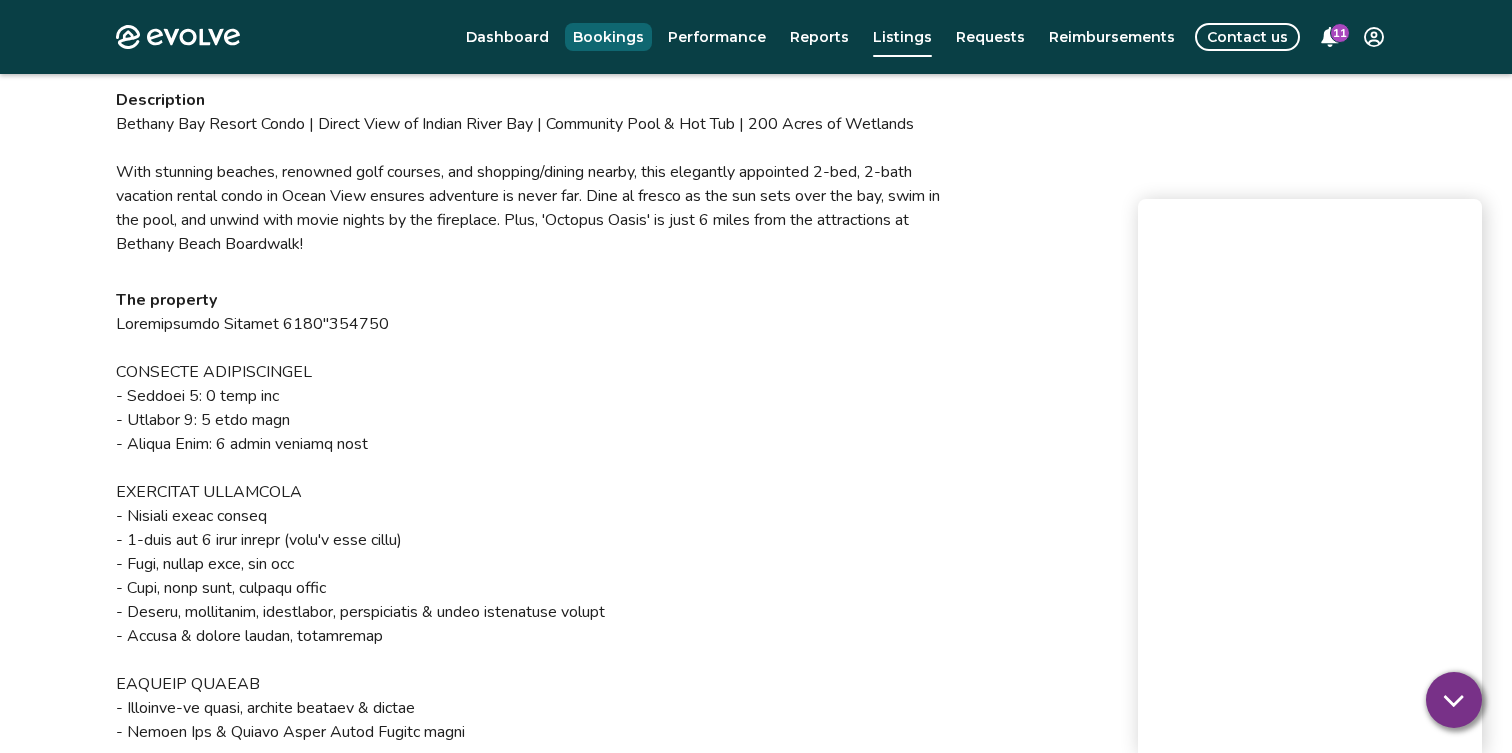 click on "Bookings" at bounding box center (608, 37) 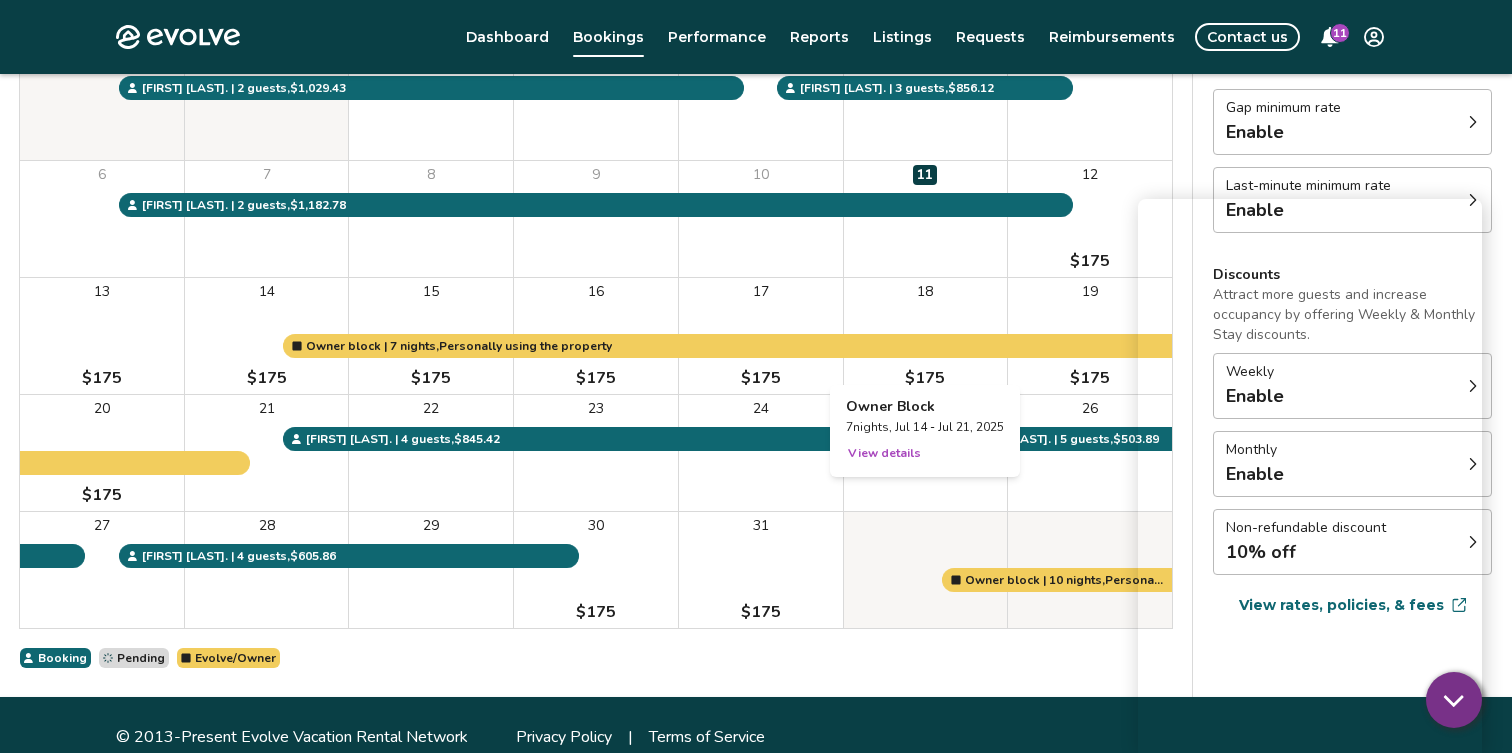 scroll, scrollTop: 281, scrollLeft: 0, axis: vertical 